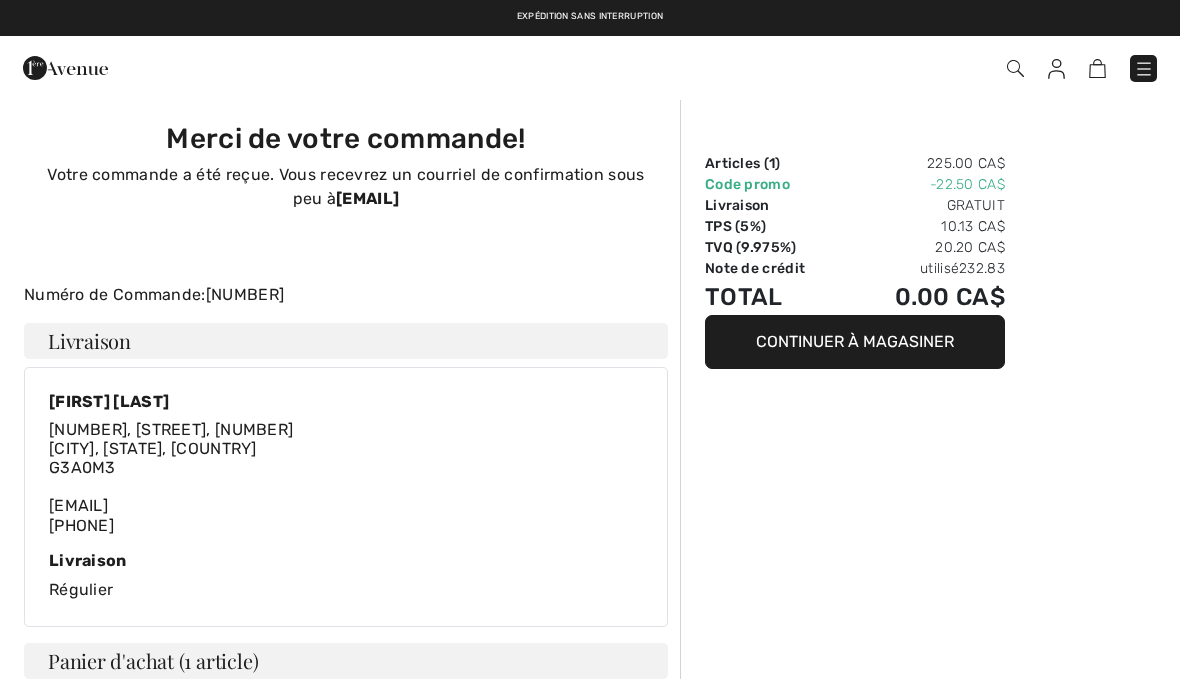 scroll, scrollTop: 0, scrollLeft: 0, axis: both 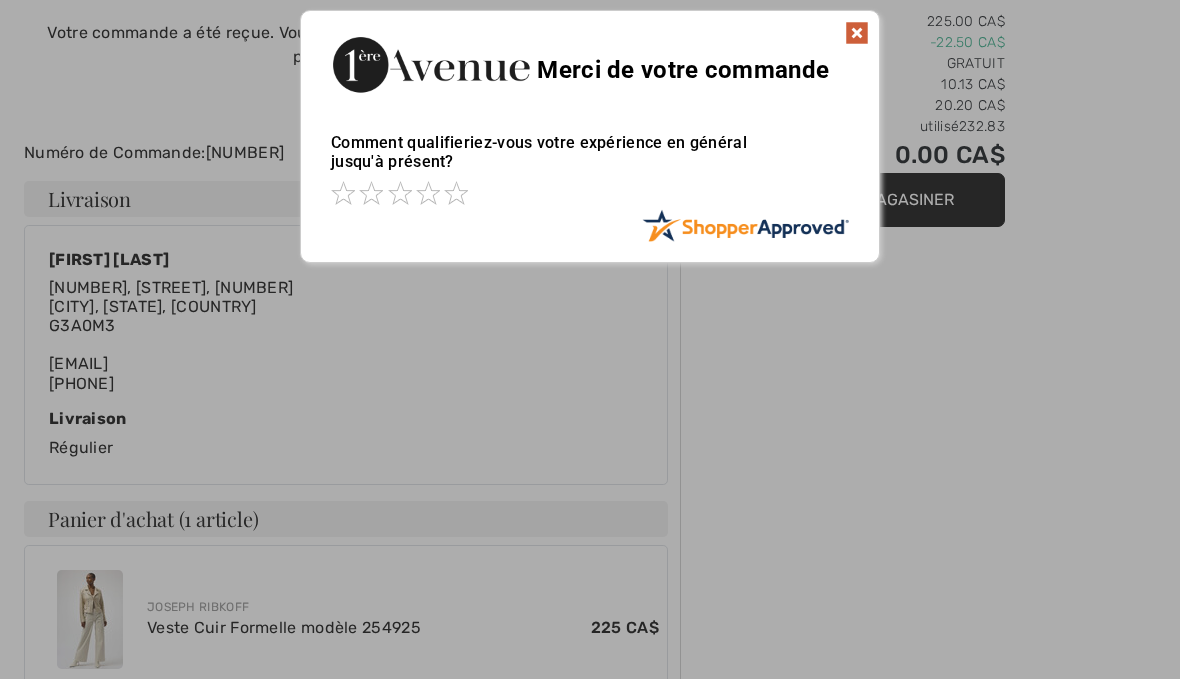 click at bounding box center [857, 33] 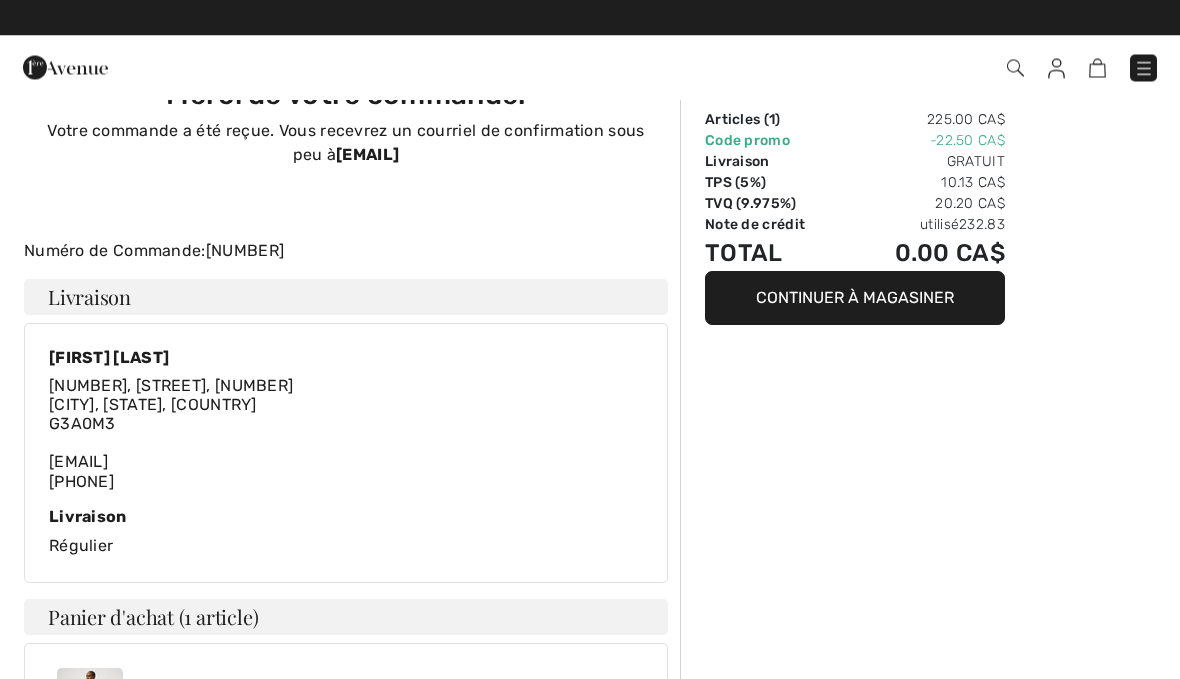 scroll, scrollTop: 0, scrollLeft: 0, axis: both 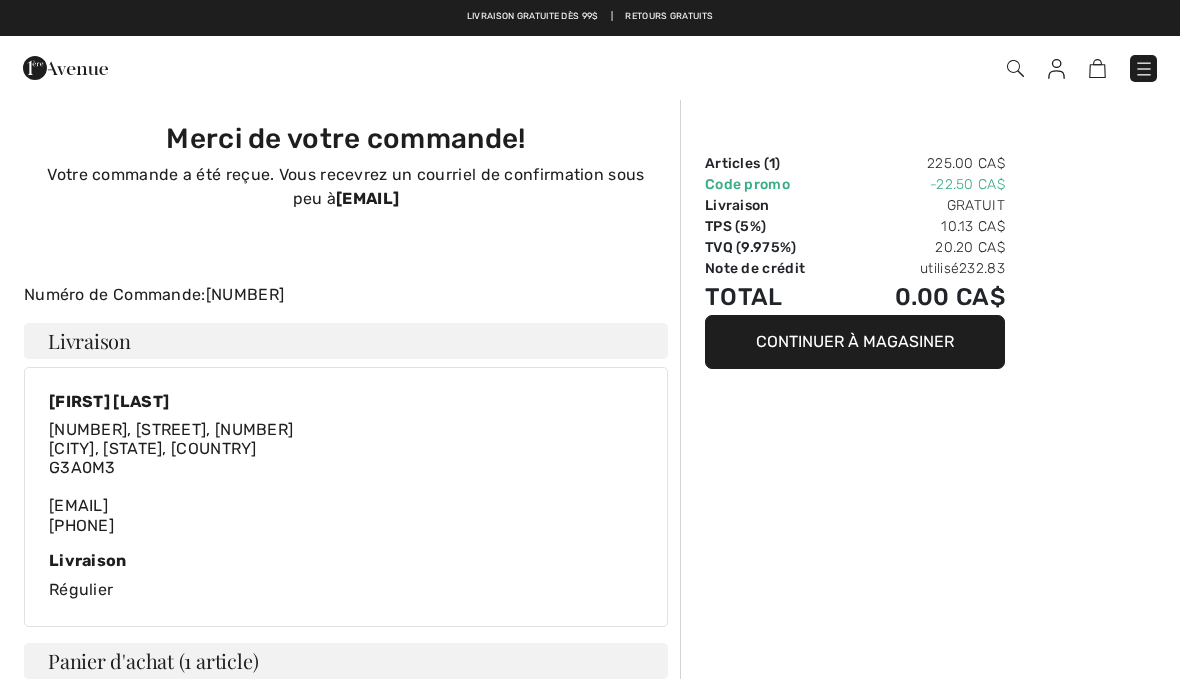 click on "Commander" at bounding box center (832, 68) 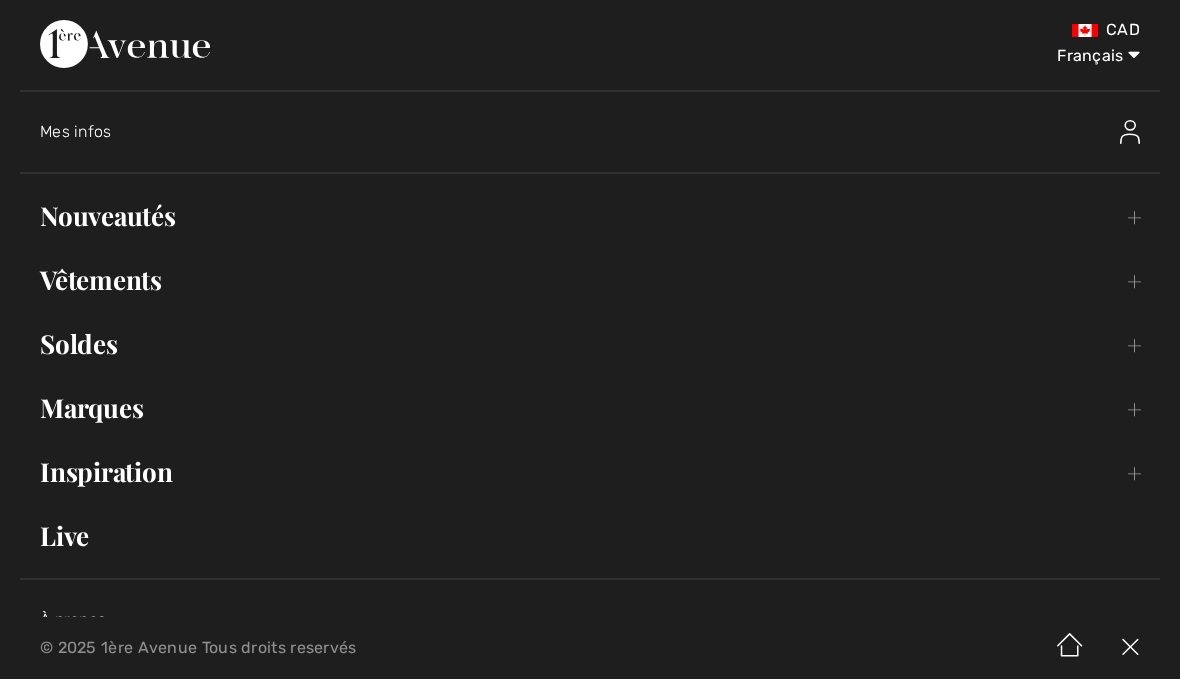 click on "Nouveautés Toggle submenu" at bounding box center [590, 216] 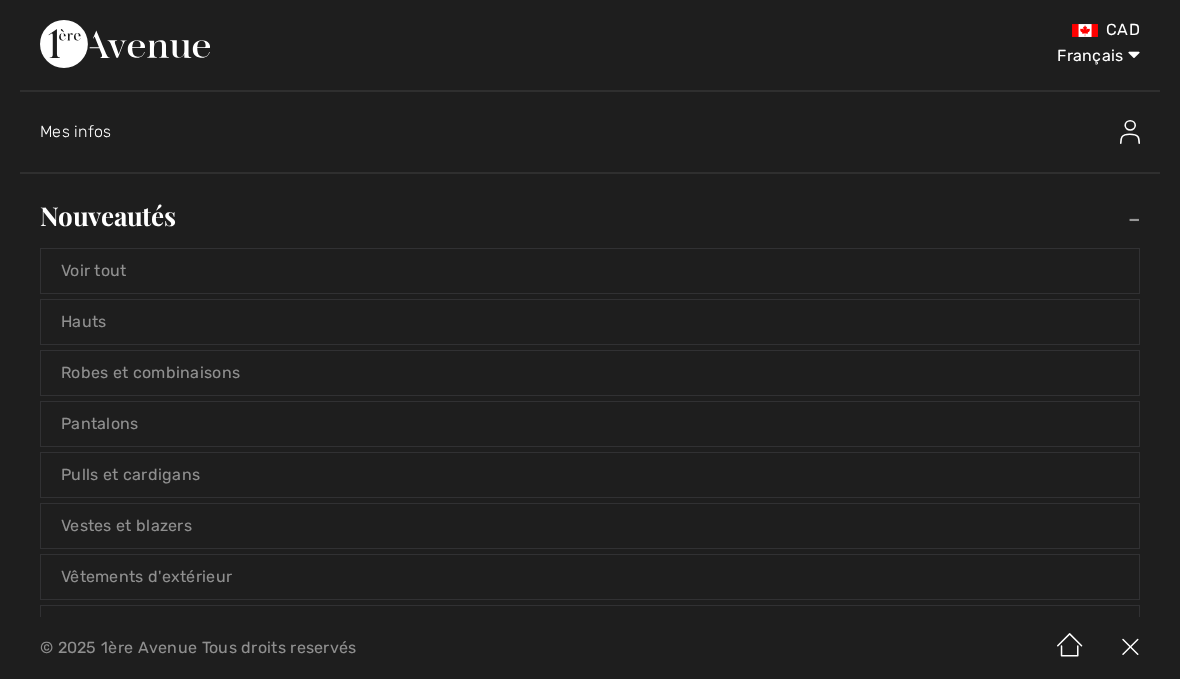 click on "Voir tout" at bounding box center [590, 271] 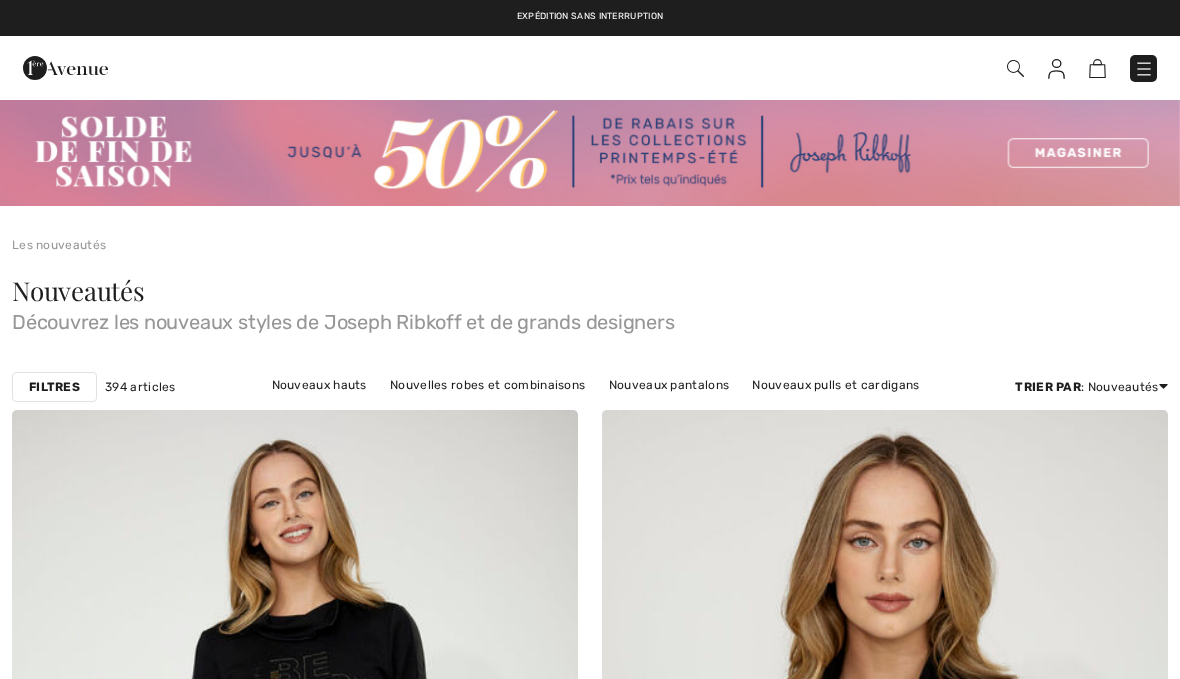 scroll, scrollTop: 0, scrollLeft: 0, axis: both 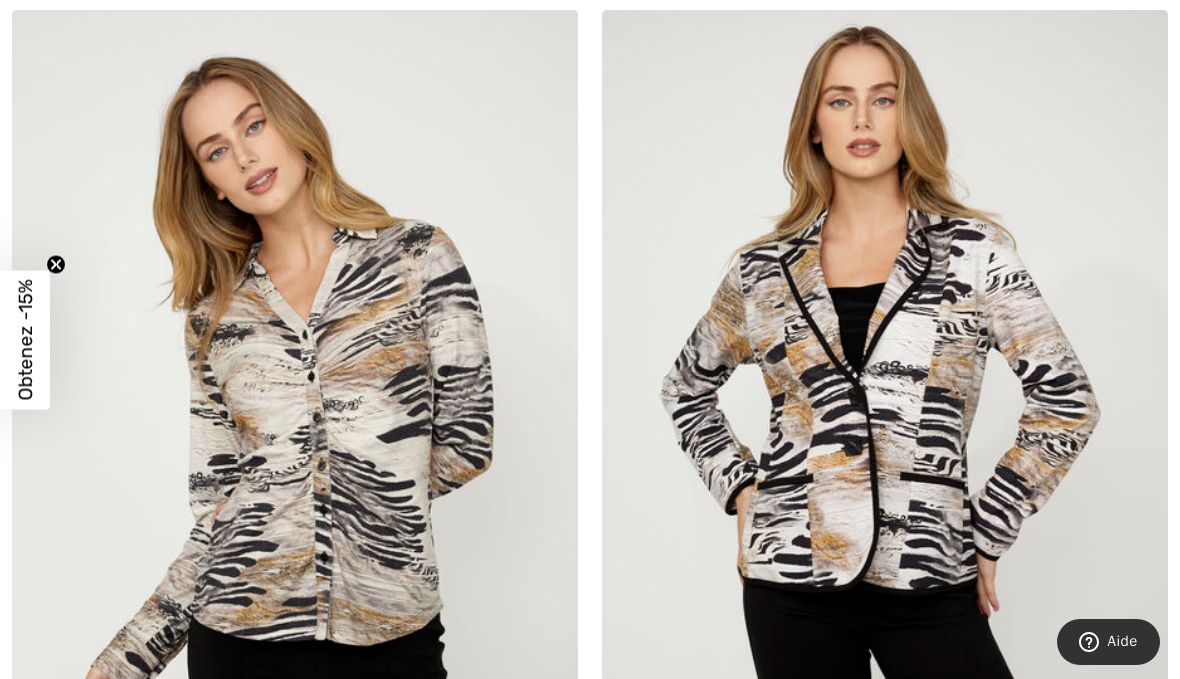 click at bounding box center [295, 434] 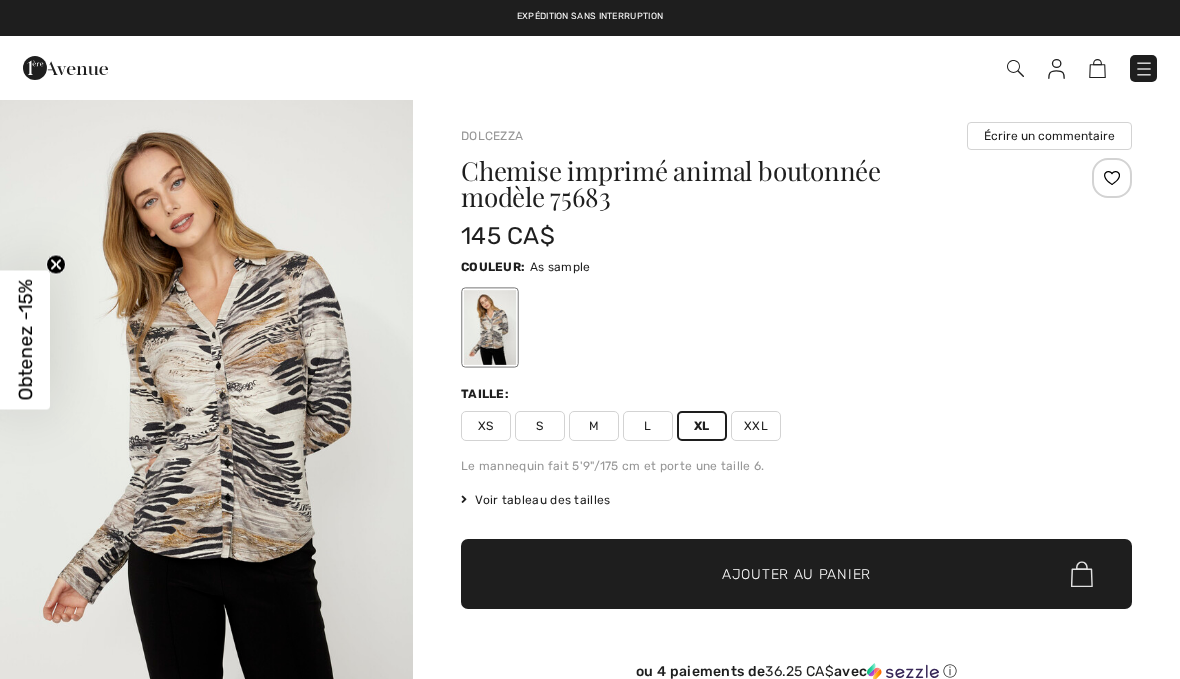 scroll, scrollTop: 0, scrollLeft: 0, axis: both 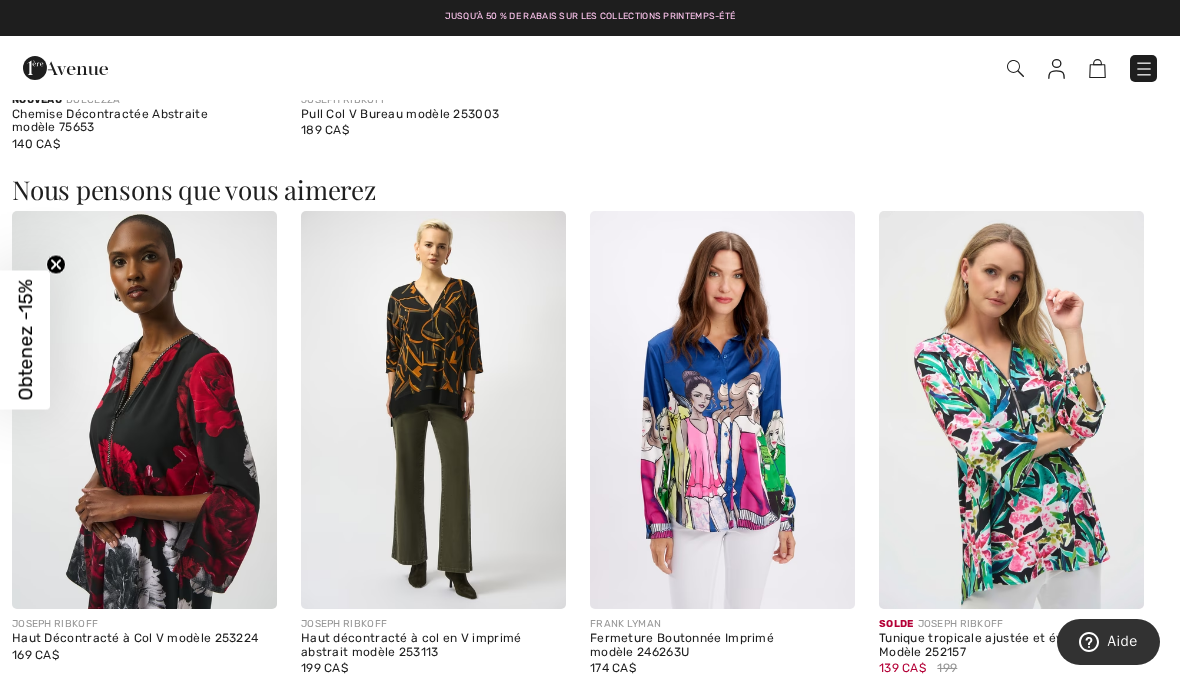 click at bounding box center [1011, 410] 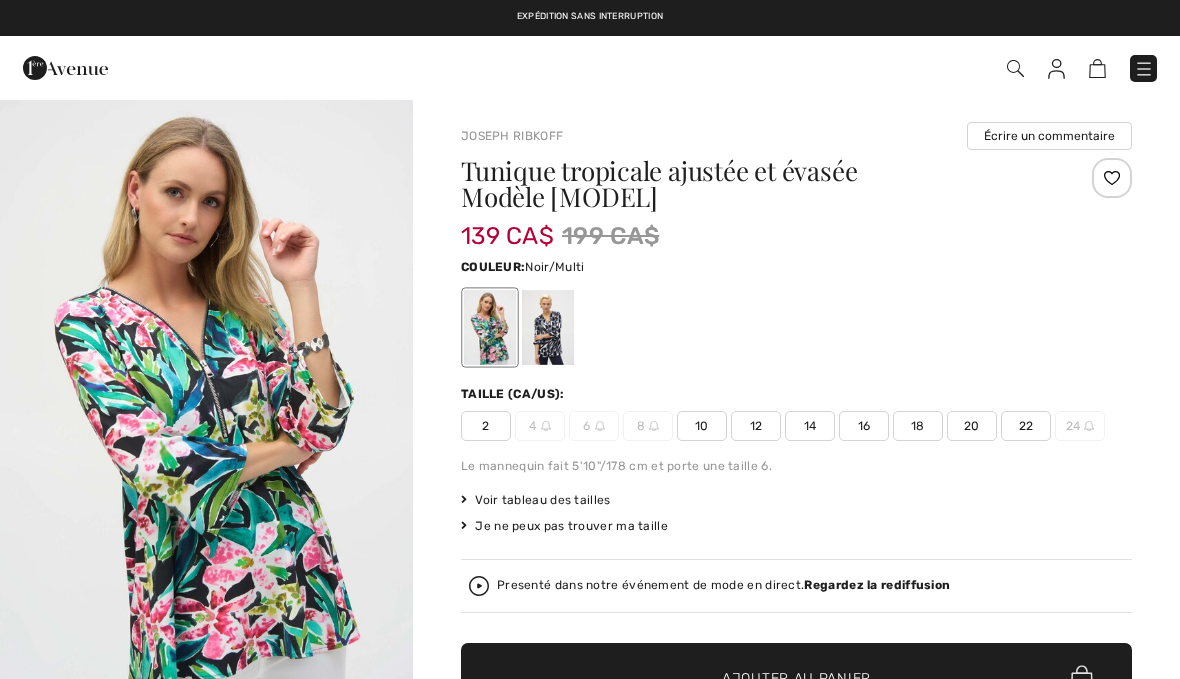 scroll, scrollTop: 0, scrollLeft: 0, axis: both 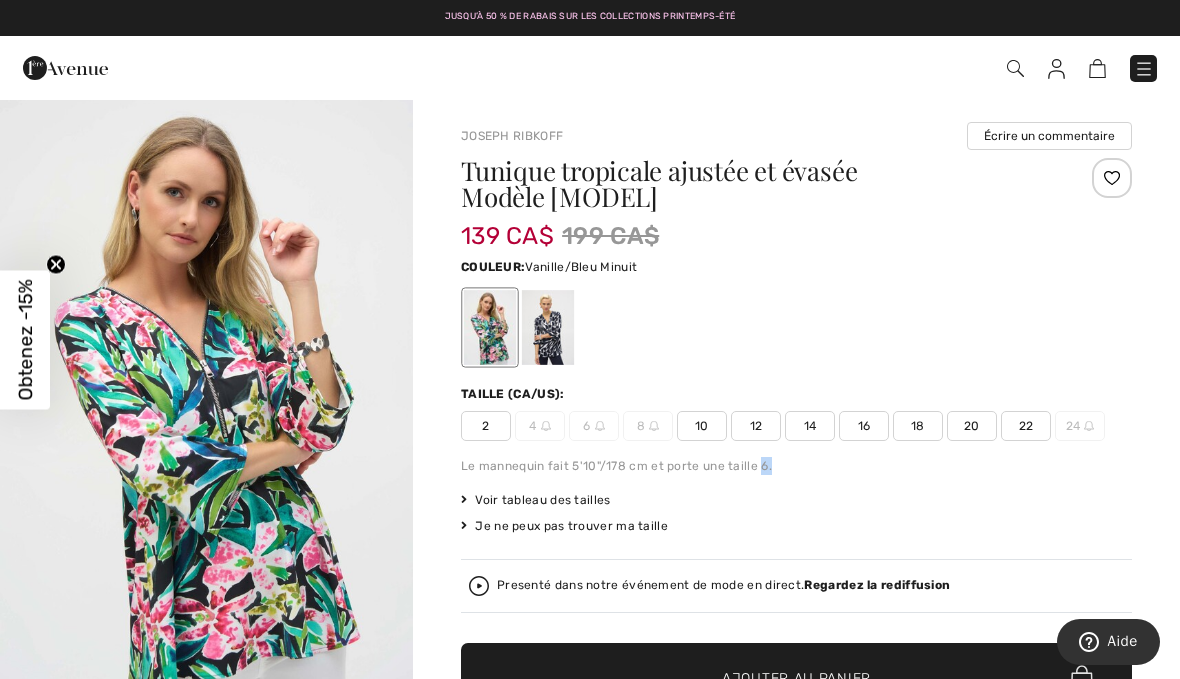 click at bounding box center [548, 327] 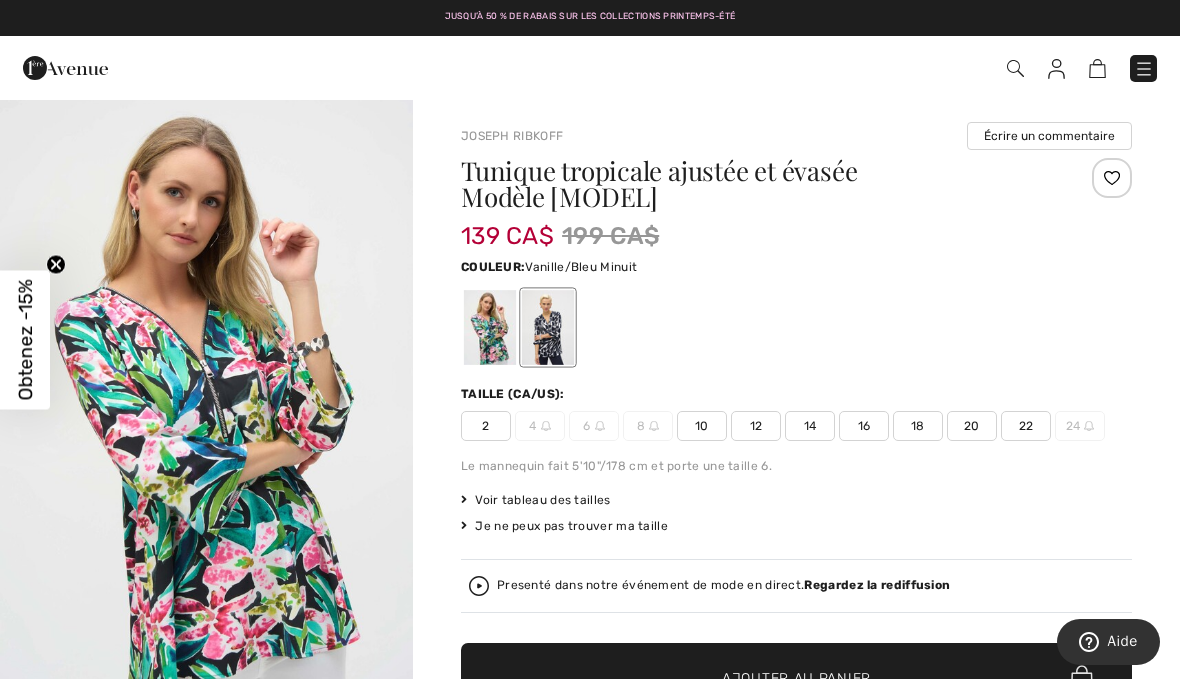 click at bounding box center [548, 327] 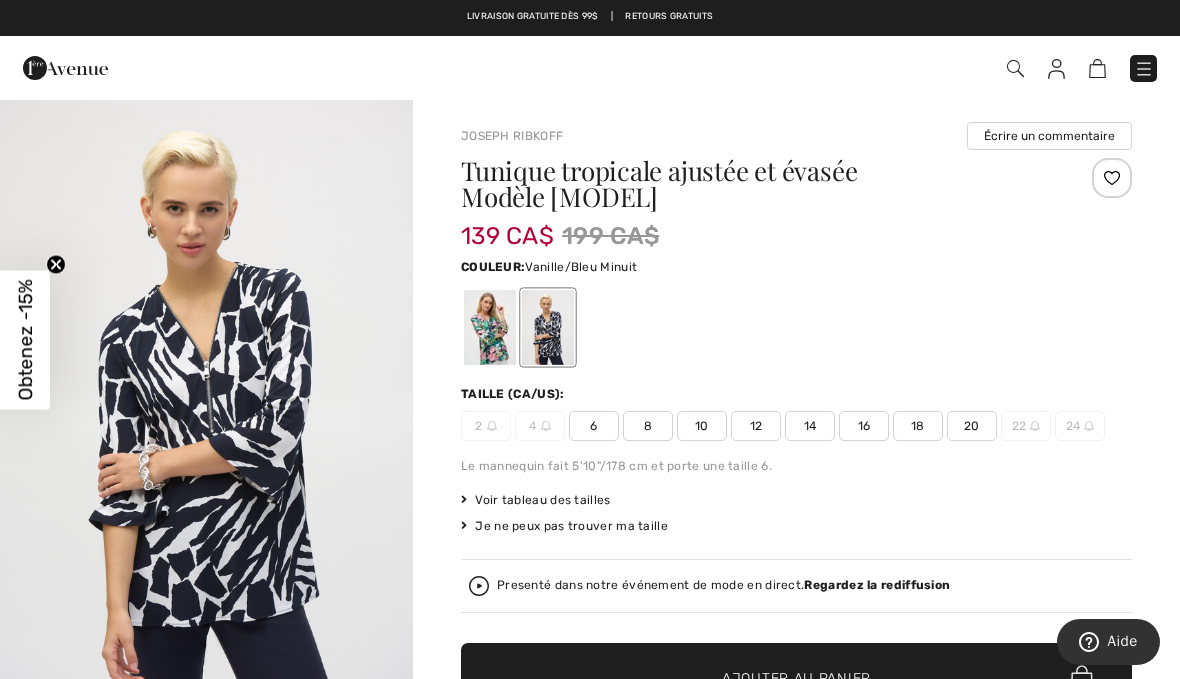 click at bounding box center [548, 327] 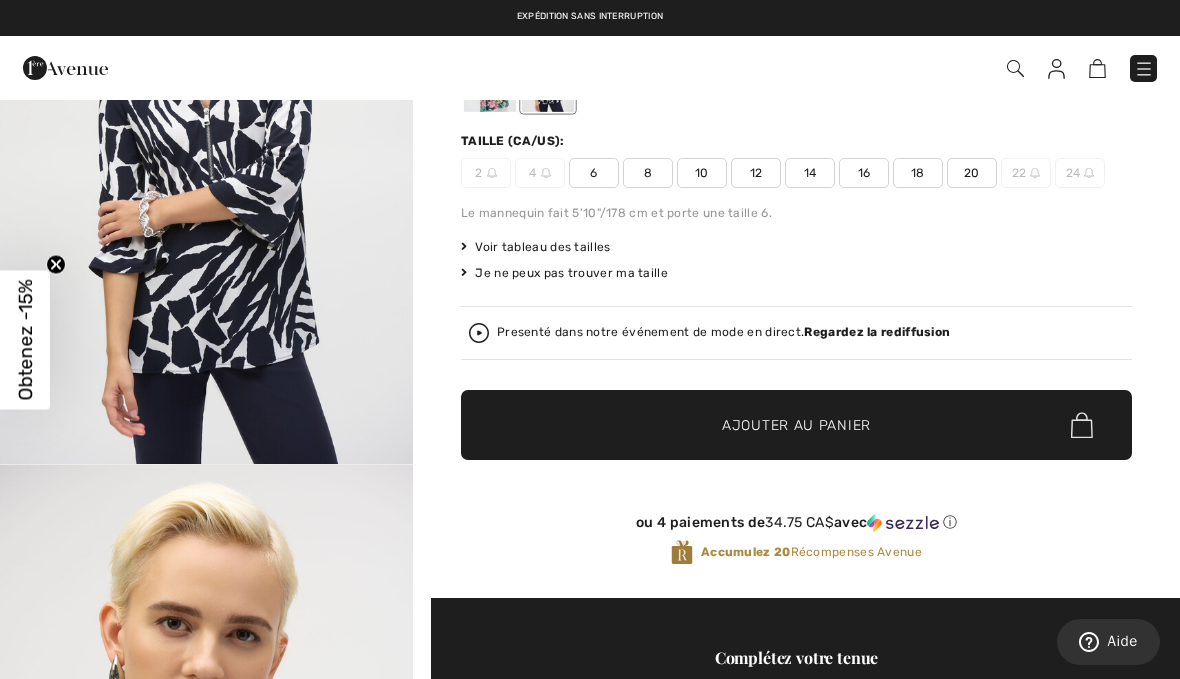 scroll, scrollTop: 234, scrollLeft: 0, axis: vertical 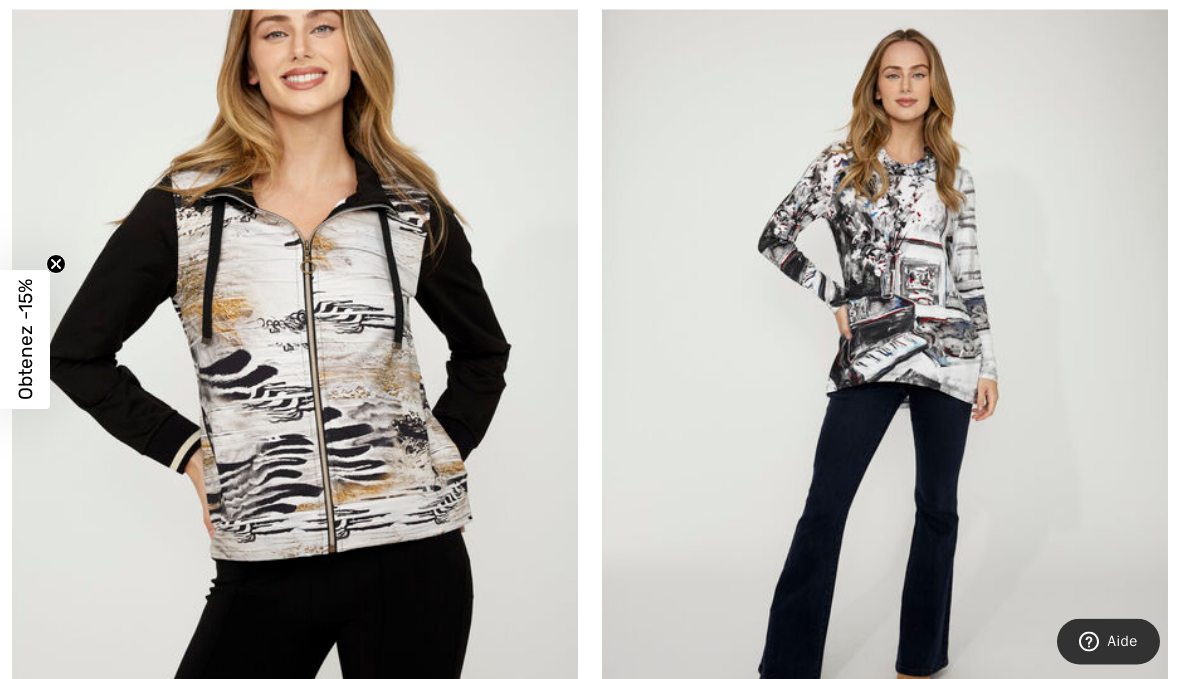 click at bounding box center (885, 363) 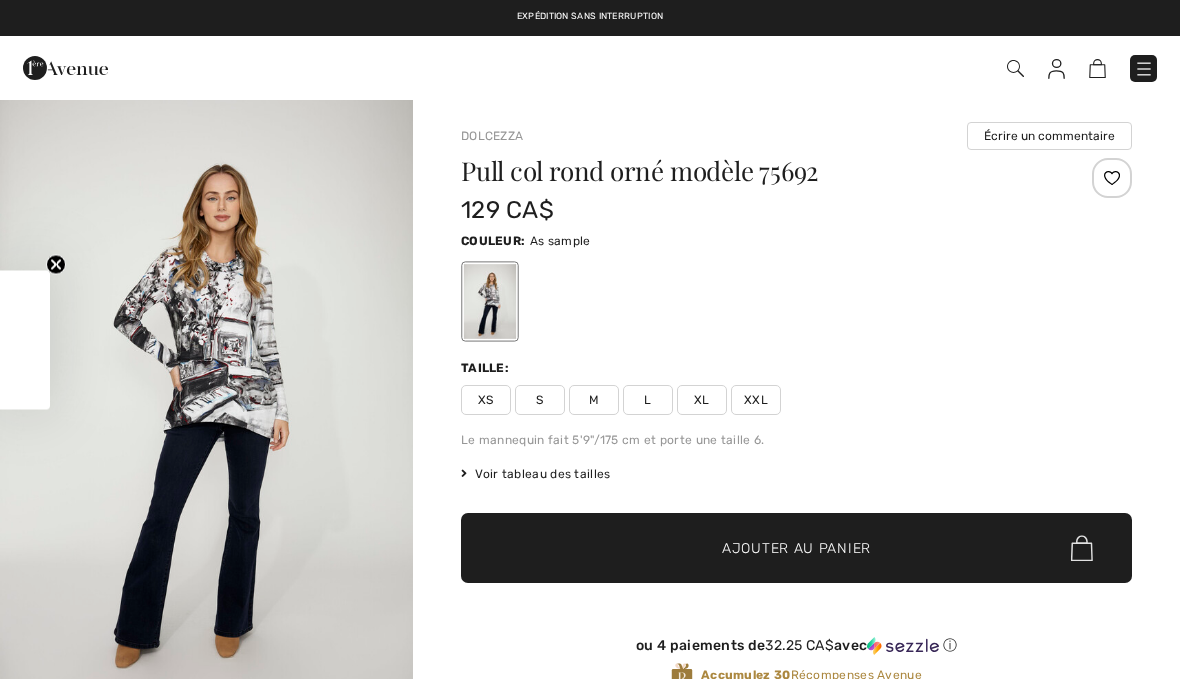 scroll, scrollTop: 0, scrollLeft: 0, axis: both 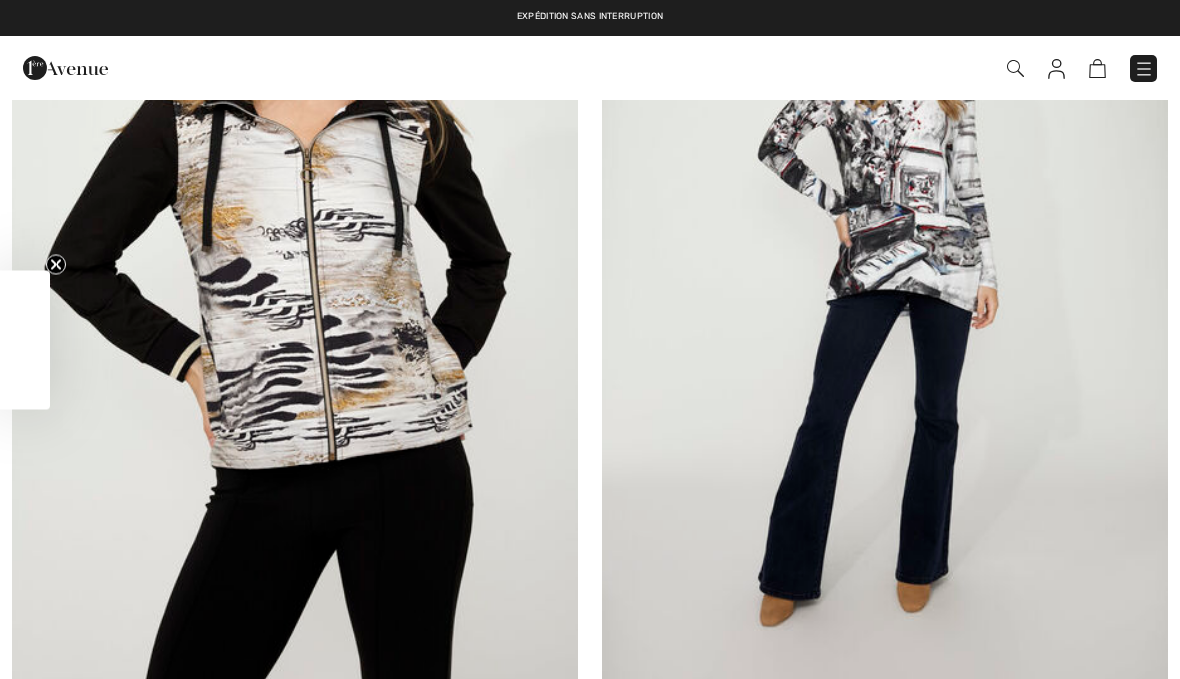 checkbox on "true" 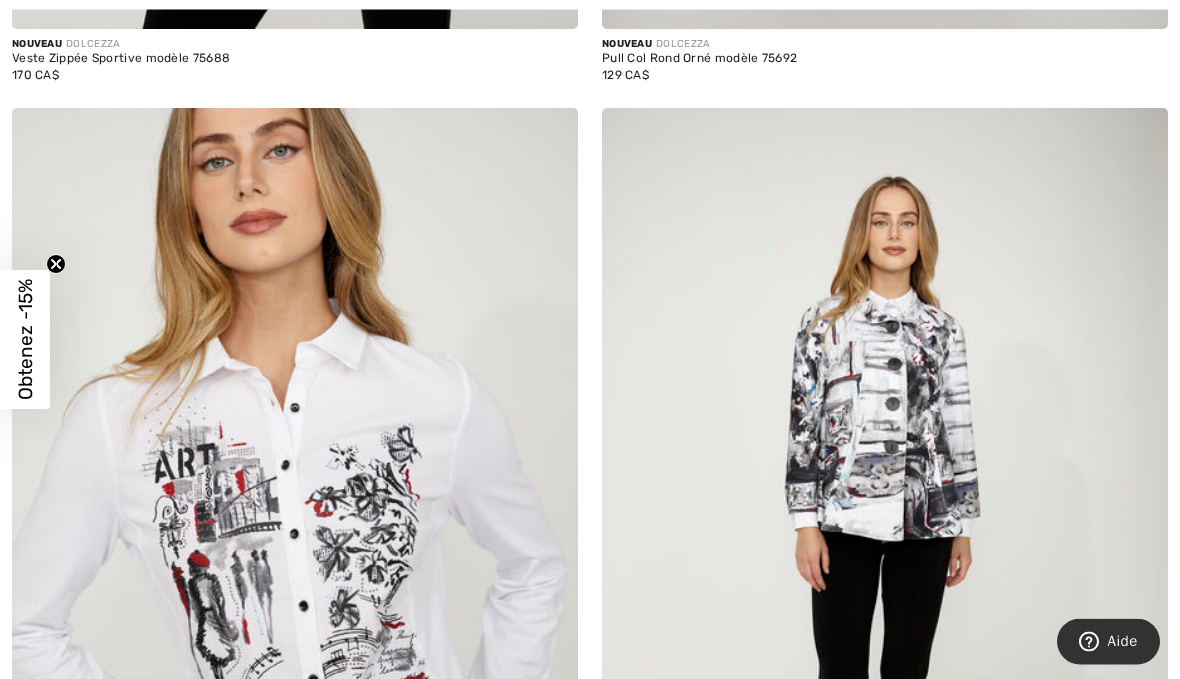 scroll, scrollTop: 15567, scrollLeft: 0, axis: vertical 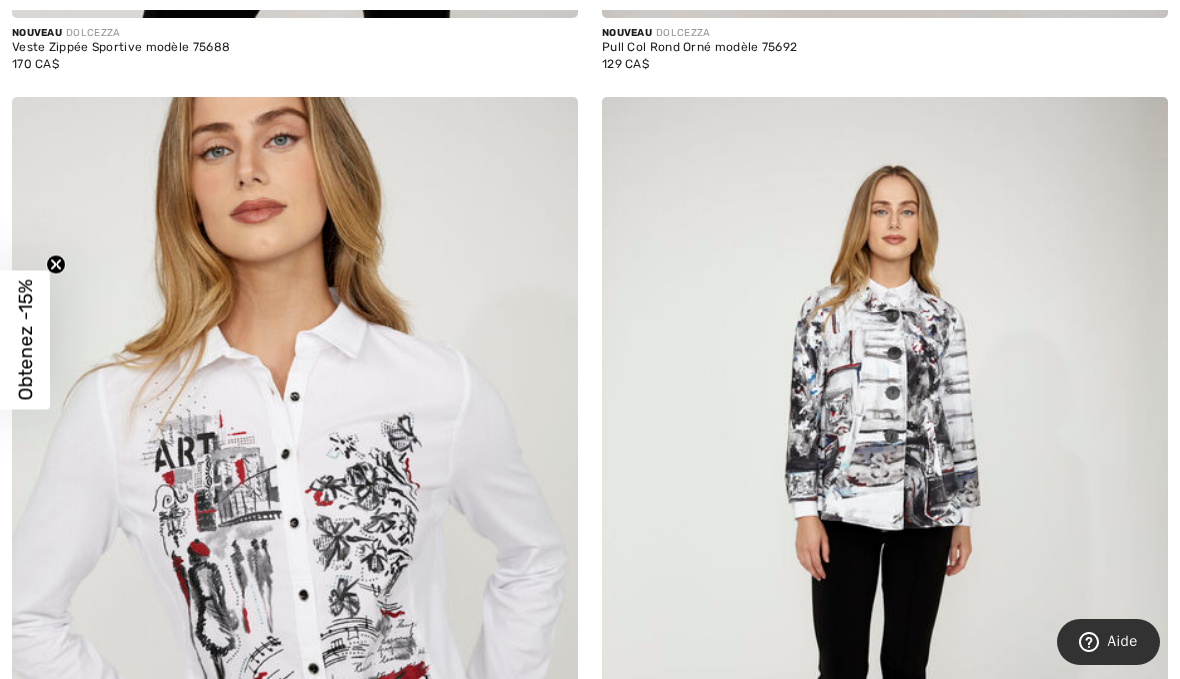 click at bounding box center (885, 521) 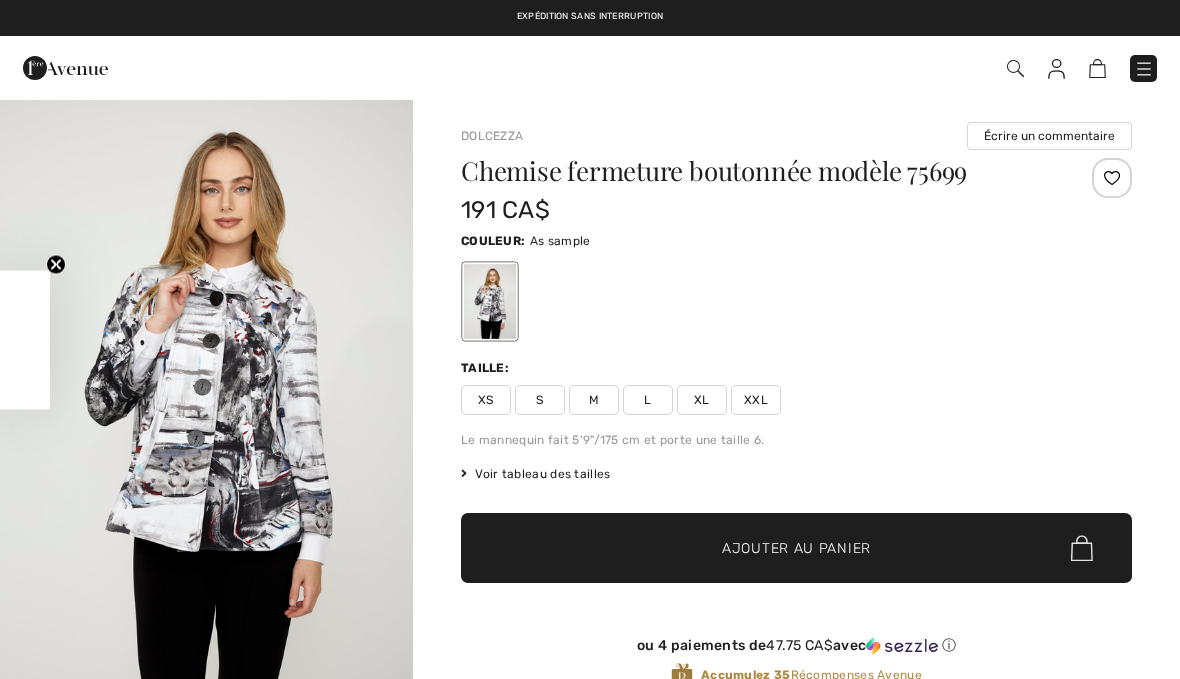 checkbox on "true" 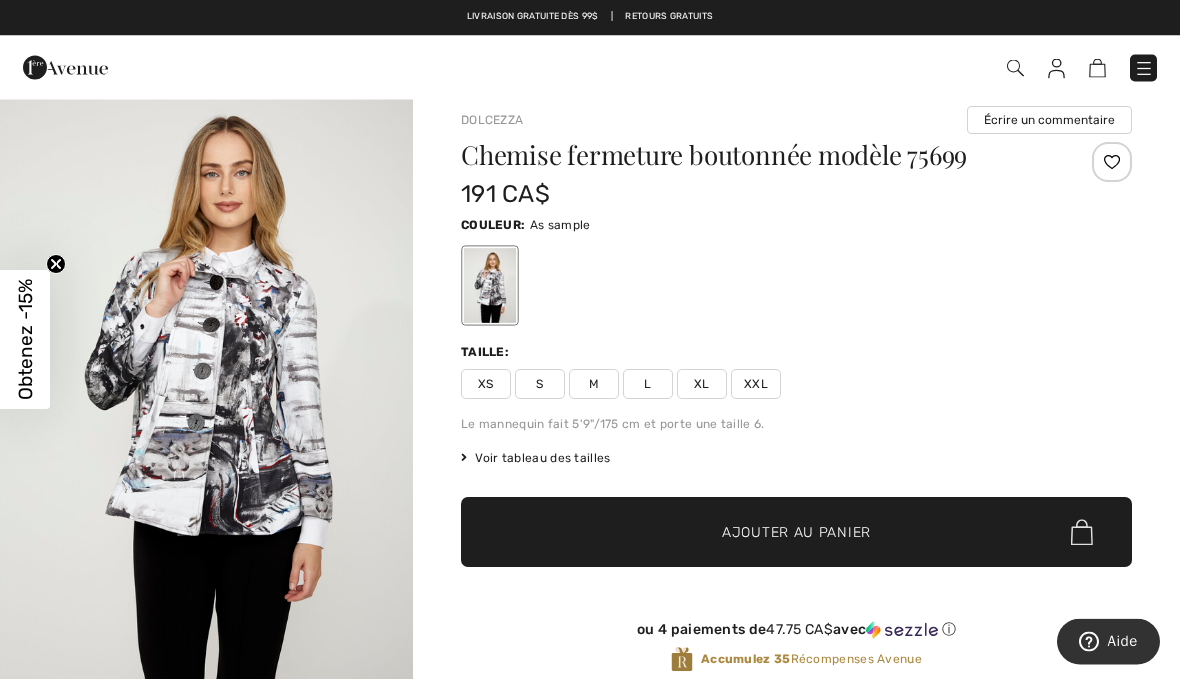 scroll, scrollTop: 0, scrollLeft: 0, axis: both 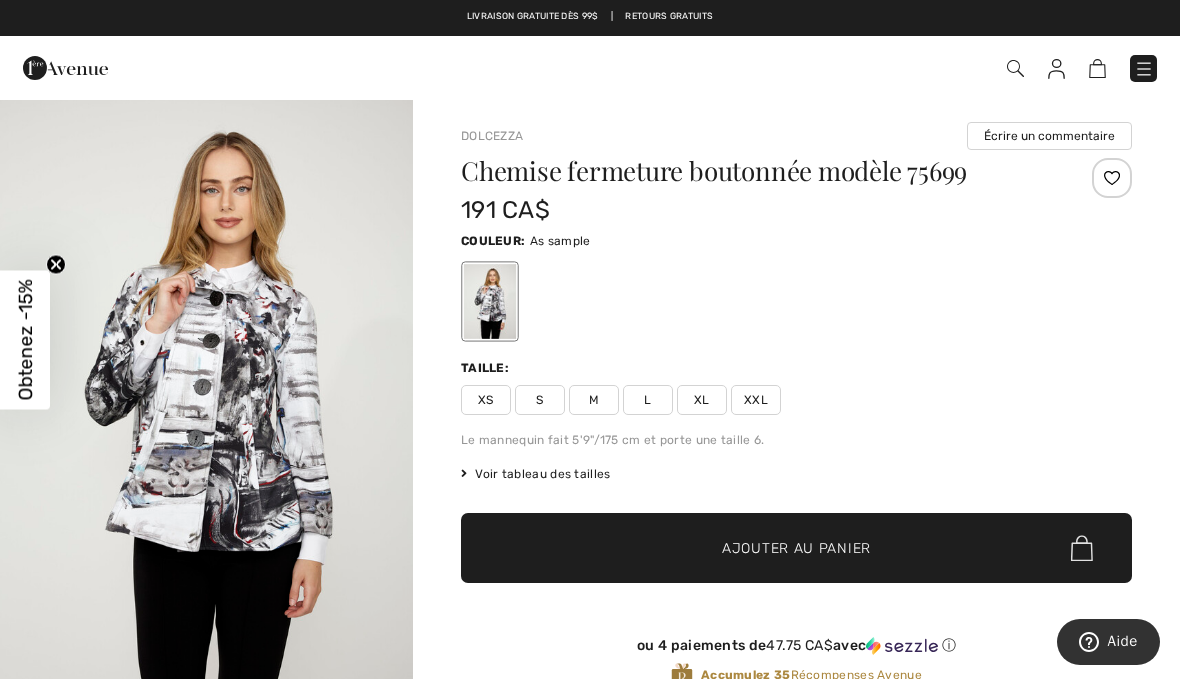 click on "Taille:
XS S M L XL XXL" at bounding box center (796, 387) 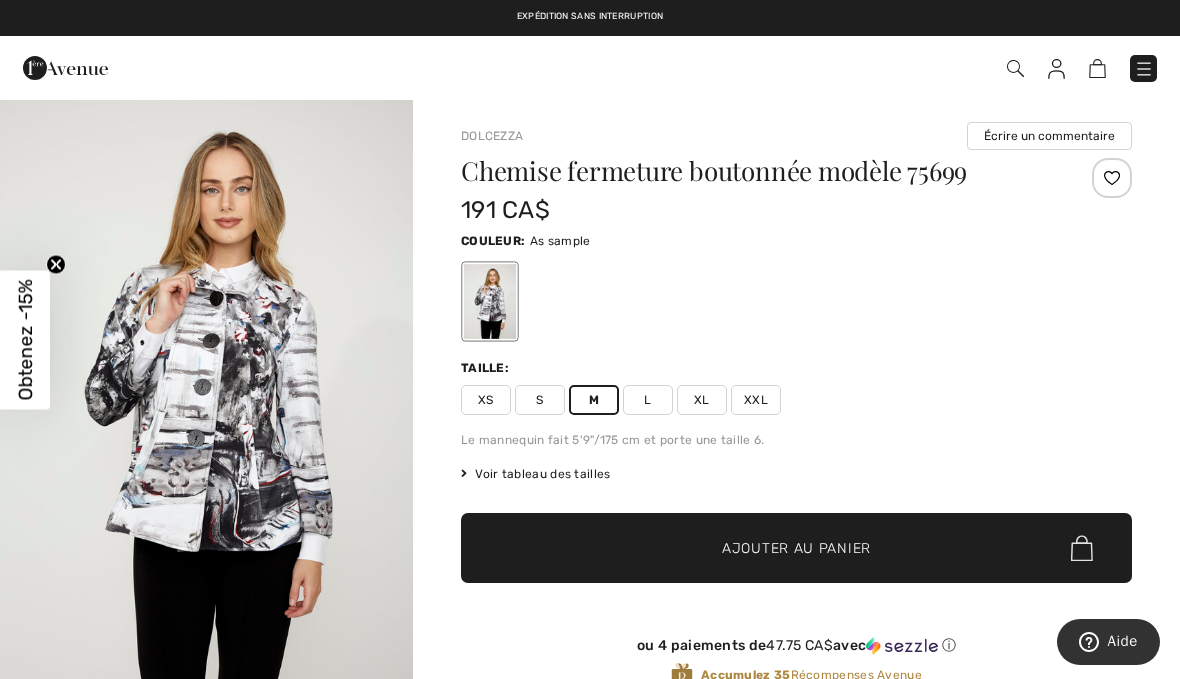 click on "Ajouter au panier" at bounding box center [796, 548] 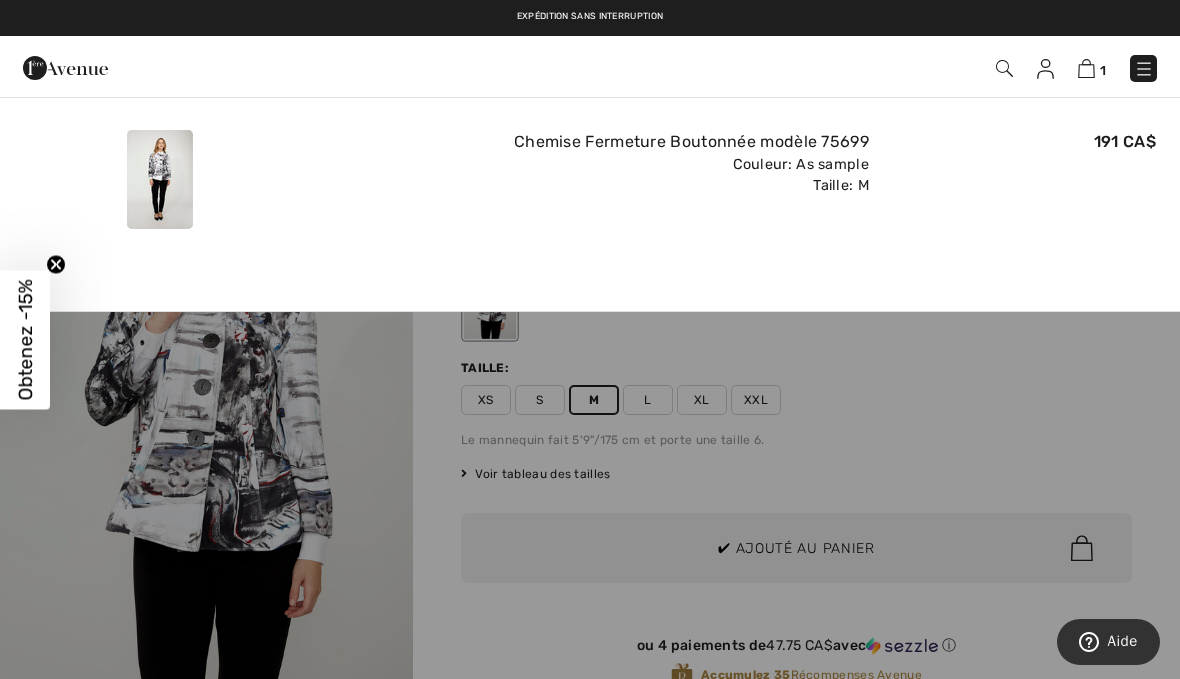 scroll, scrollTop: 0, scrollLeft: 0, axis: both 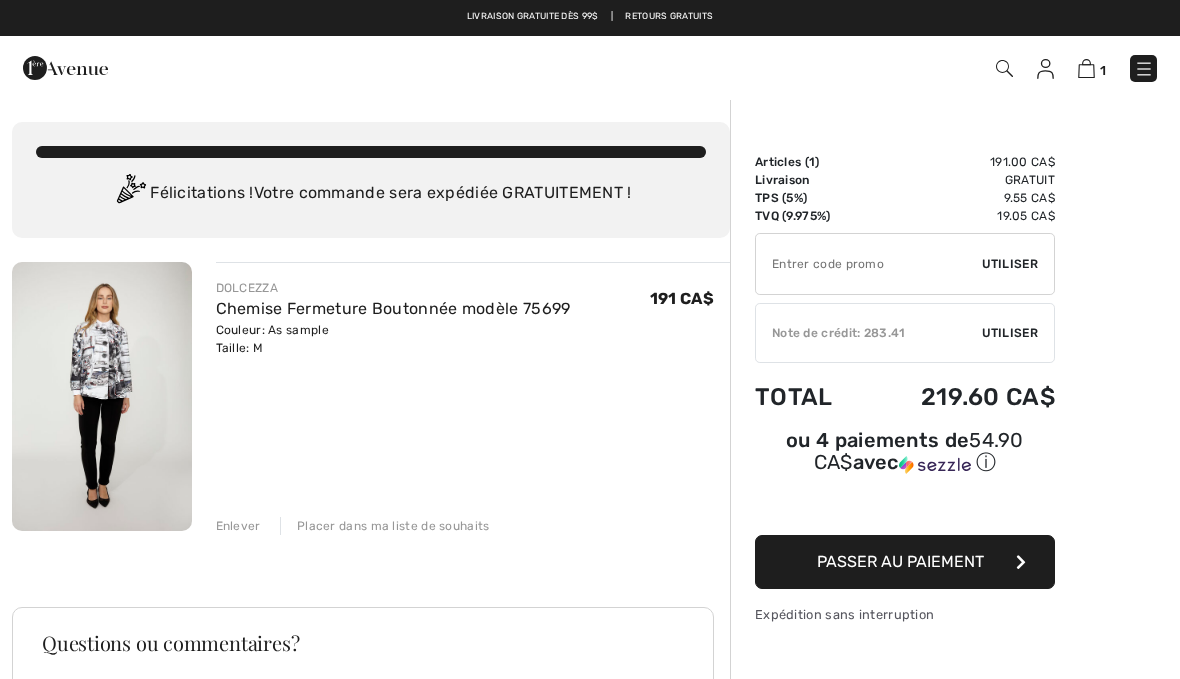 click on "✔
Note de crédit: 283.41
Utiliser
Enlever" at bounding box center [905, 333] 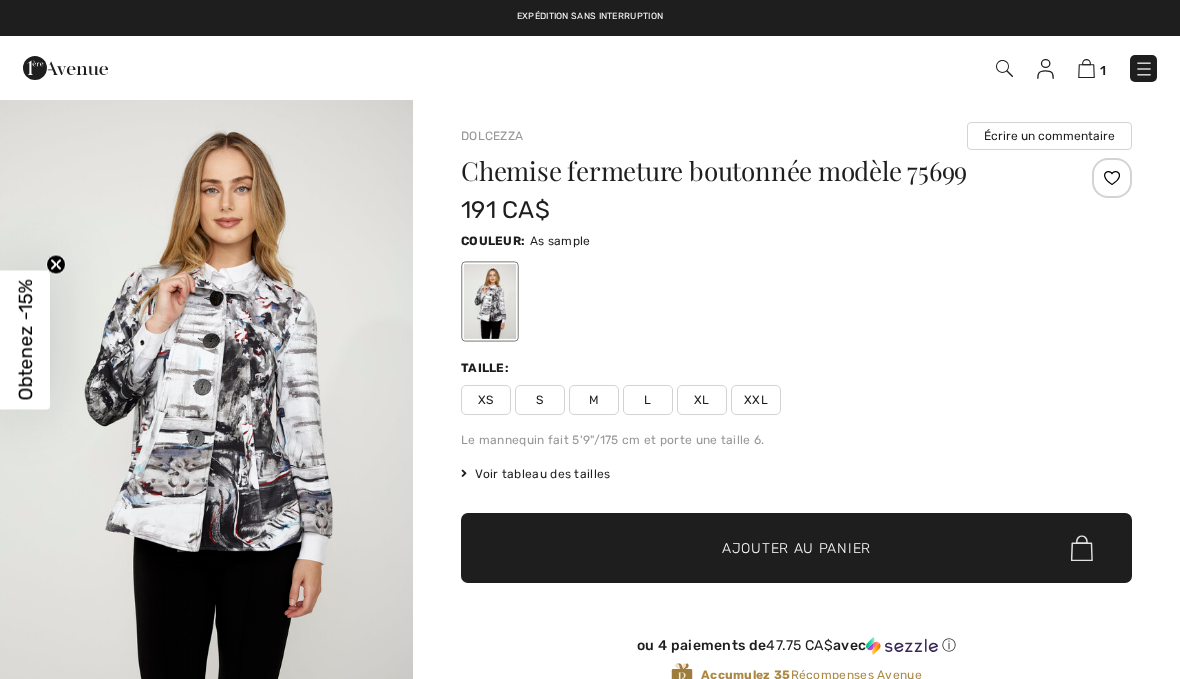 scroll, scrollTop: 0, scrollLeft: 0, axis: both 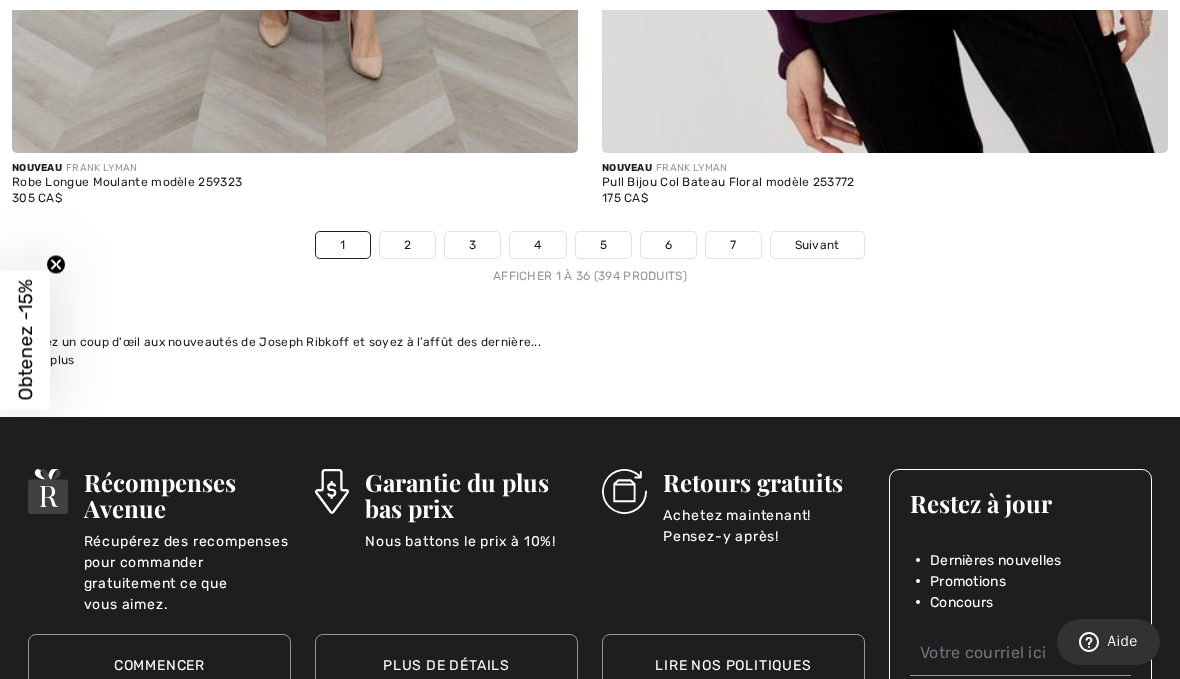click on "2" at bounding box center (407, 245) 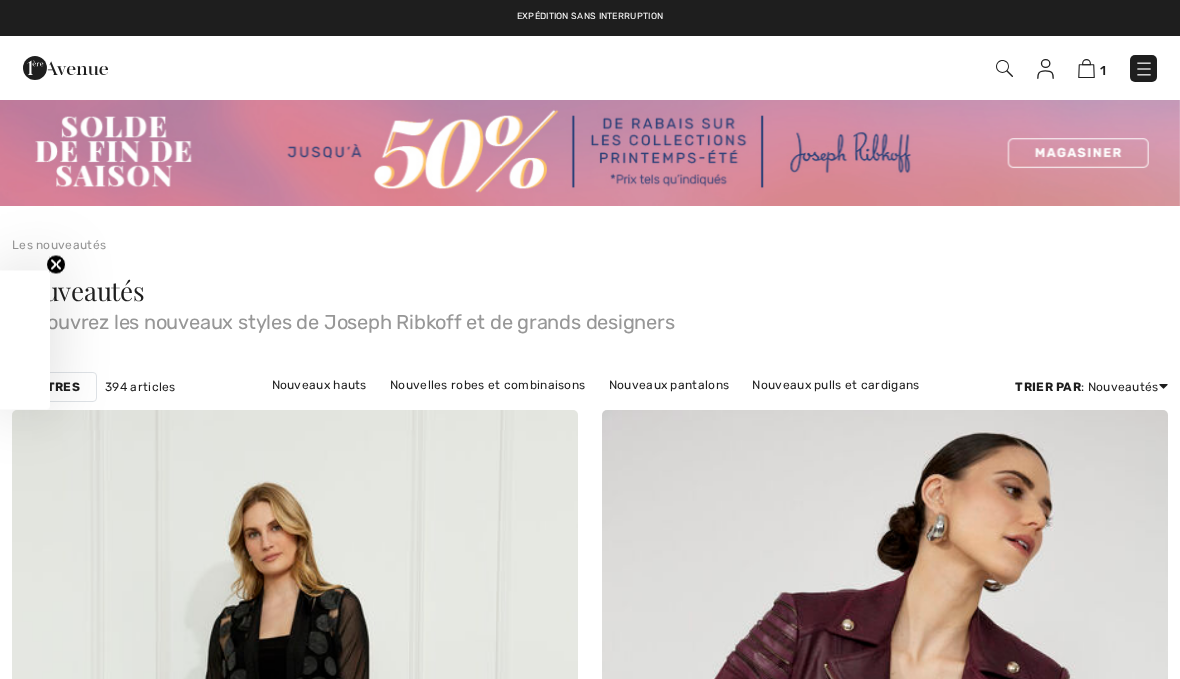 scroll, scrollTop: 280, scrollLeft: 0, axis: vertical 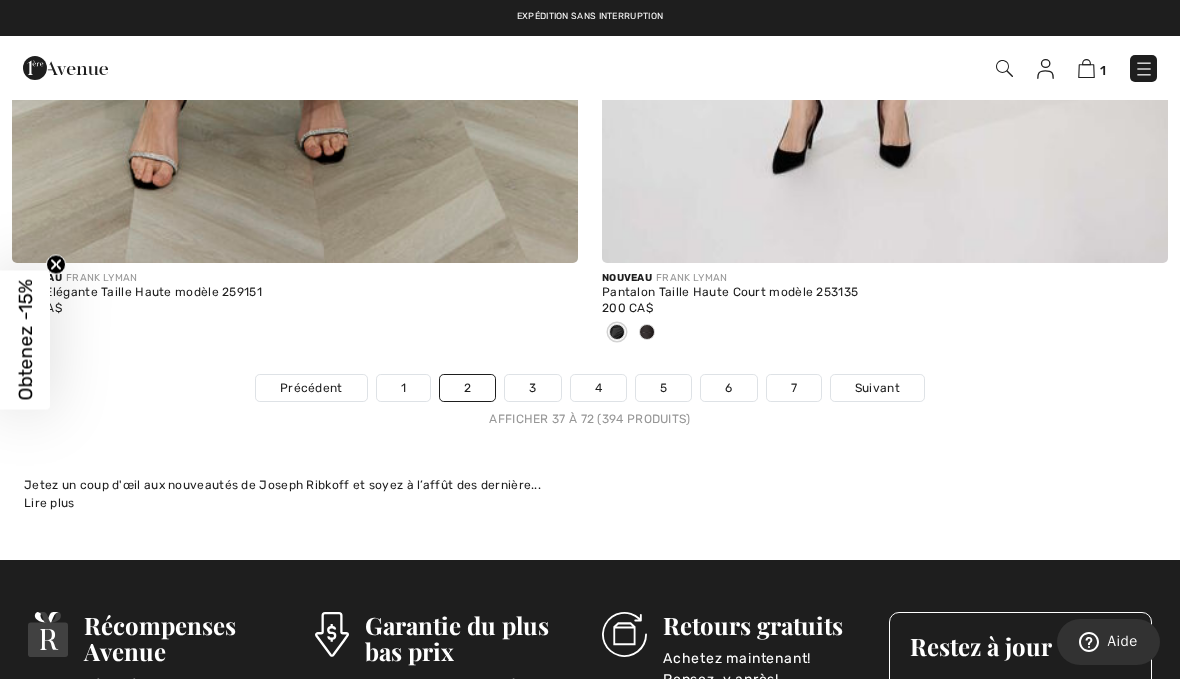 click on "3" at bounding box center [532, 388] 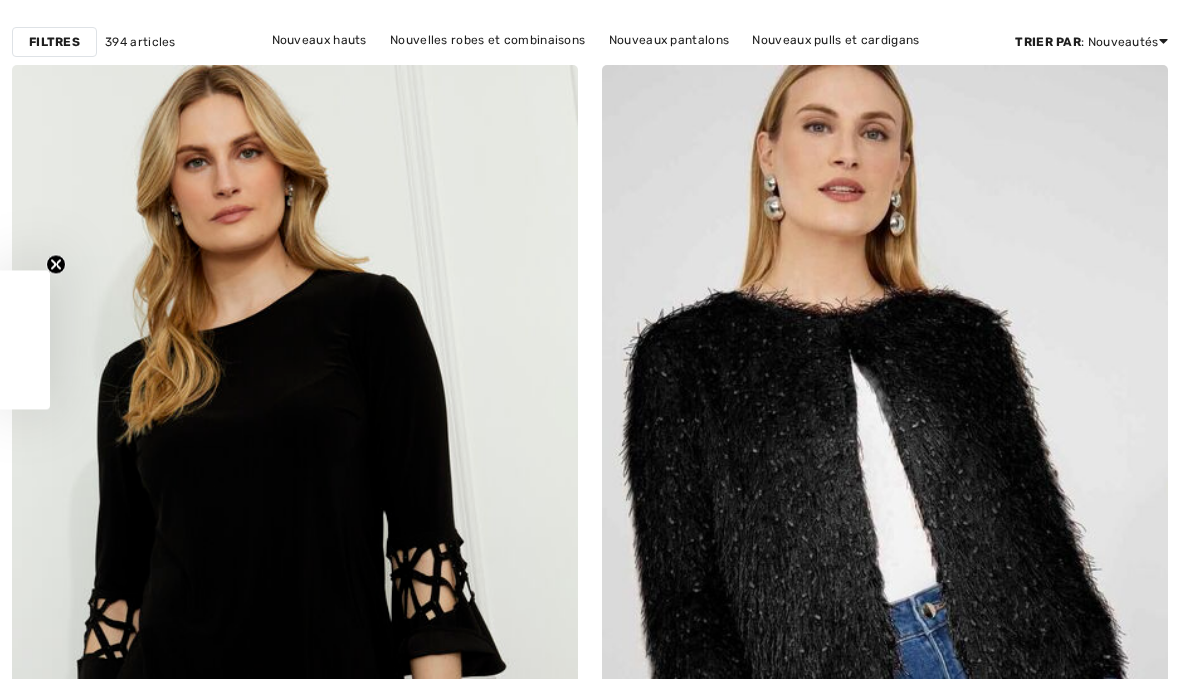 scroll, scrollTop: 0, scrollLeft: 0, axis: both 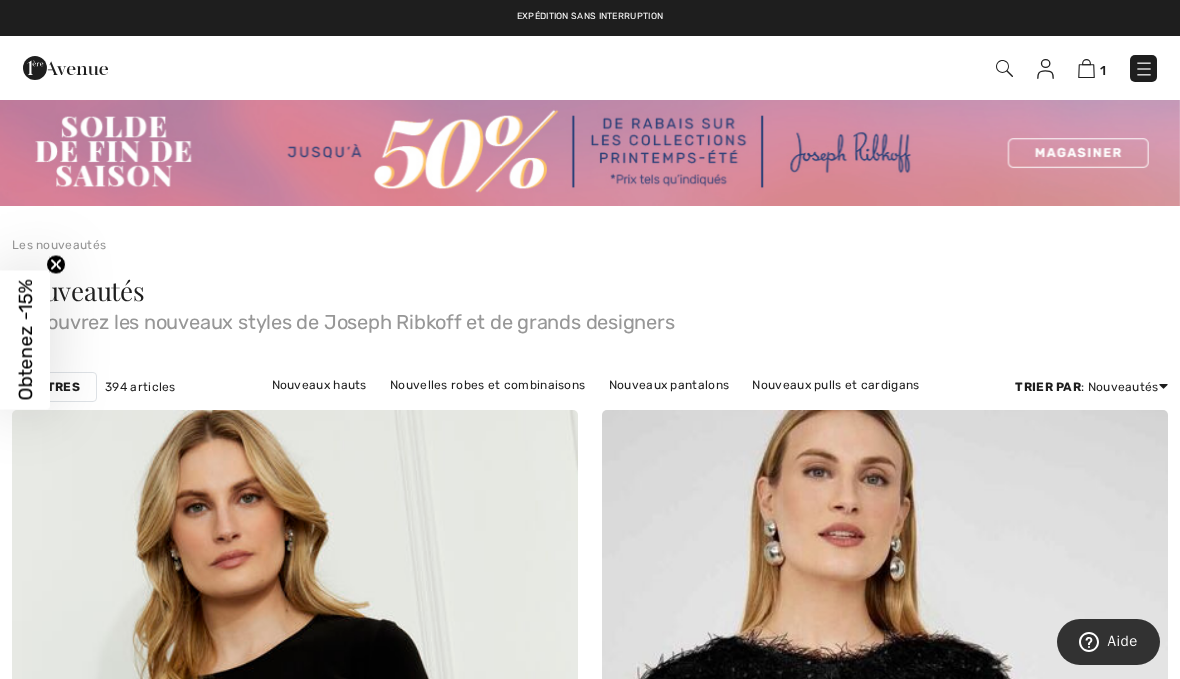 click at bounding box center (1144, 69) 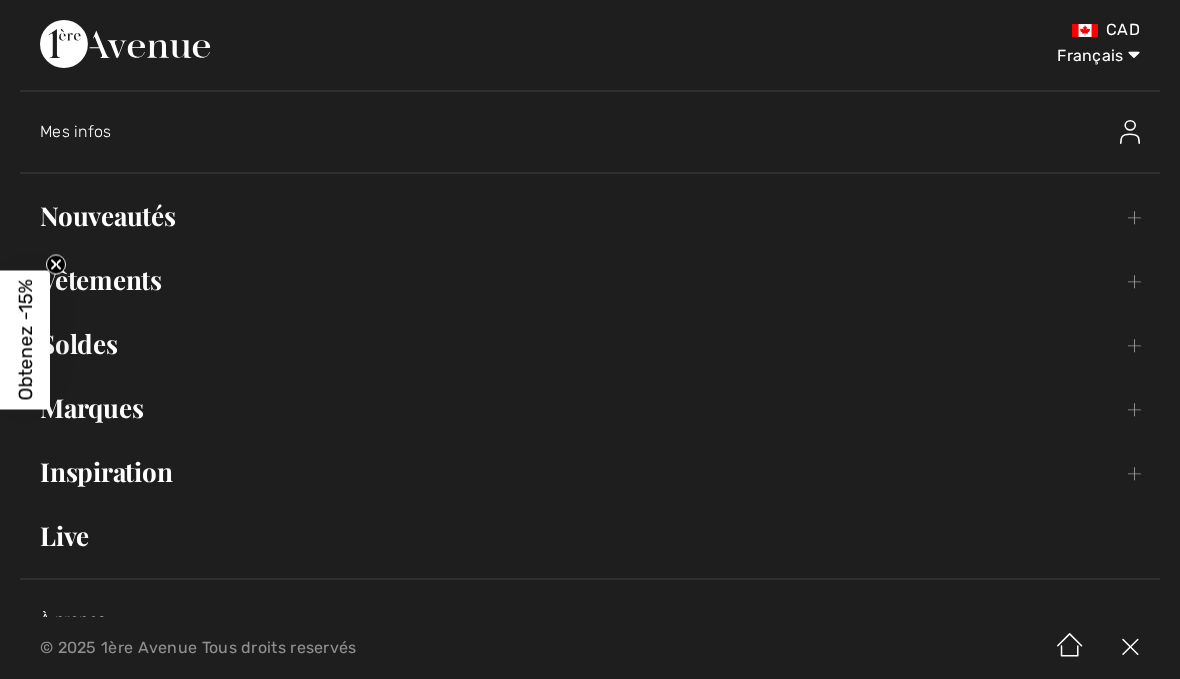 click on "Mes infos" at bounding box center (600, 132) 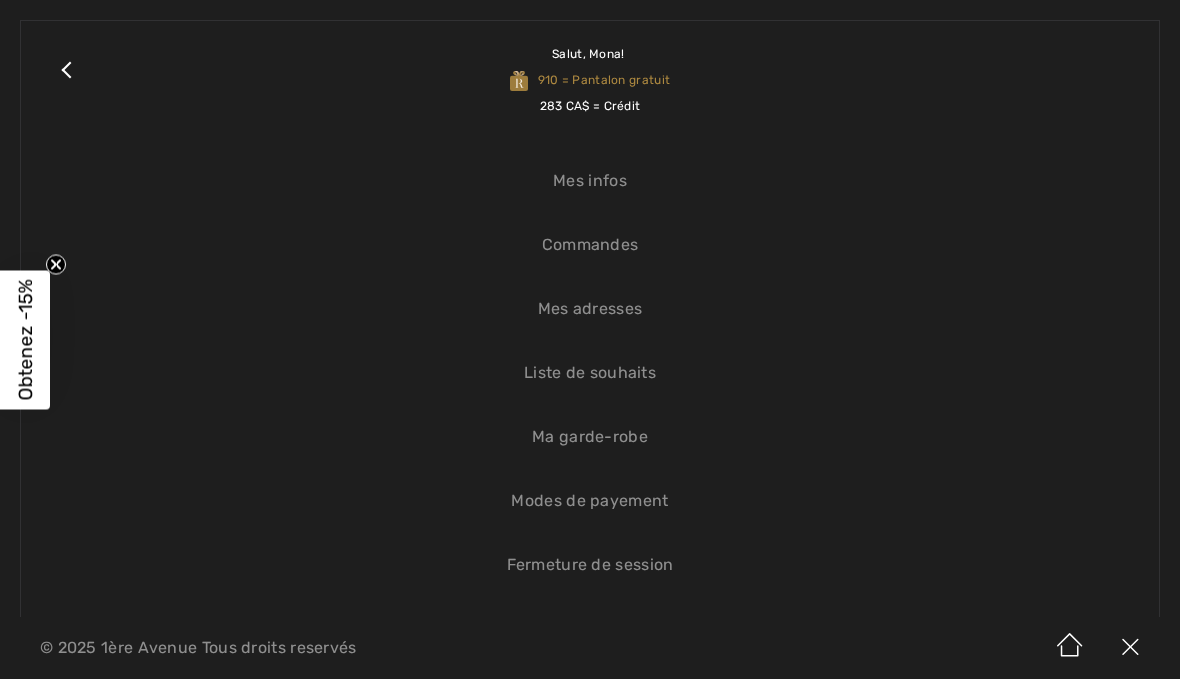 click on "Ma garde-robe" at bounding box center (590, 437) 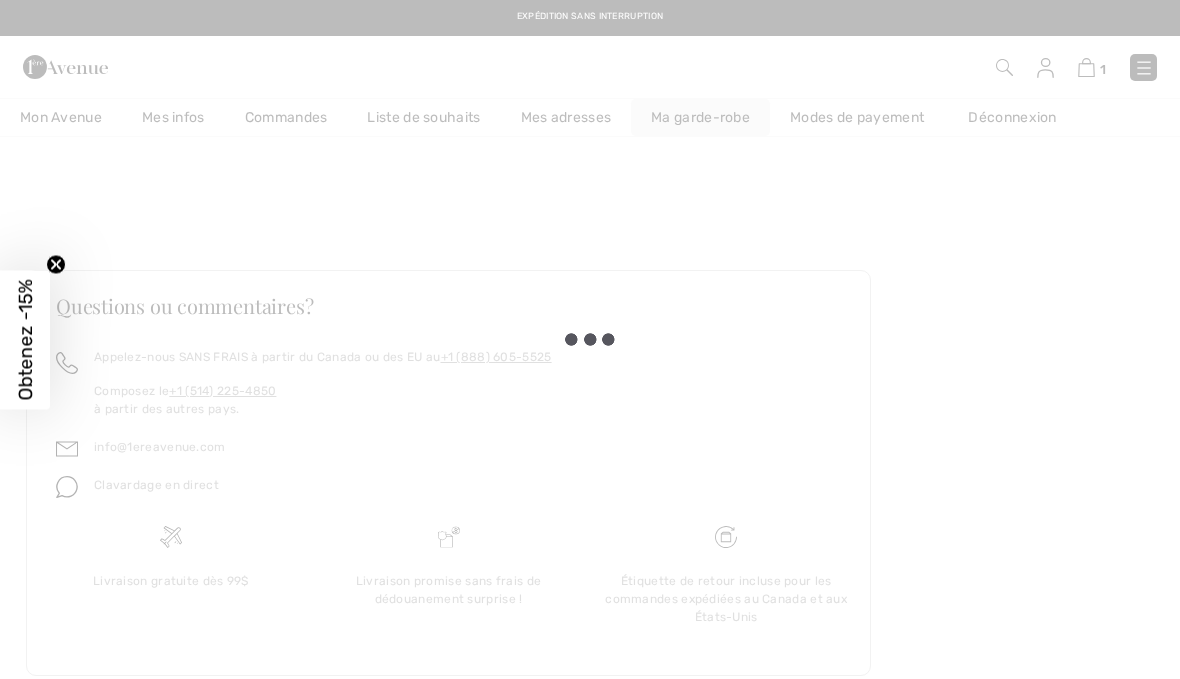scroll, scrollTop: 0, scrollLeft: 0, axis: both 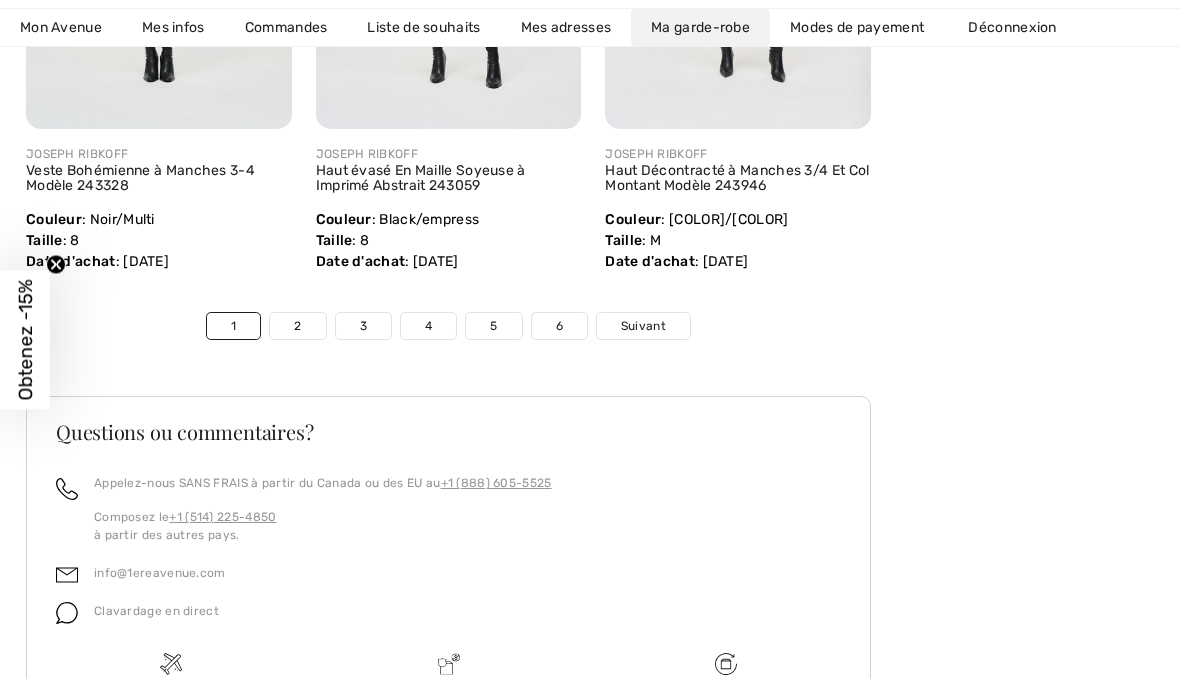 click on "2" at bounding box center [297, 326] 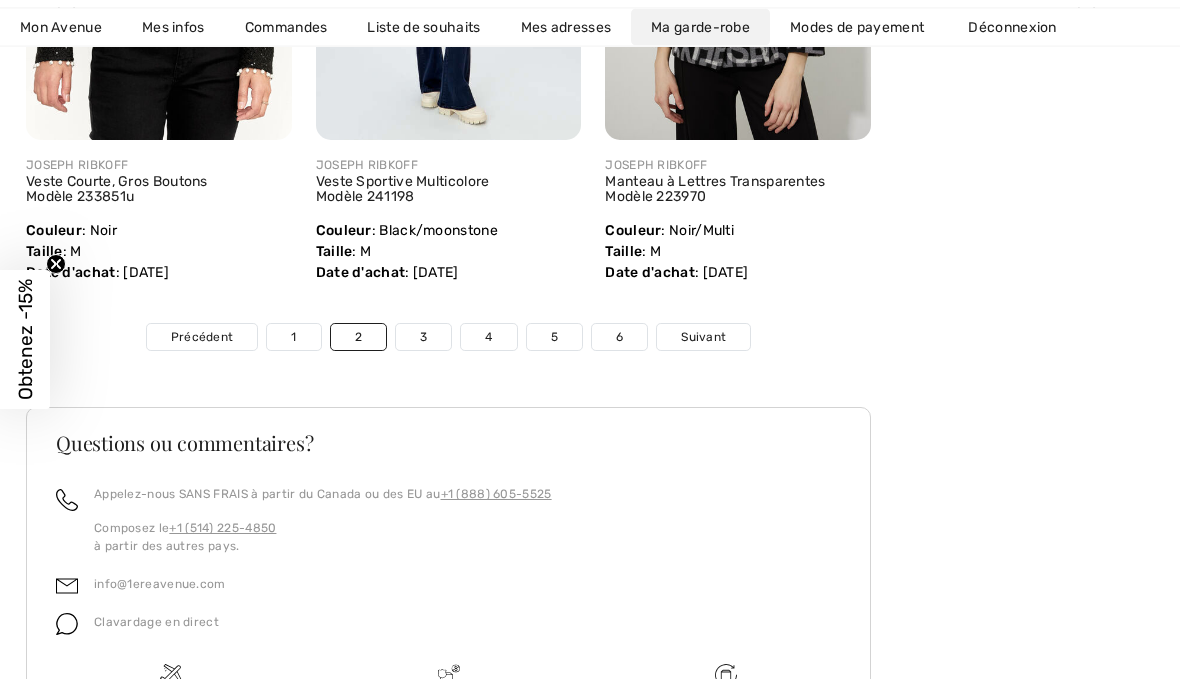 scroll, scrollTop: 7056, scrollLeft: 0, axis: vertical 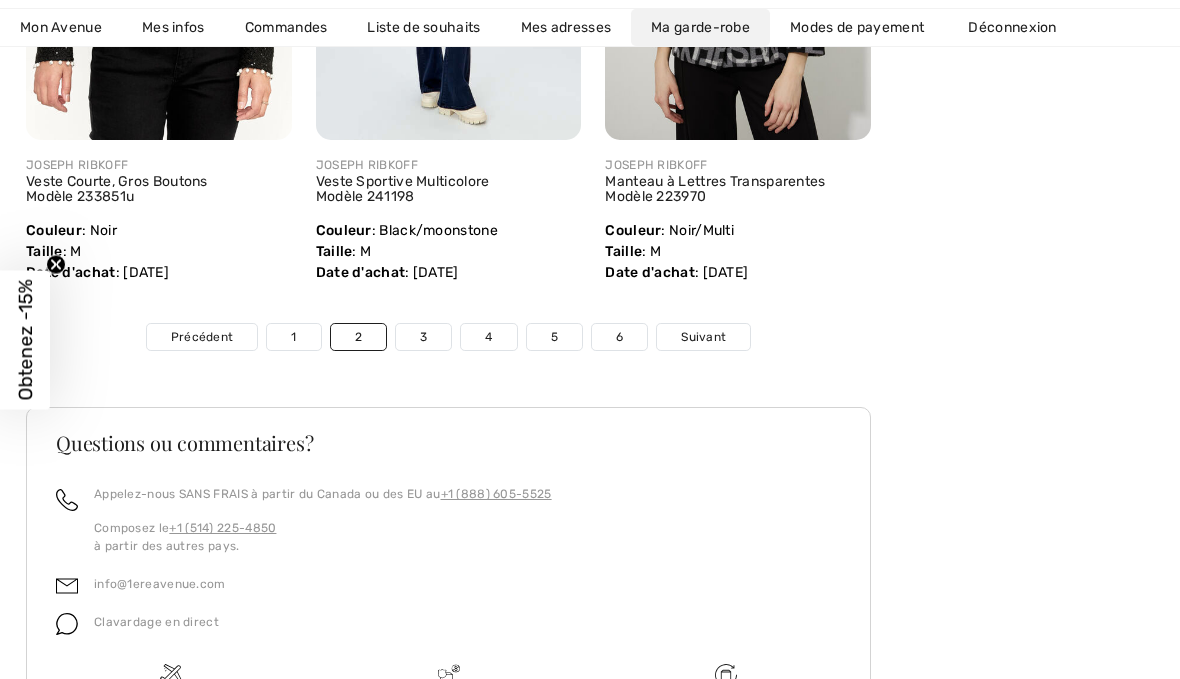 click on "3" at bounding box center [423, 337] 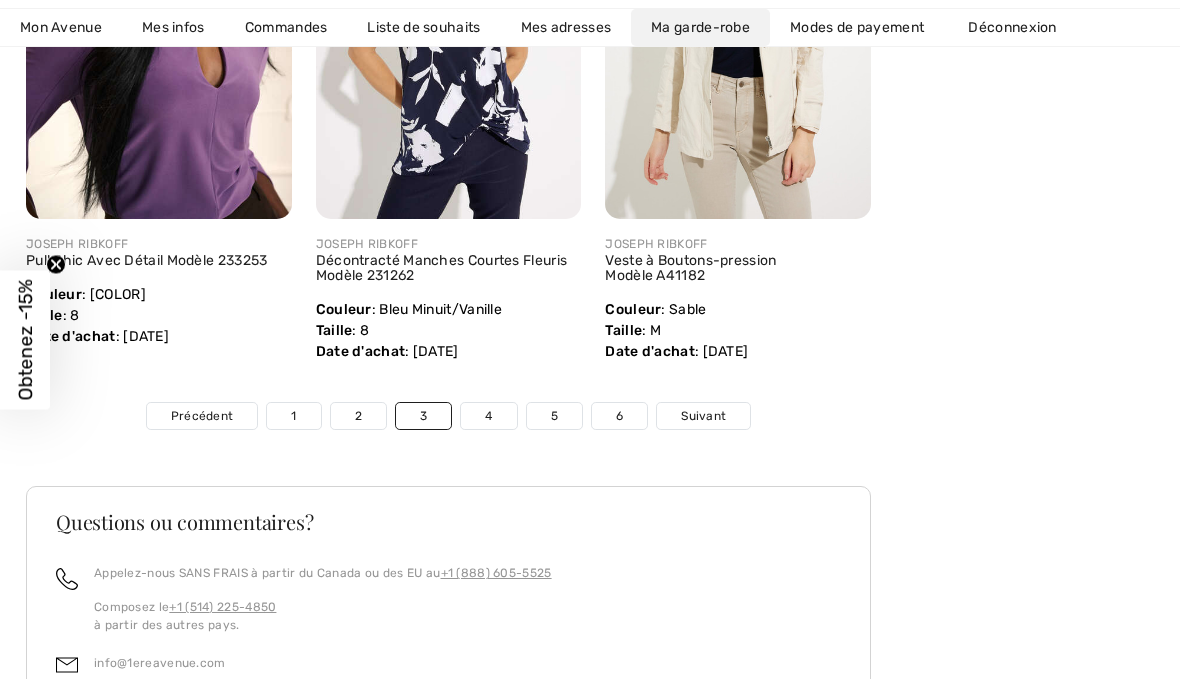 scroll, scrollTop: 6996, scrollLeft: 0, axis: vertical 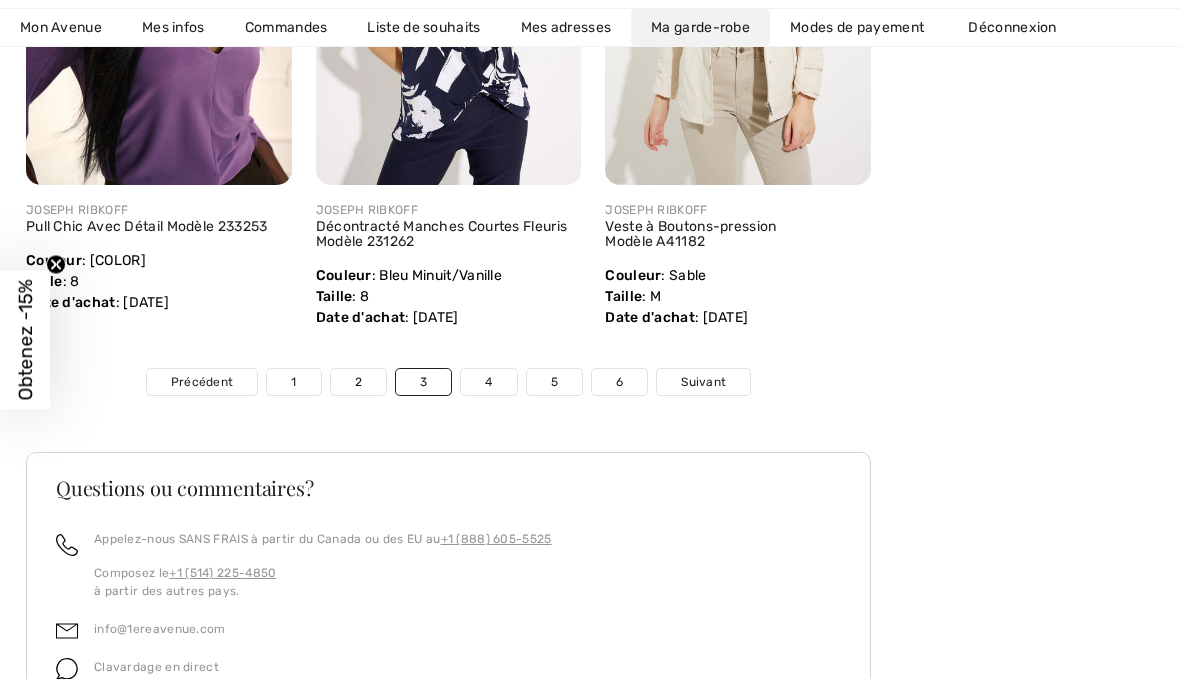 click on "4" at bounding box center [488, 382] 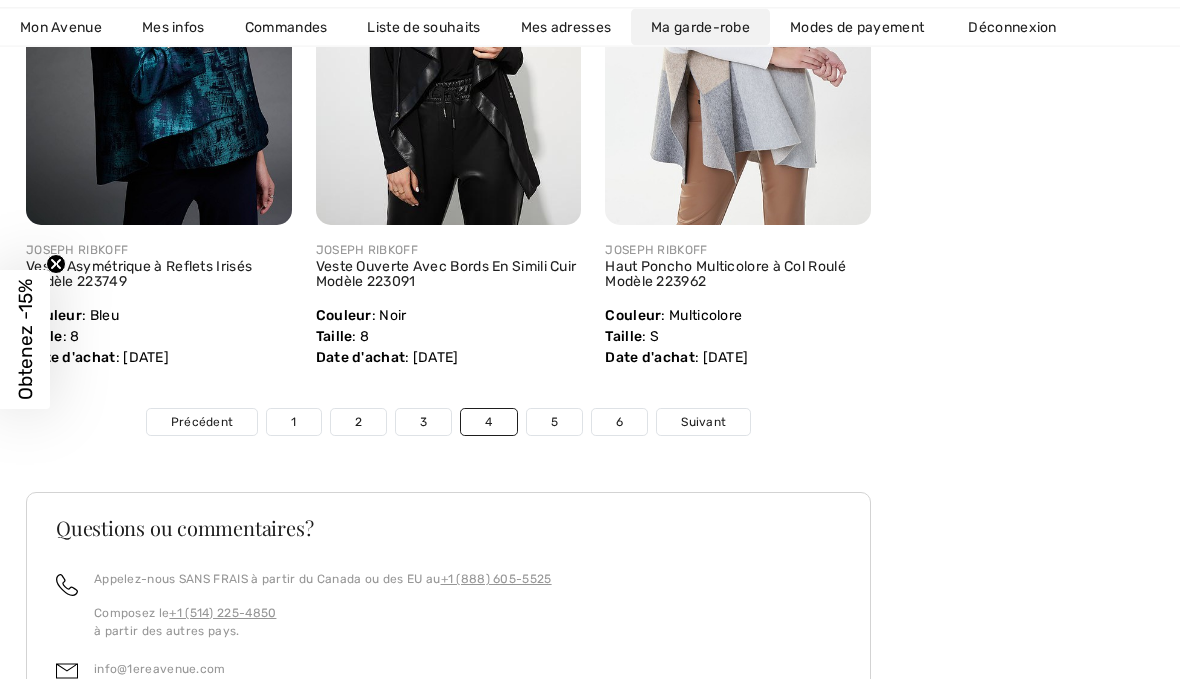 scroll, scrollTop: 6972, scrollLeft: 0, axis: vertical 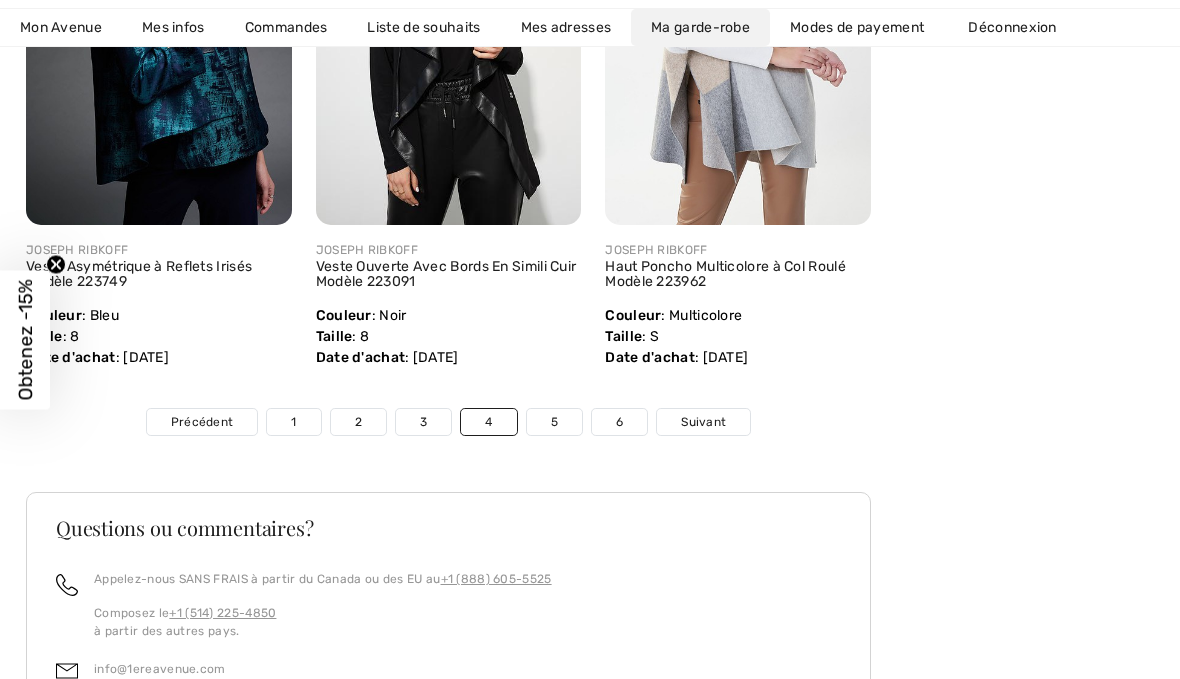 click on "5" at bounding box center (554, 422) 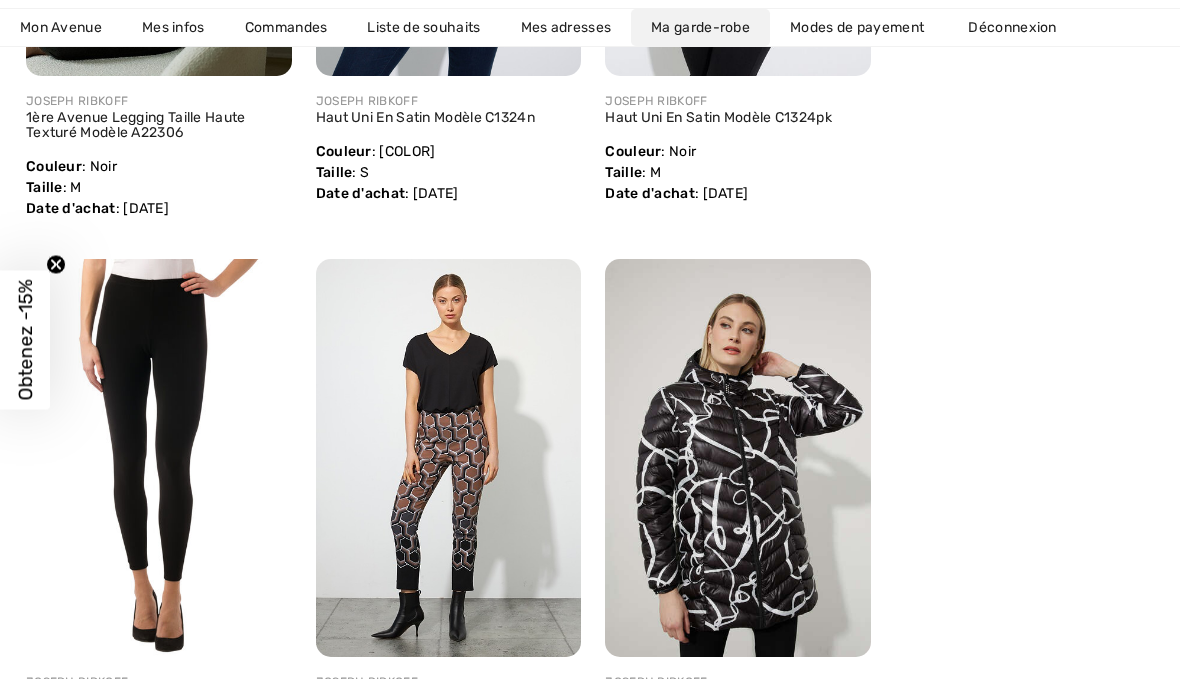 scroll, scrollTop: 2488, scrollLeft: 0, axis: vertical 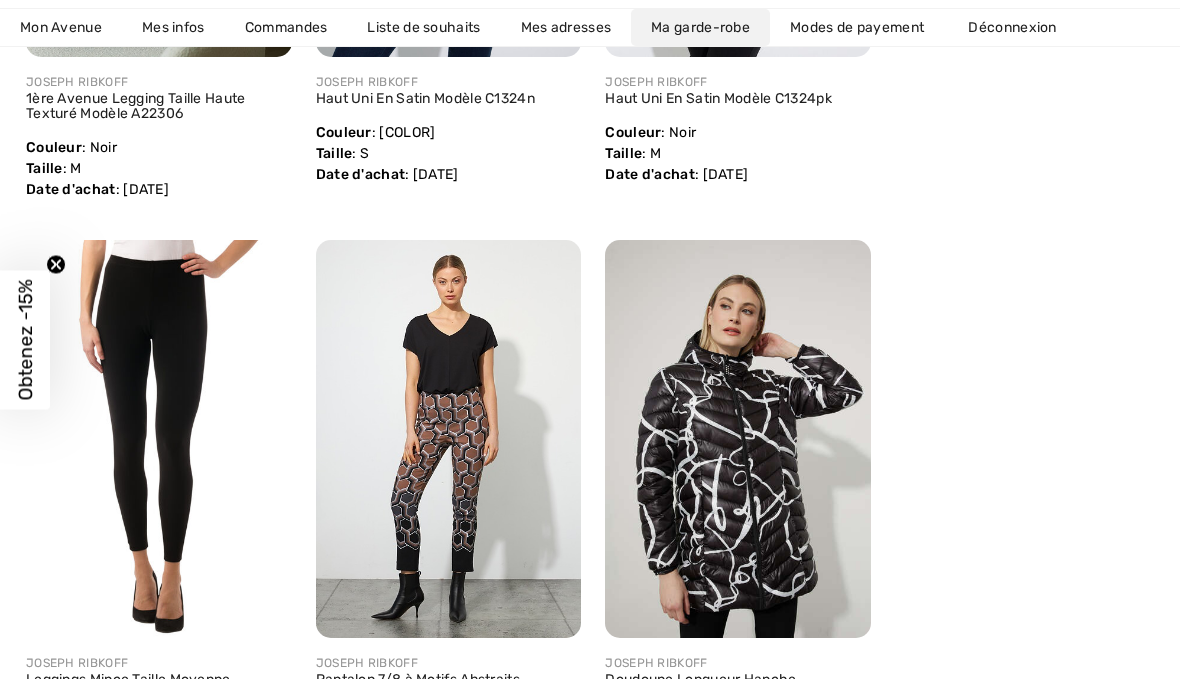 click at bounding box center [449, 439] 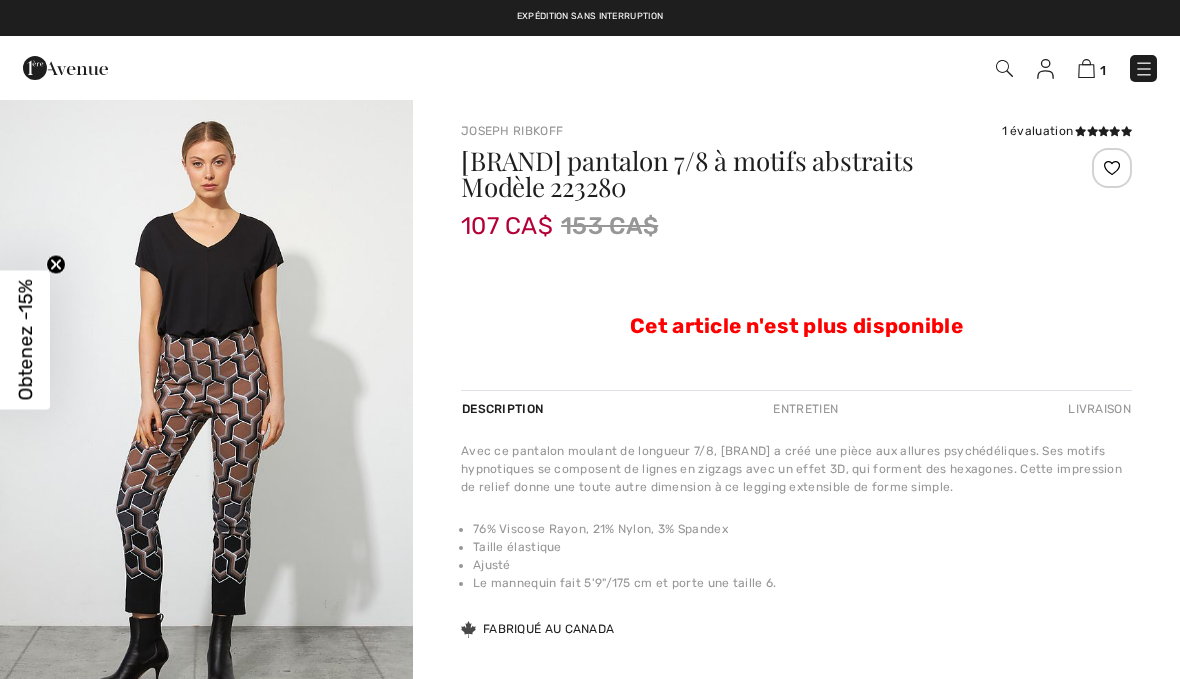 checkbox on "true" 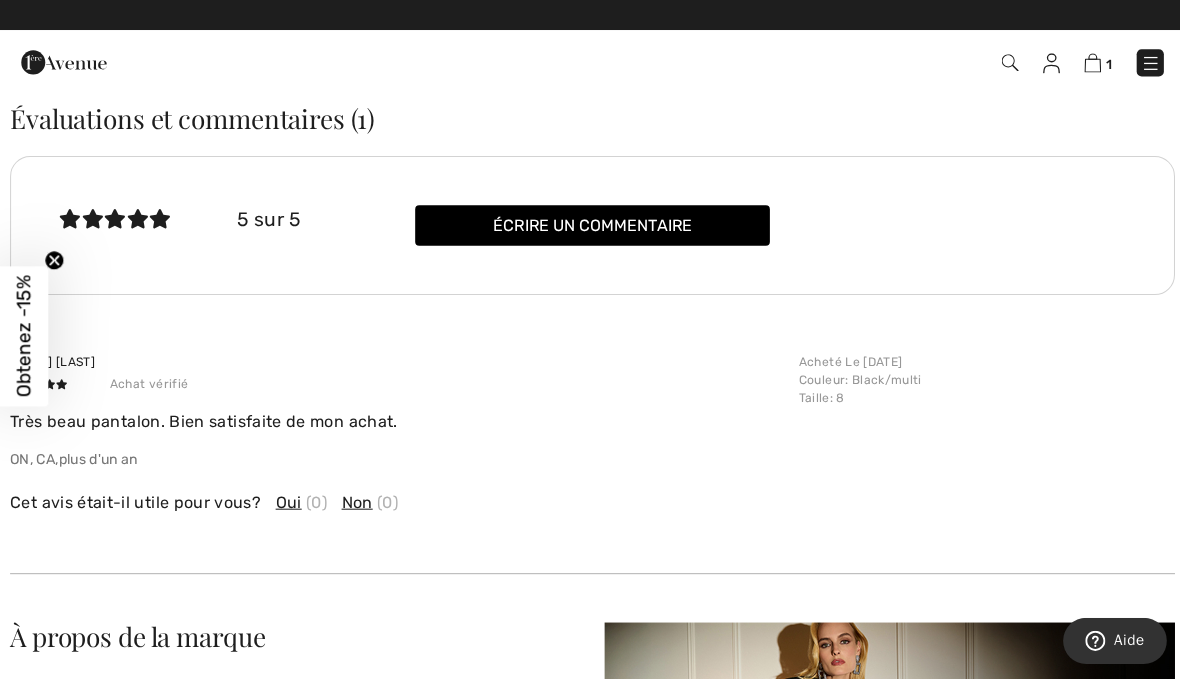 scroll, scrollTop: 1270, scrollLeft: 0, axis: vertical 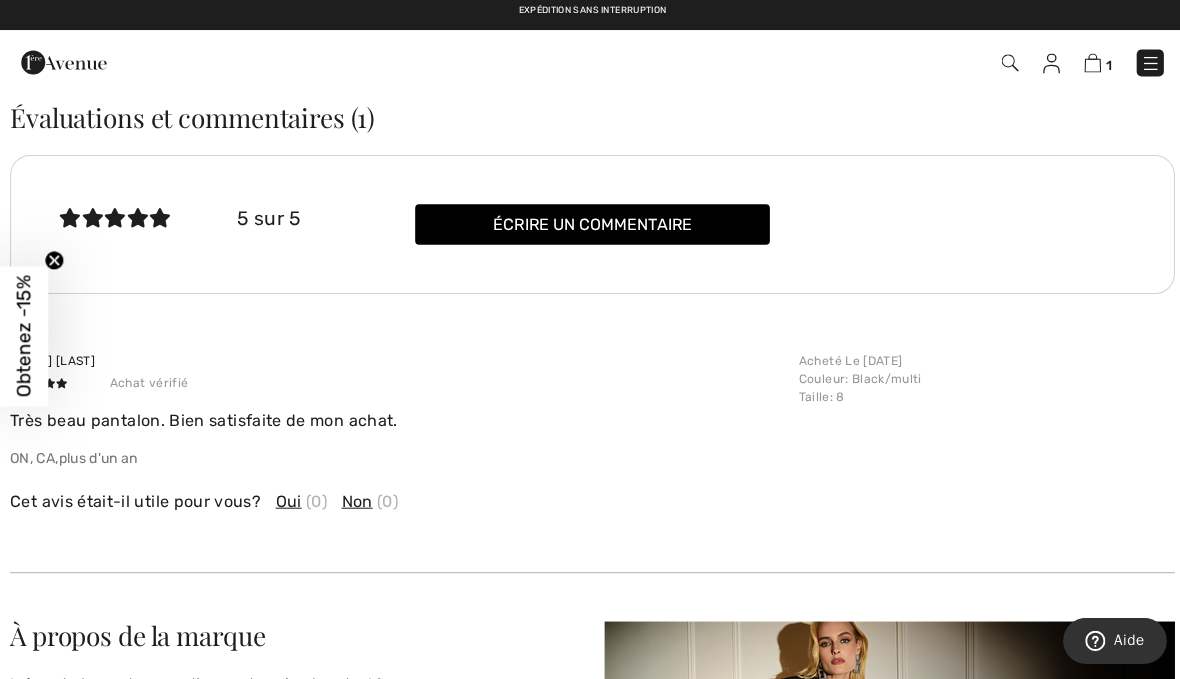 click at bounding box center (1086, 68) 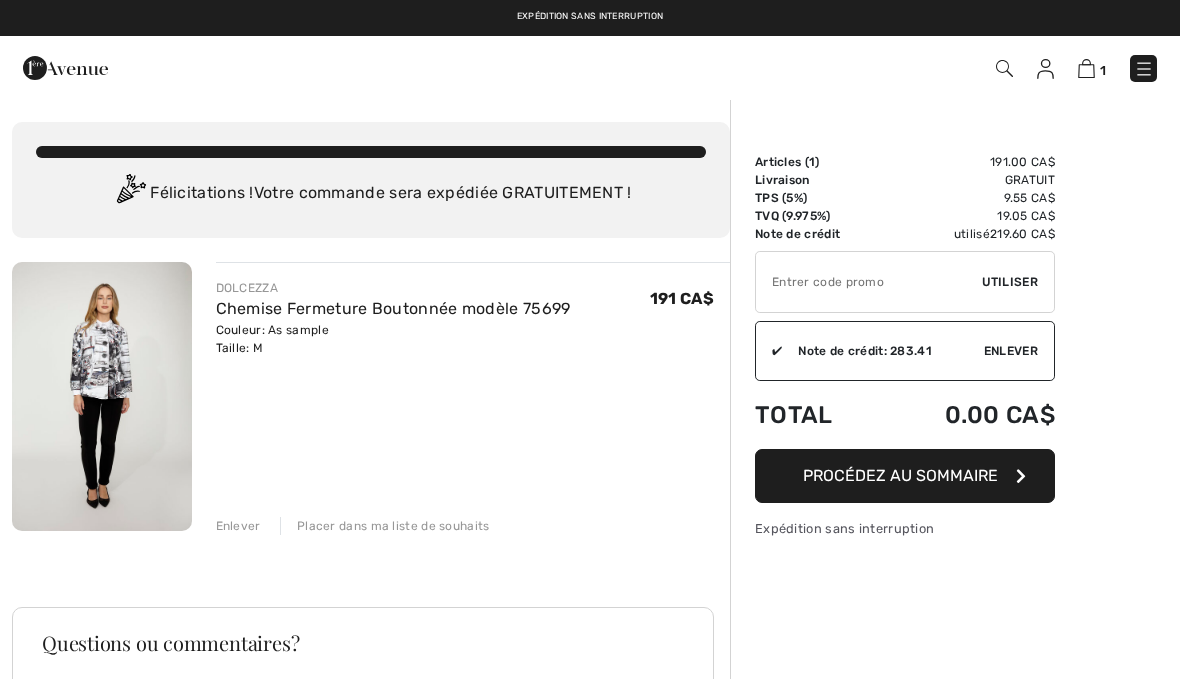 scroll, scrollTop: 0, scrollLeft: 0, axis: both 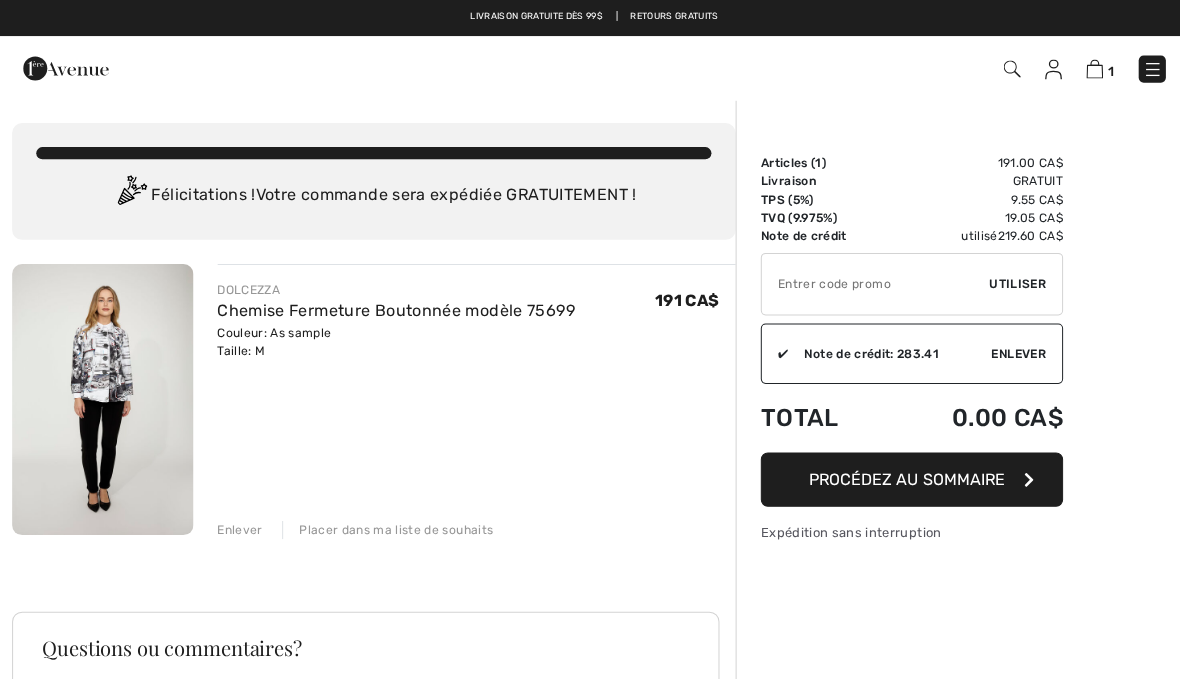click at bounding box center [1144, 69] 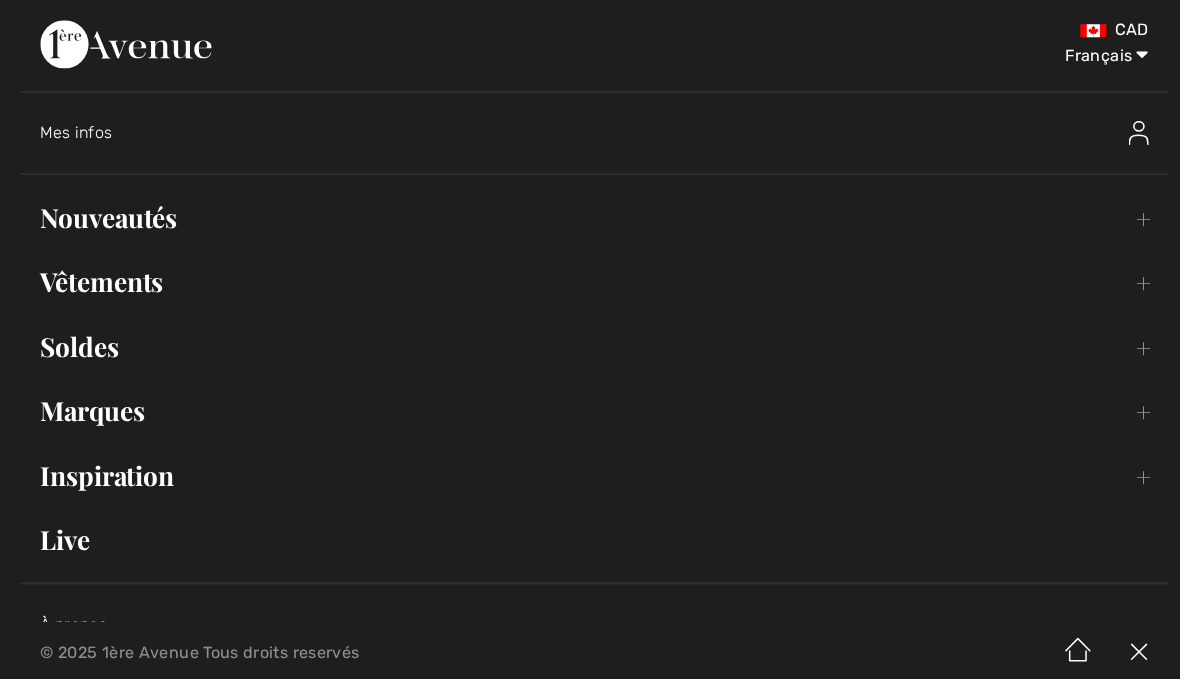click on "Nouveautés Toggle submenu" at bounding box center [590, 216] 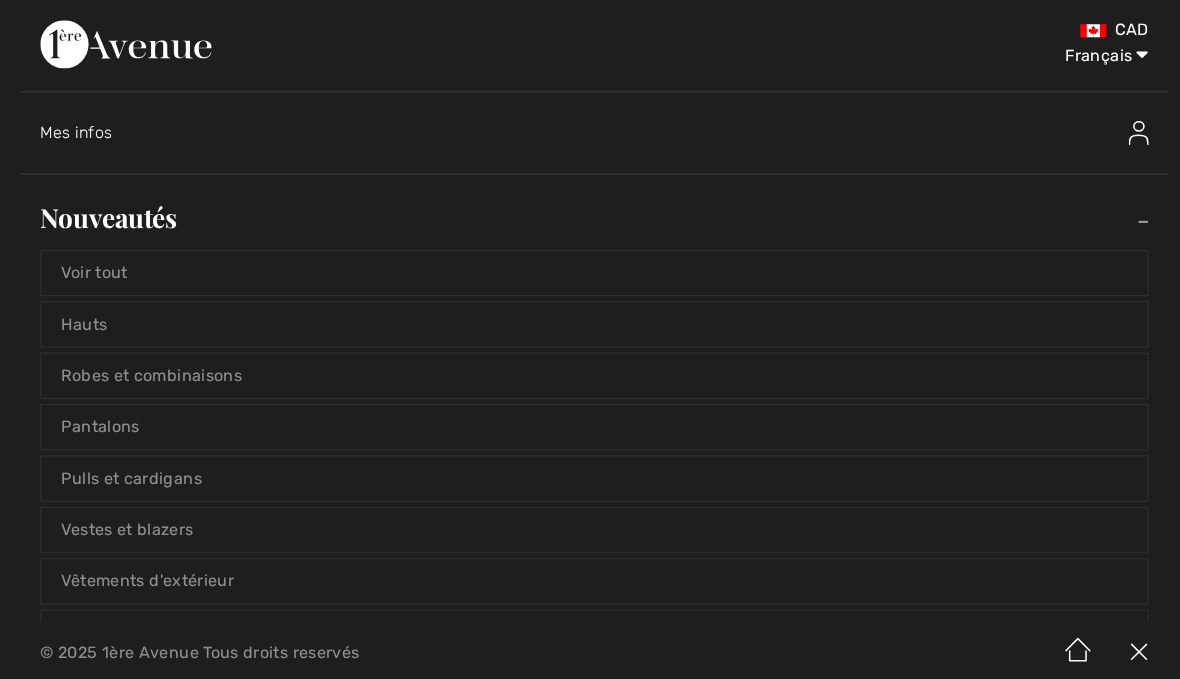 click on "Voir tout" at bounding box center [590, 271] 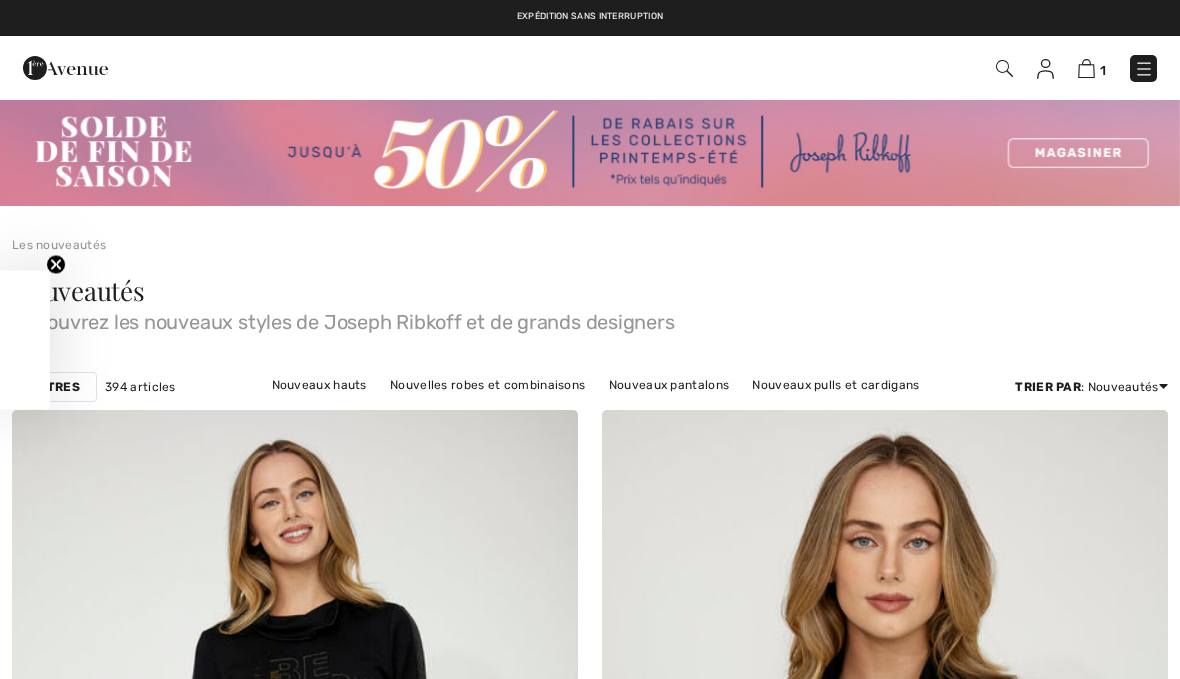 scroll, scrollTop: 0, scrollLeft: 0, axis: both 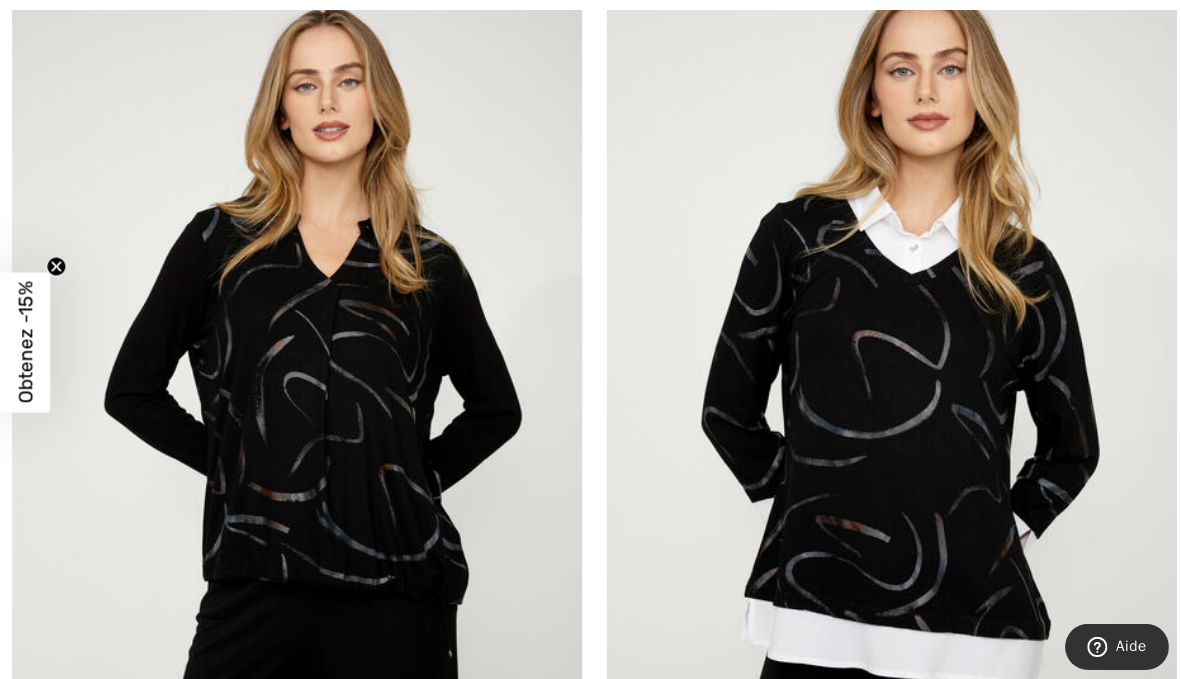 click at bounding box center [885, 408] 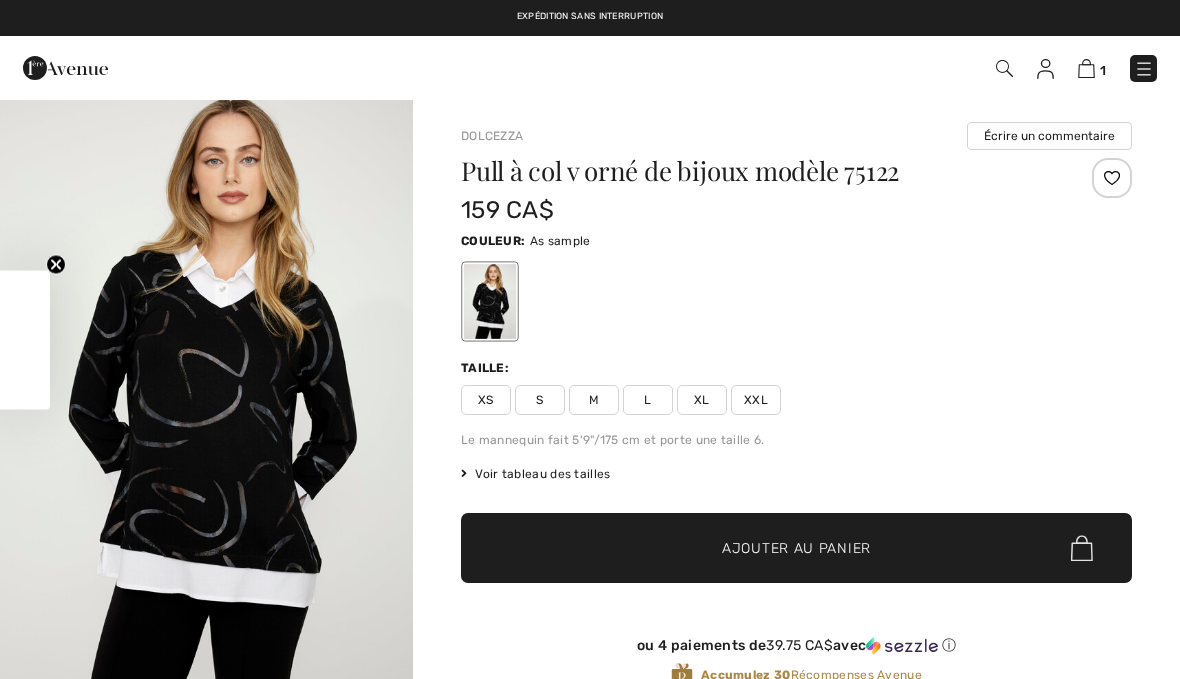 scroll, scrollTop: 0, scrollLeft: 0, axis: both 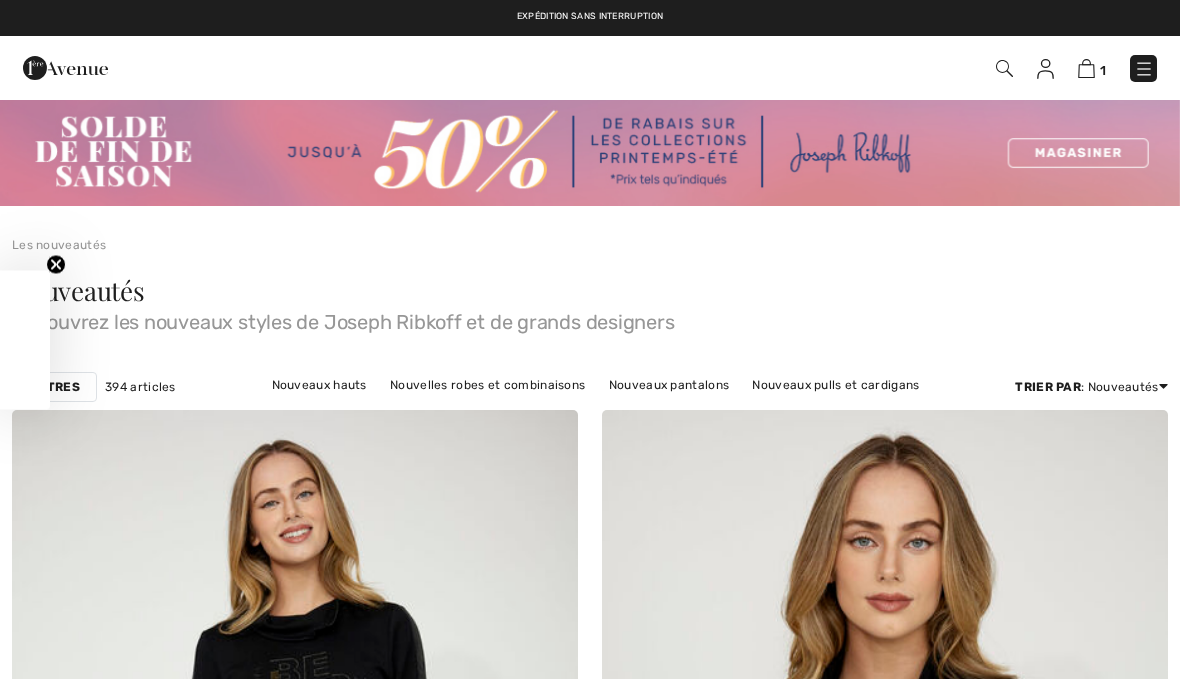 checkbox on "true" 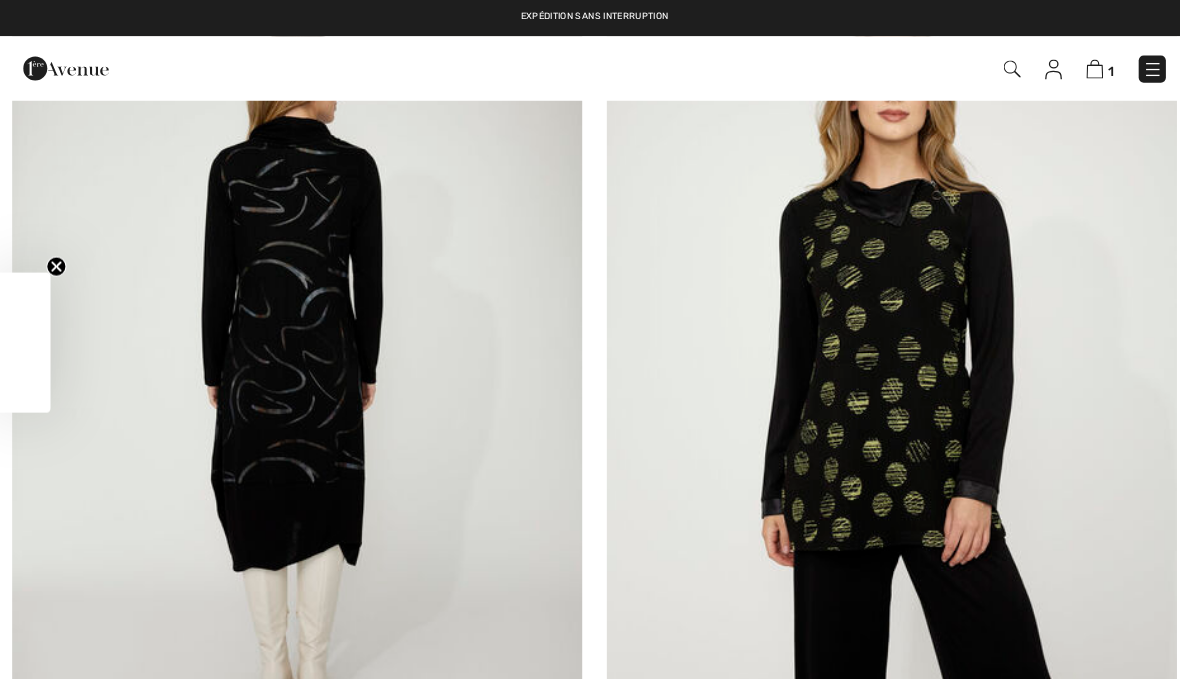 scroll, scrollTop: 0, scrollLeft: 0, axis: both 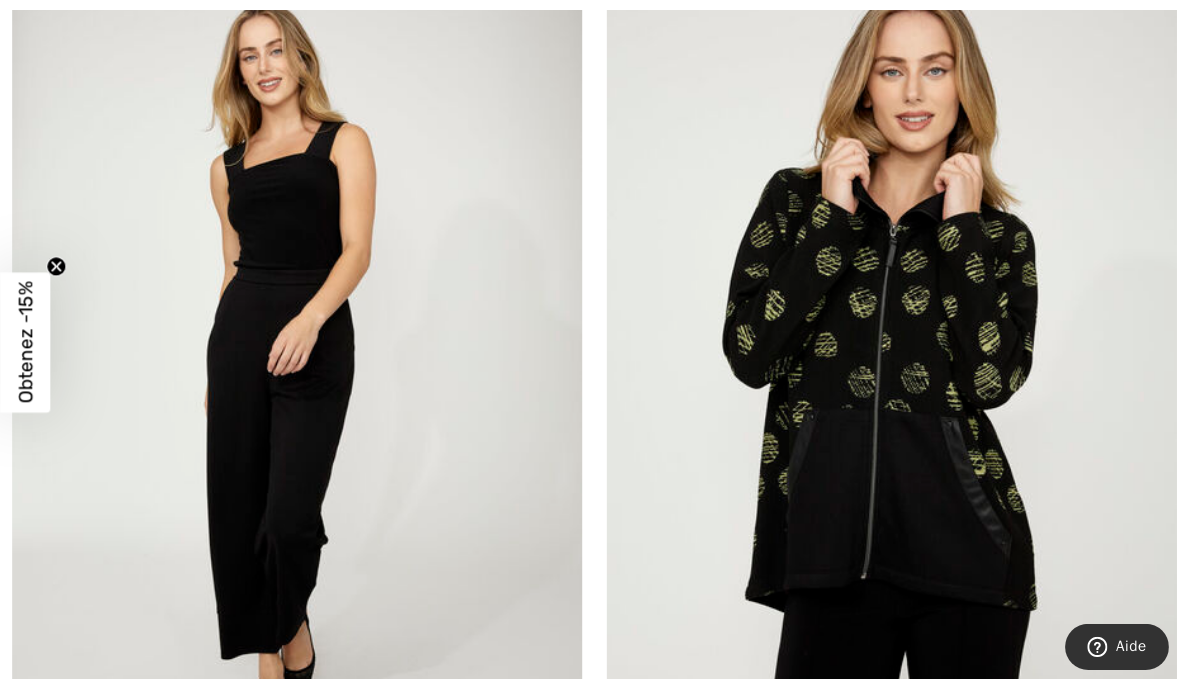 click at bounding box center [885, 370] 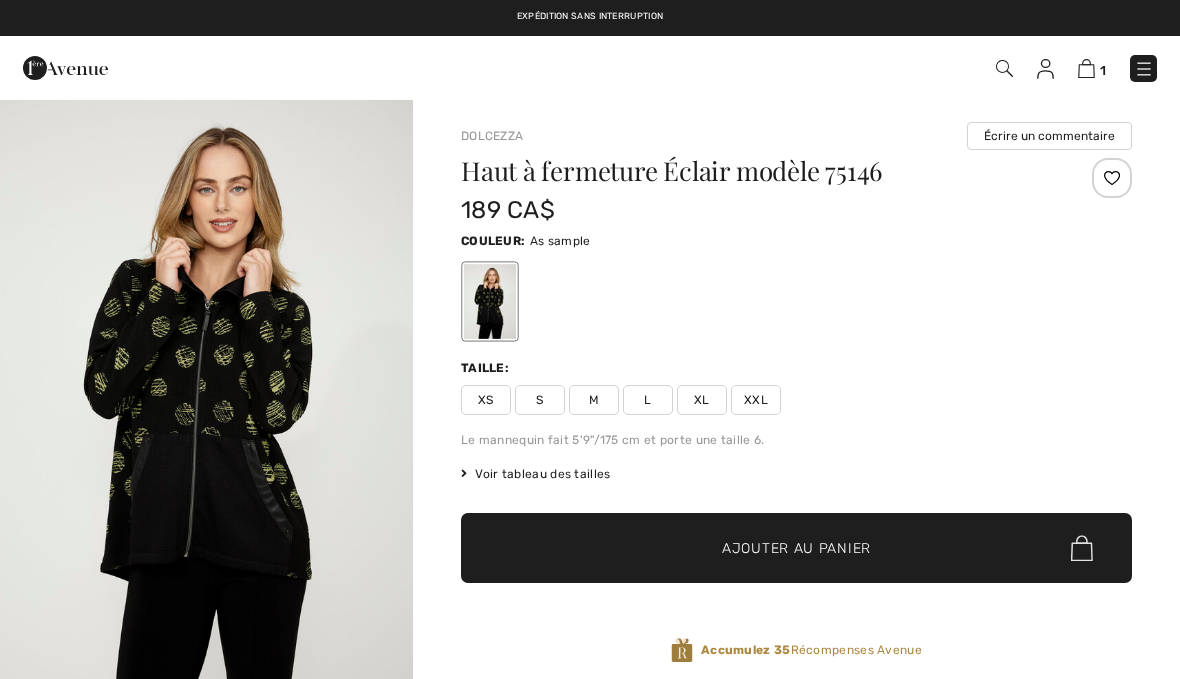 scroll, scrollTop: 57, scrollLeft: 0, axis: vertical 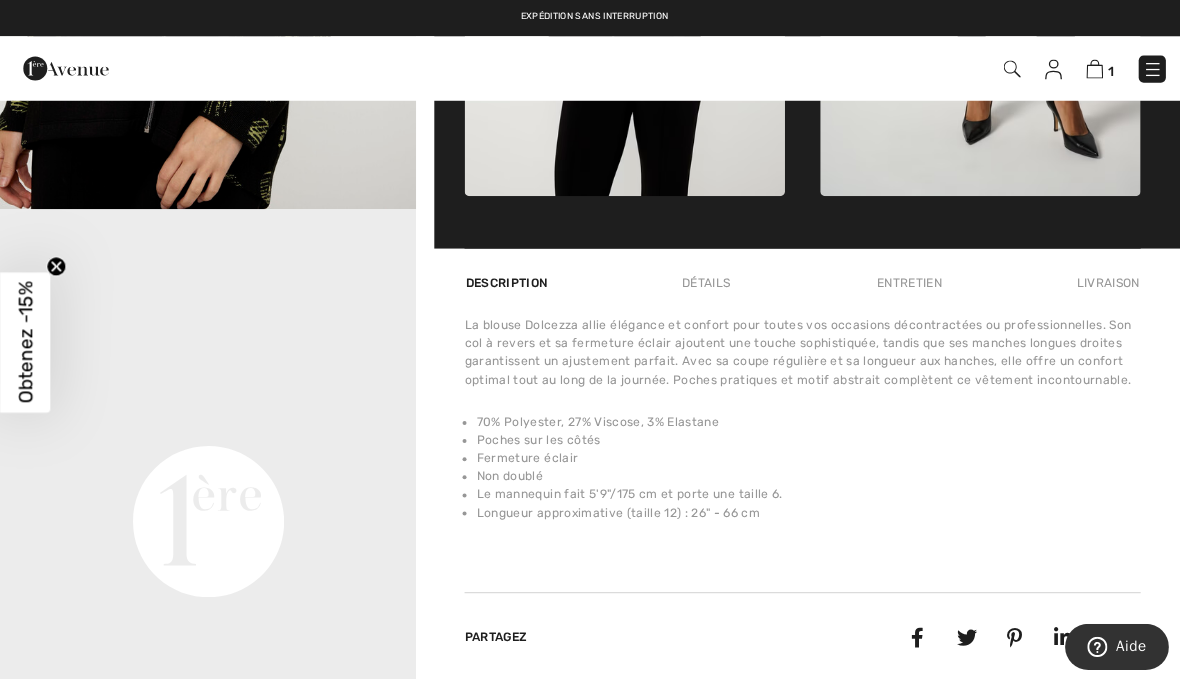 click on "La blouse Dolcezza allie élégance et confort pour toutes vos occasions décontractées ou professionnelles. Son col à revers et sa fermeture éclair ajoutent une touche sophistiquée, tandis que ses manches longues droites garantissent un ajustement parfait. Avec sa coupe régulière et sa longueur aux hanches, elle offre un confort optimal tout au long de la journée. Poches pratiques et motif abstrait complètent ce vêtement incontournable. 70% Polyester, 27% Viscose, 3% Elastane Poches sur les côtés Fermeture éclair Non doublé Le mannequin fait 5'9"/175 cm et porte une taille 6. Longueur approximative (taille 12) : 26" - 66 cm" at bounding box center [796, 428] 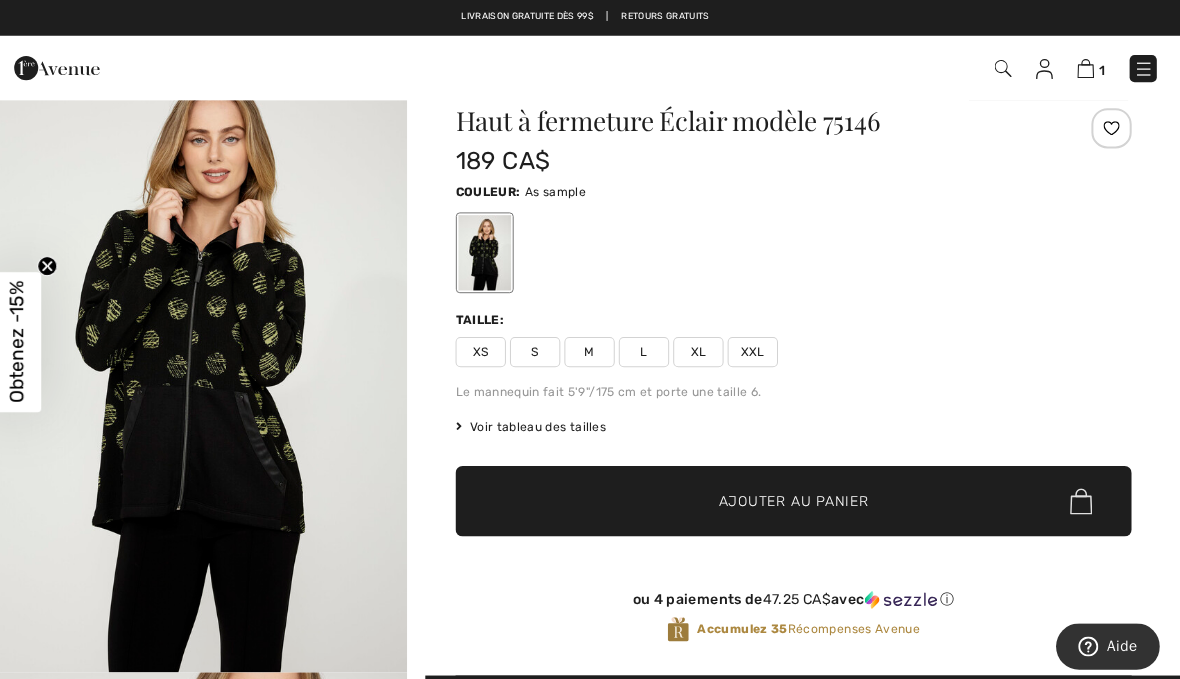 scroll, scrollTop: 0, scrollLeft: 0, axis: both 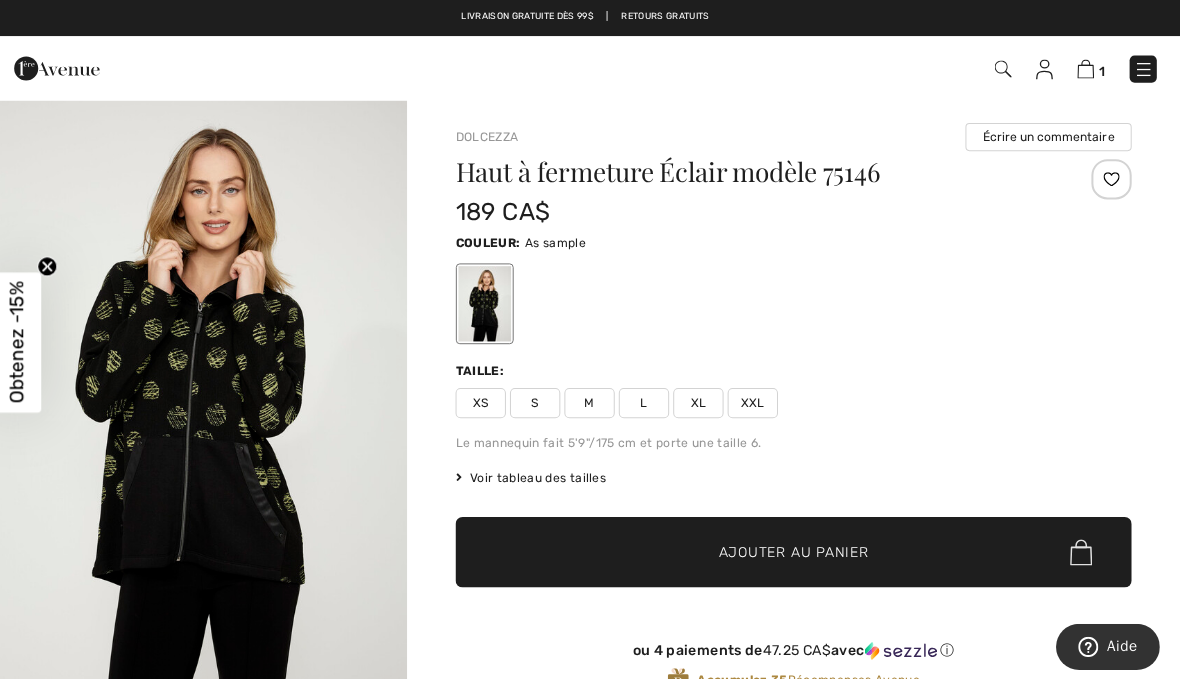 click on "Voir tableau des tailles" at bounding box center [796, 474] 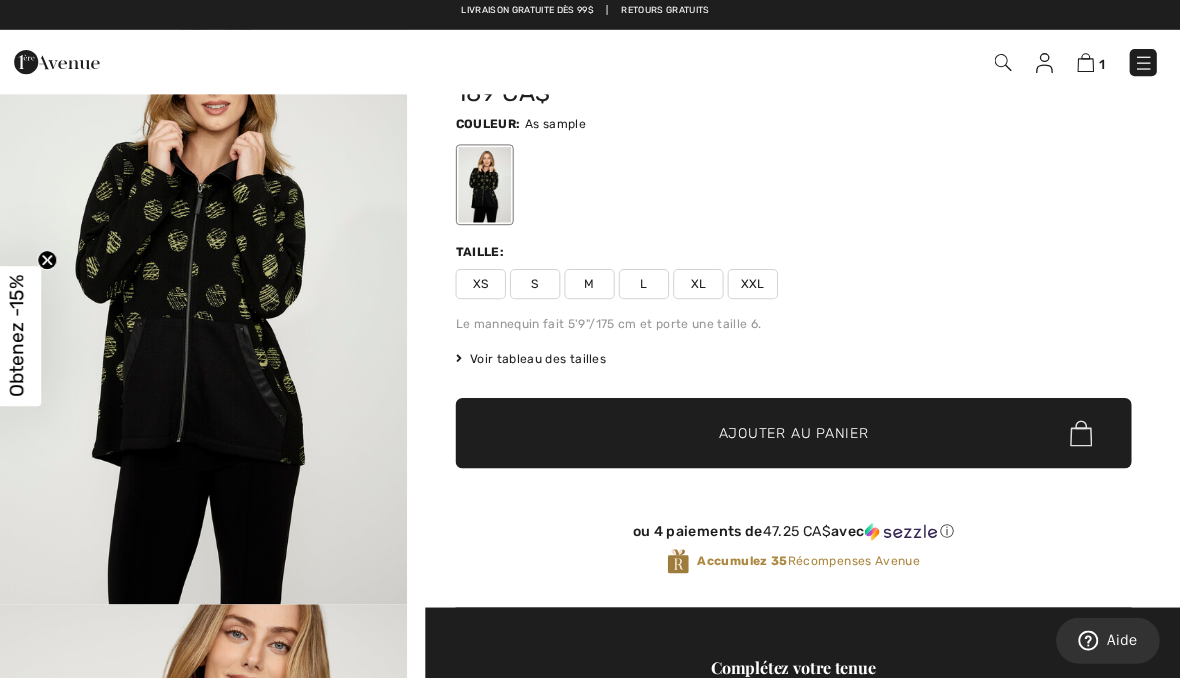 scroll, scrollTop: 115, scrollLeft: 0, axis: vertical 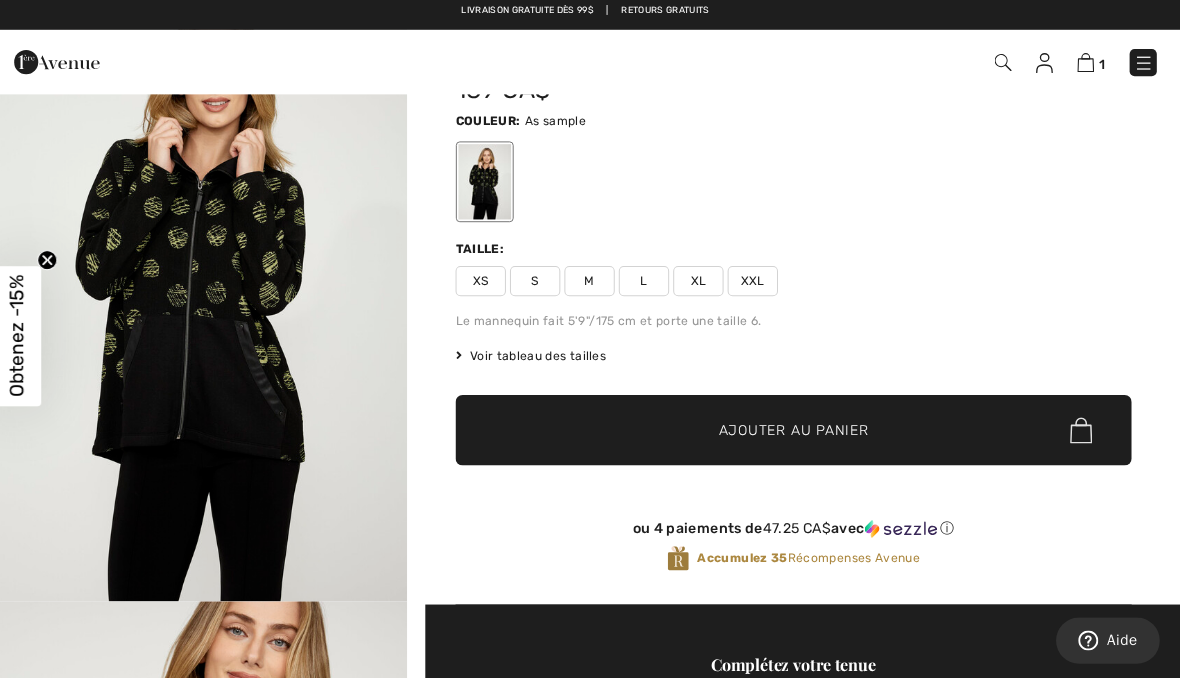 click on "M" at bounding box center (594, 285) 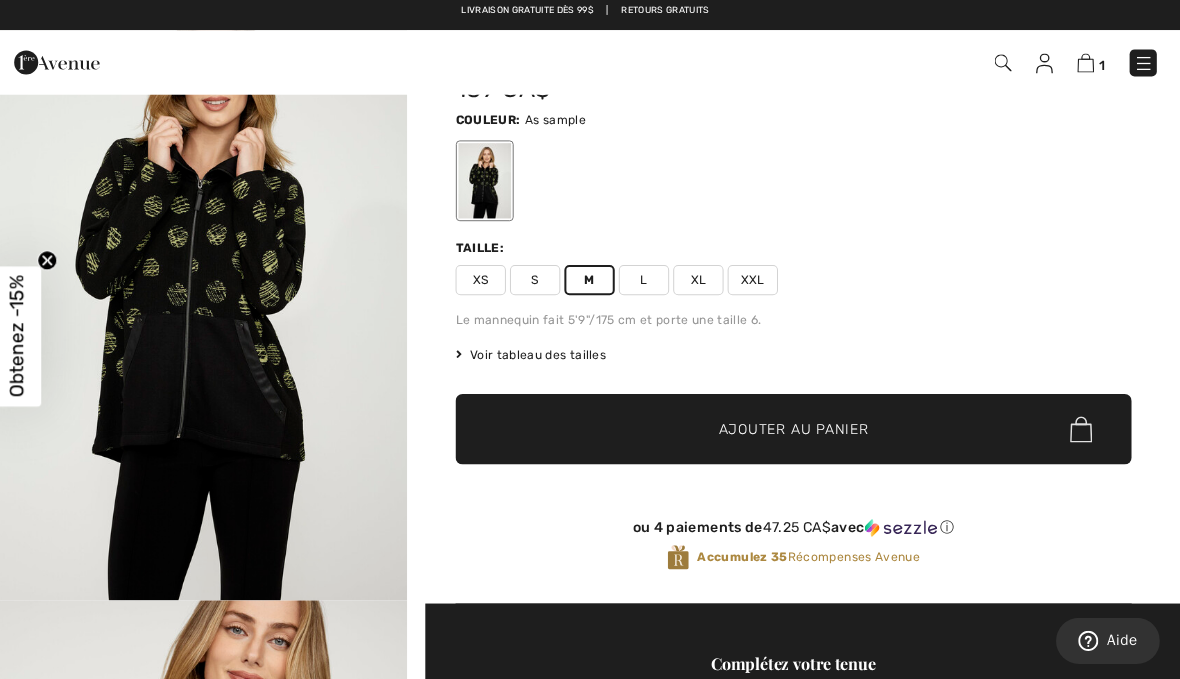 click on "Ajouter au panier" at bounding box center (796, 432) 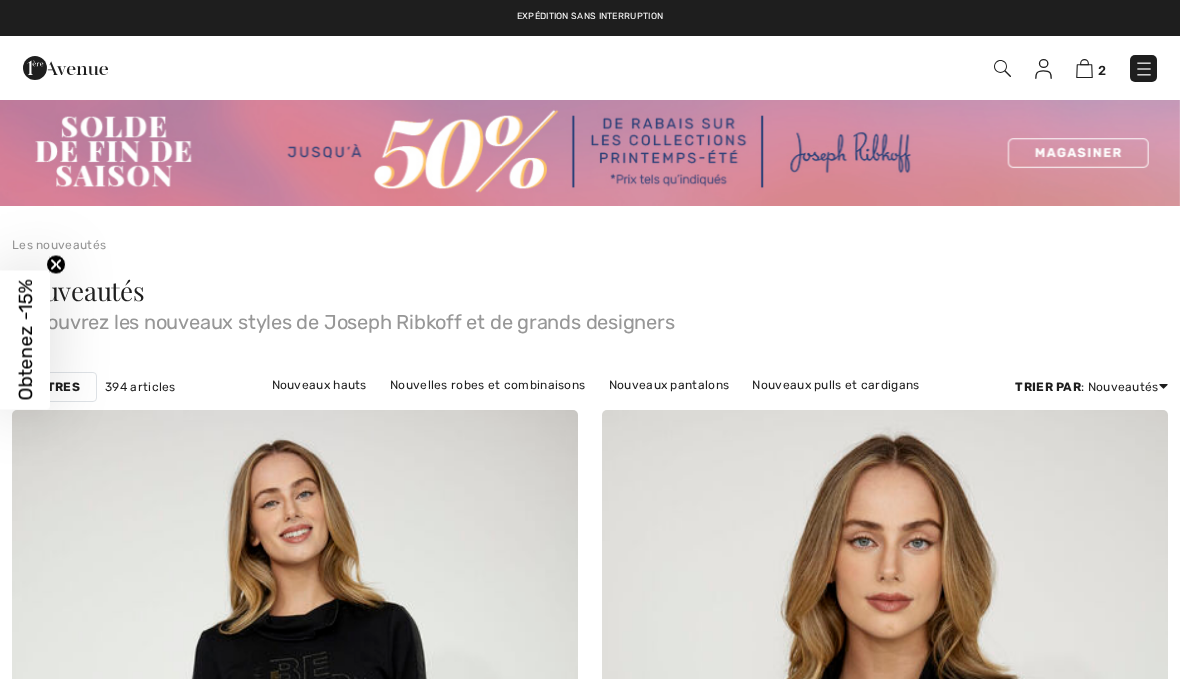 scroll, scrollTop: 3288, scrollLeft: 0, axis: vertical 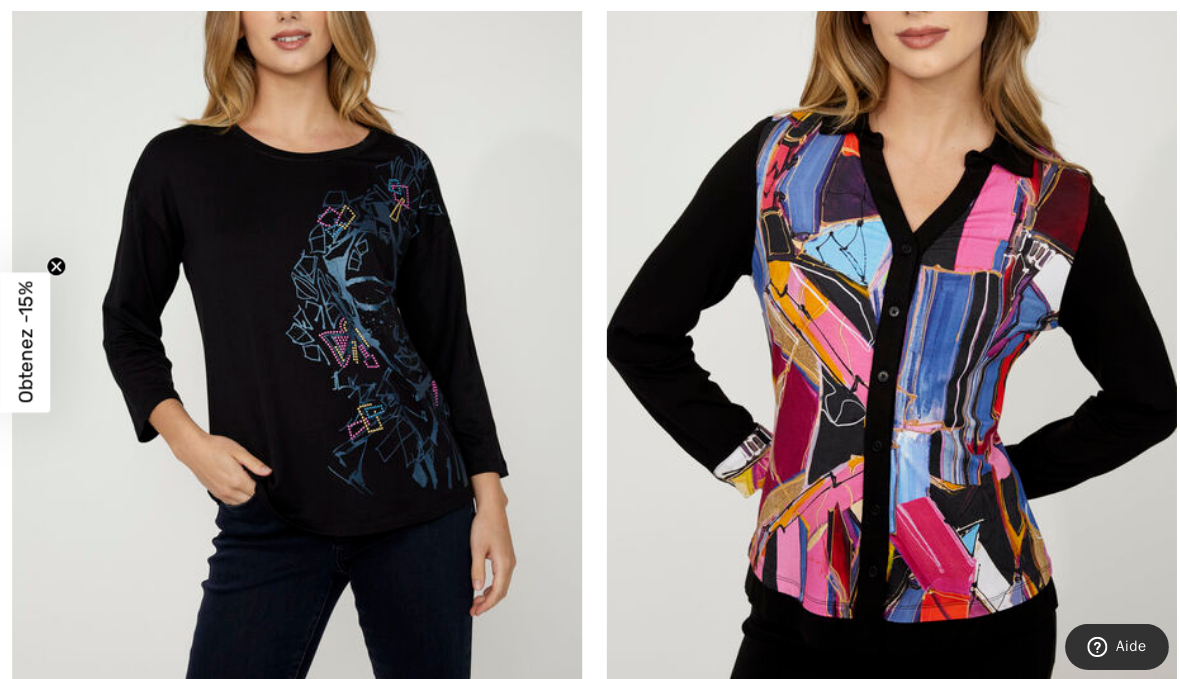 click at bounding box center [295, 327] 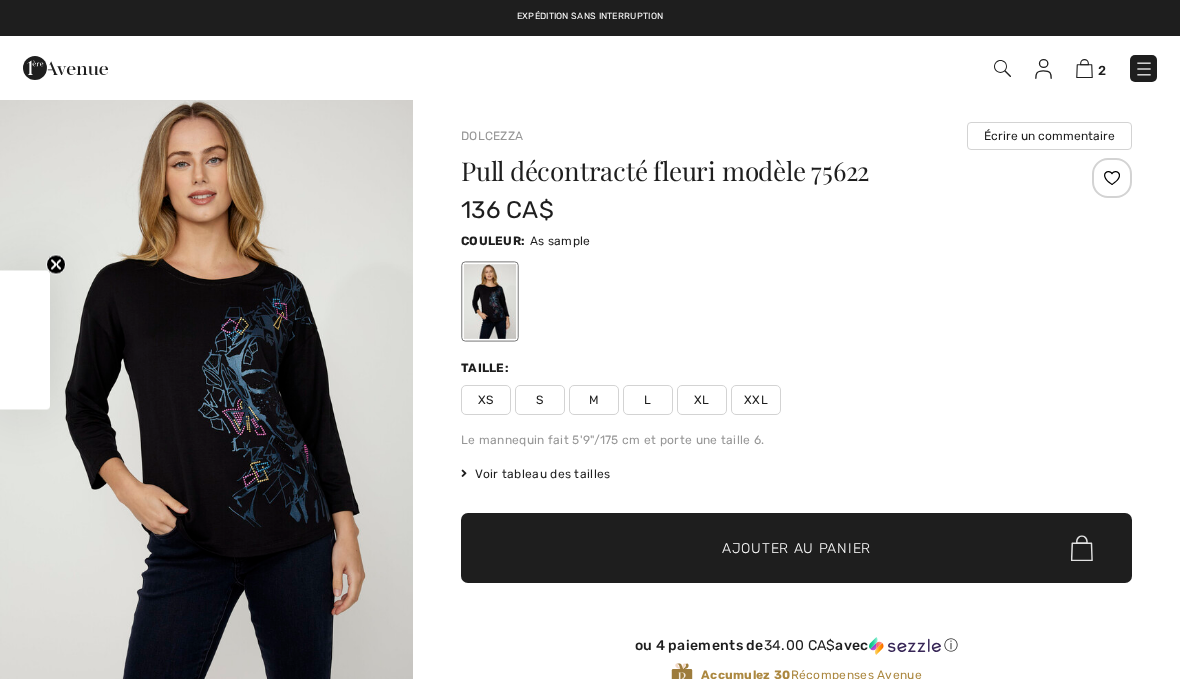 scroll, scrollTop: 0, scrollLeft: 0, axis: both 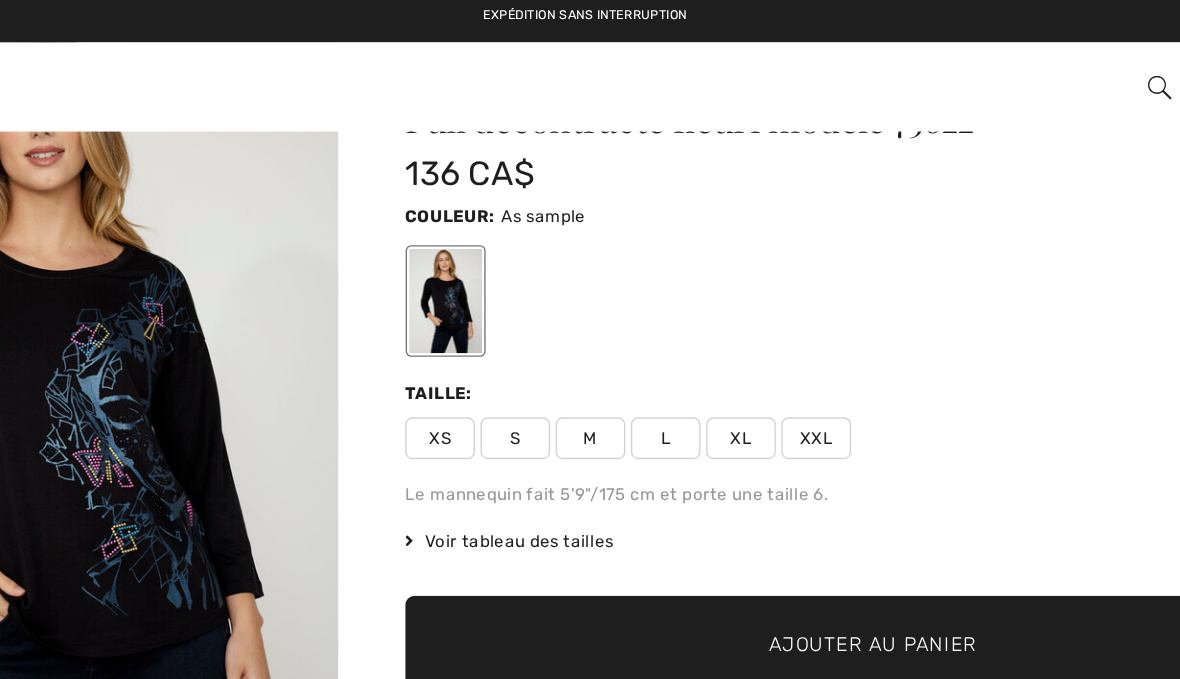 click on "M" at bounding box center [594, 320] 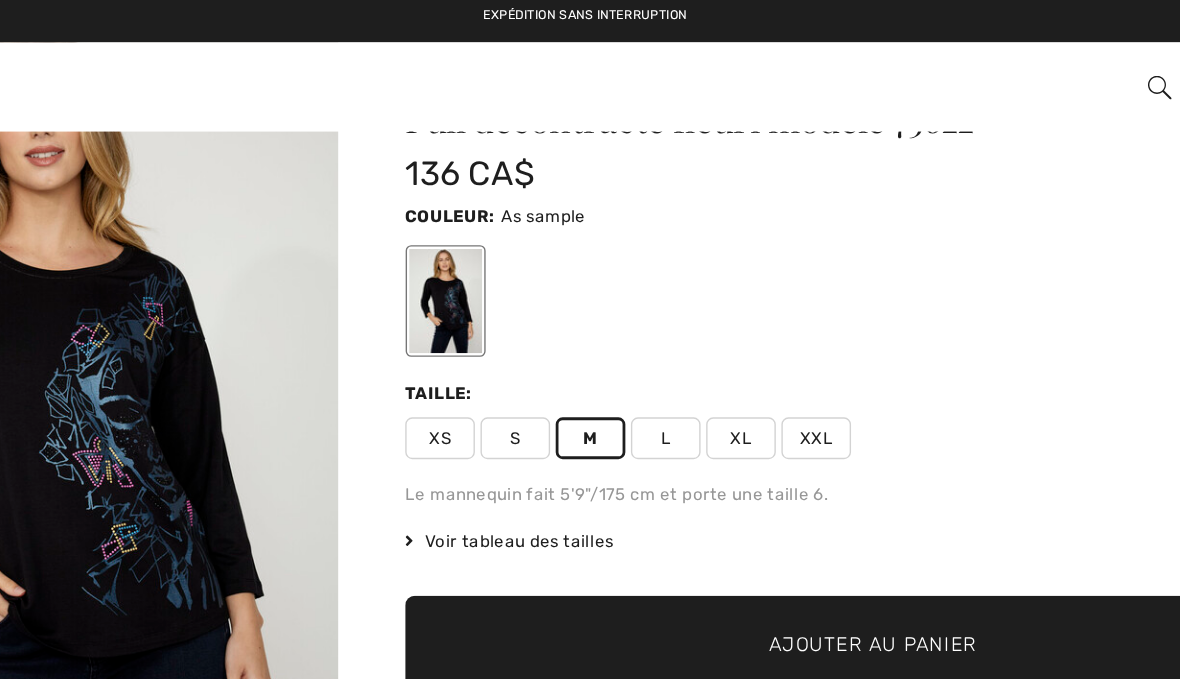 click on "✔ Ajouté au panier
Ajouter au panier" at bounding box center (796, 468) 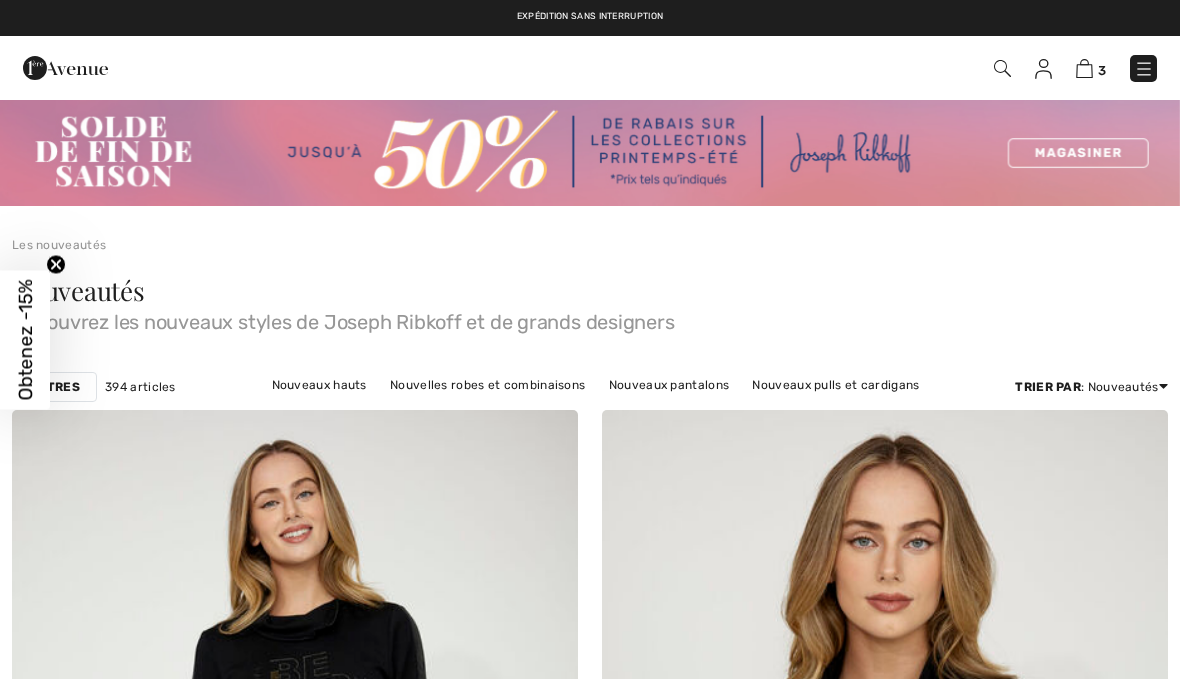 scroll, scrollTop: 7278, scrollLeft: 0, axis: vertical 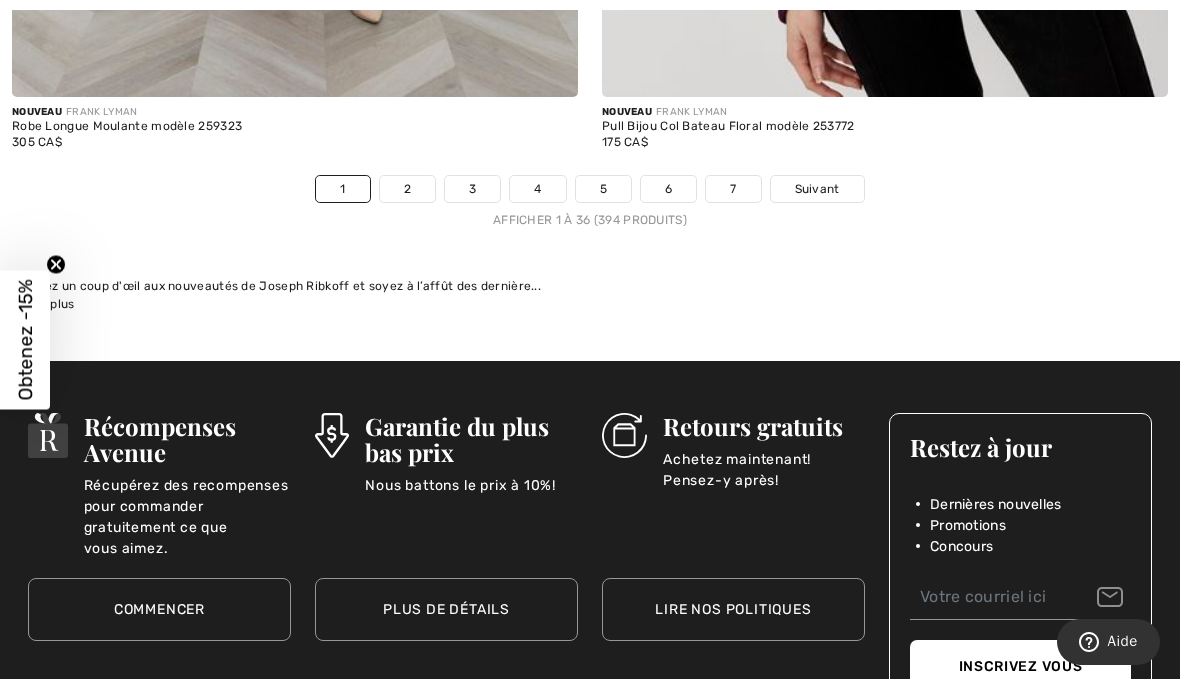 click on "2" at bounding box center [407, 189] 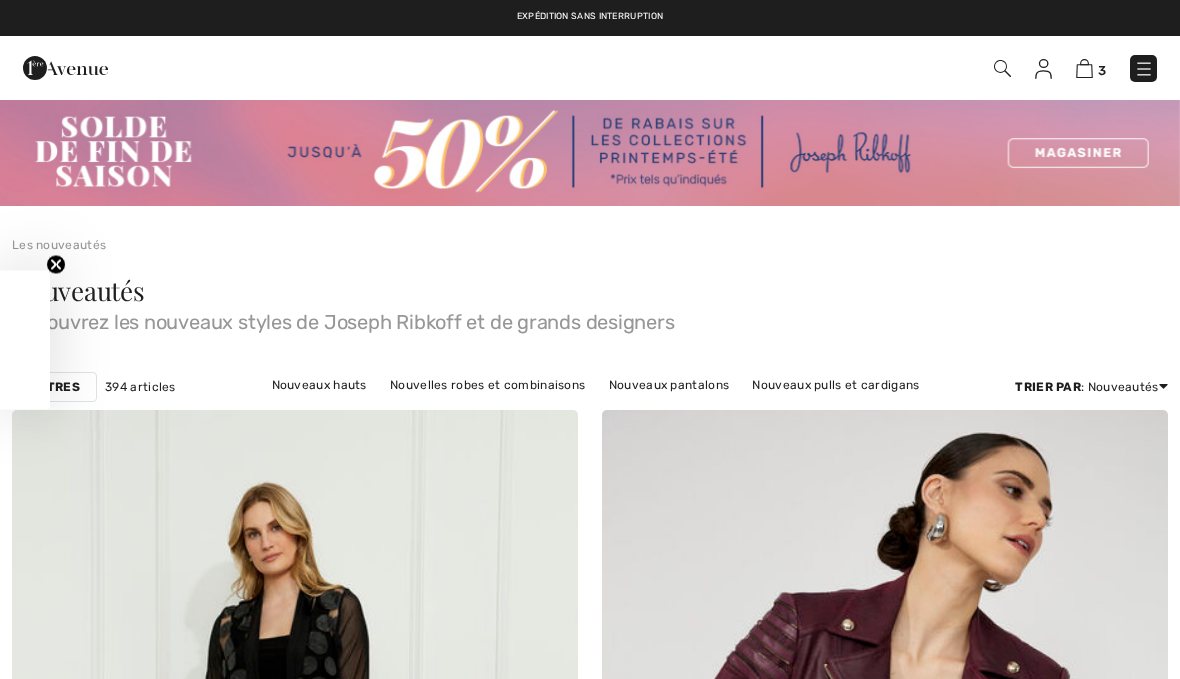 scroll, scrollTop: 291, scrollLeft: 0, axis: vertical 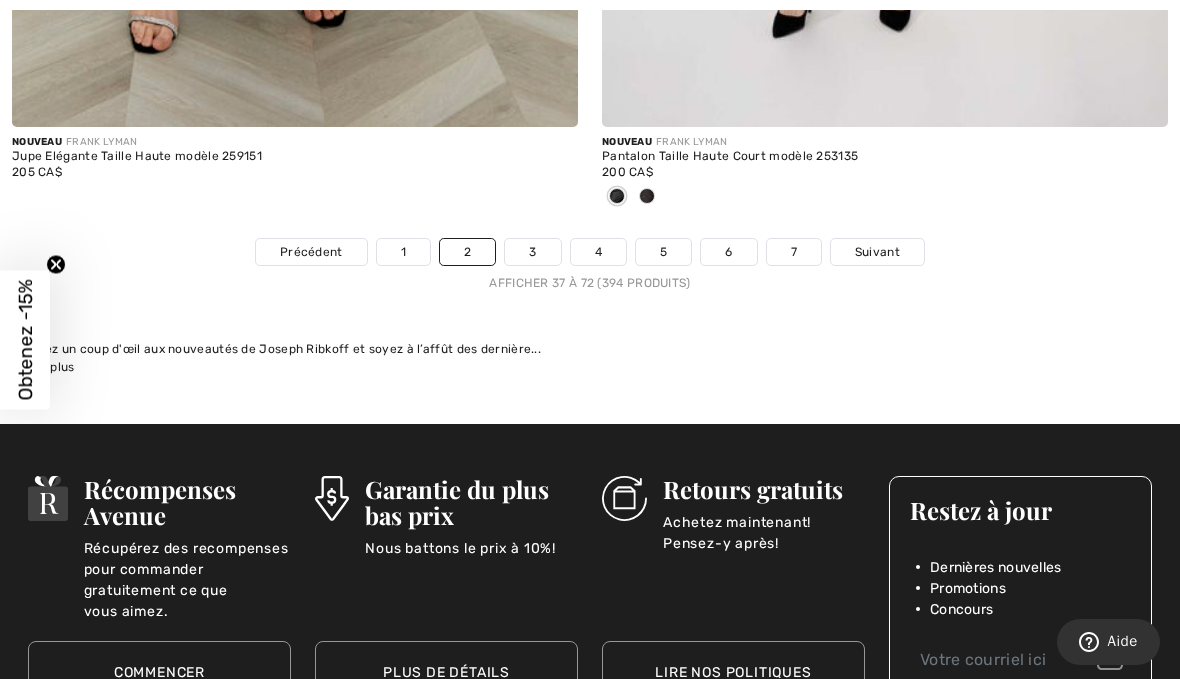 click on "3" at bounding box center (532, 252) 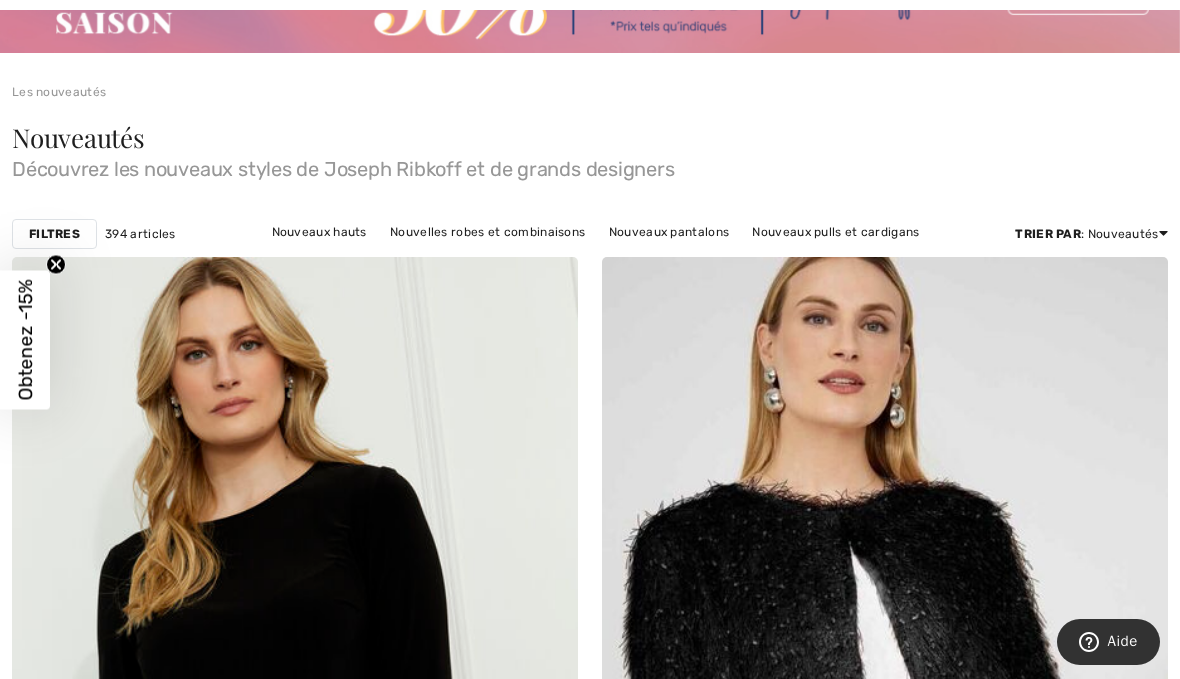 scroll, scrollTop: 293, scrollLeft: 0, axis: vertical 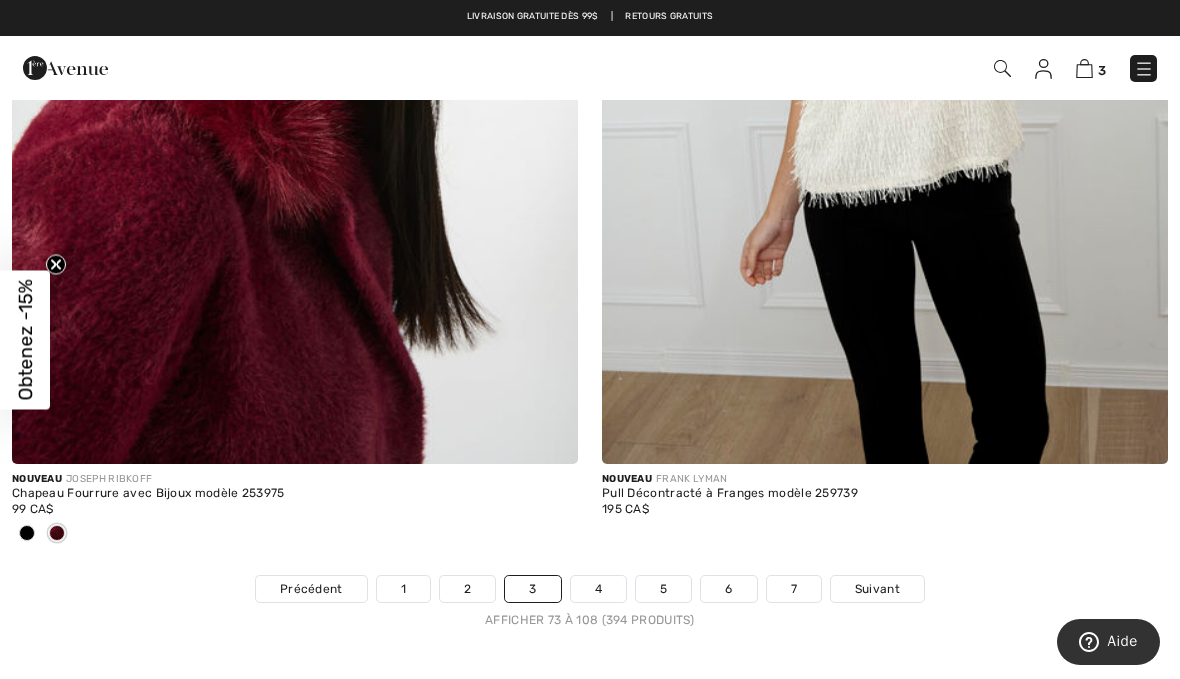 click on "4" at bounding box center (598, 589) 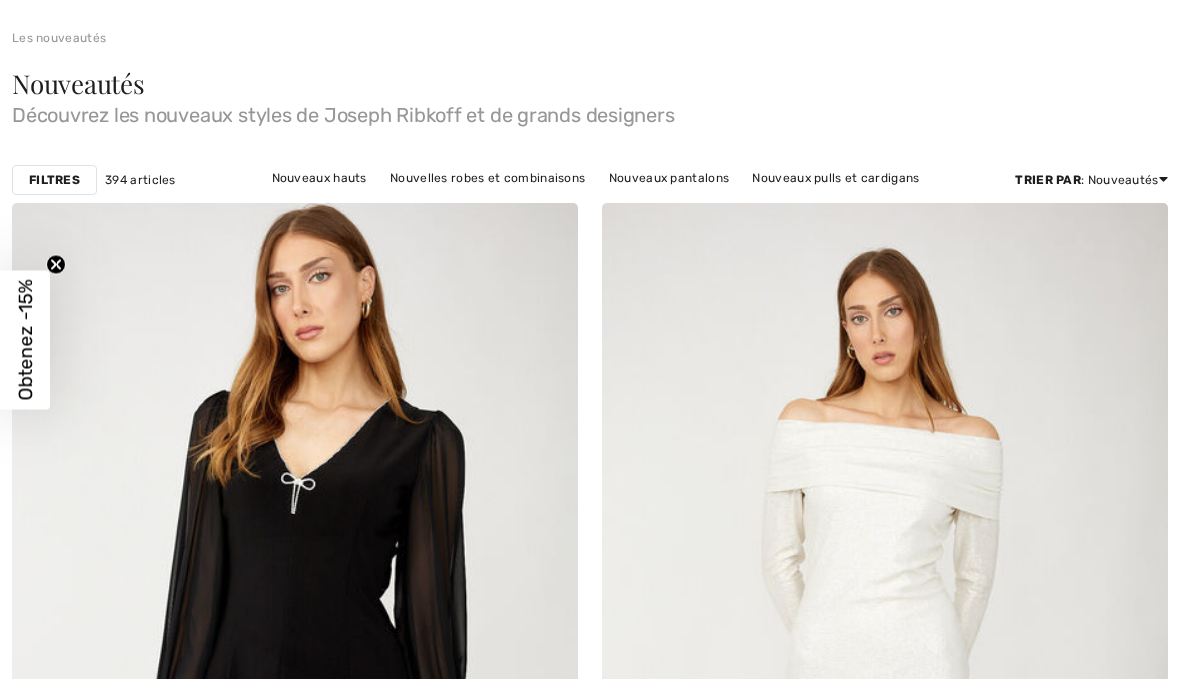 scroll, scrollTop: 0, scrollLeft: 0, axis: both 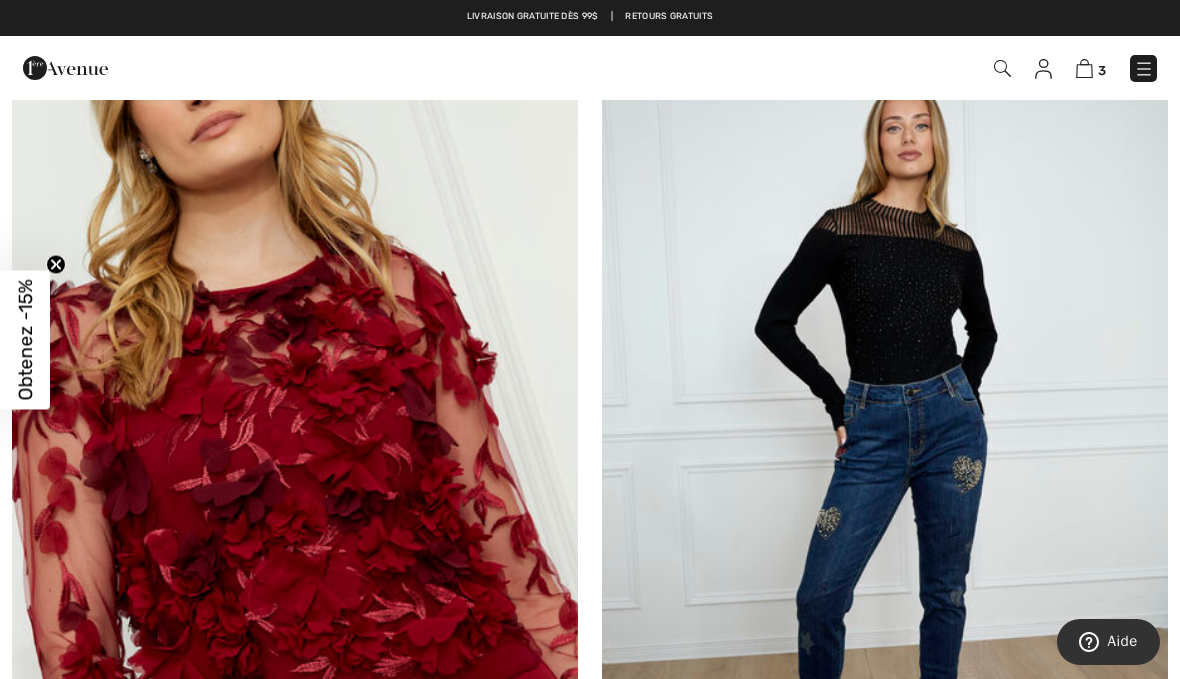 click at bounding box center (1084, 68) 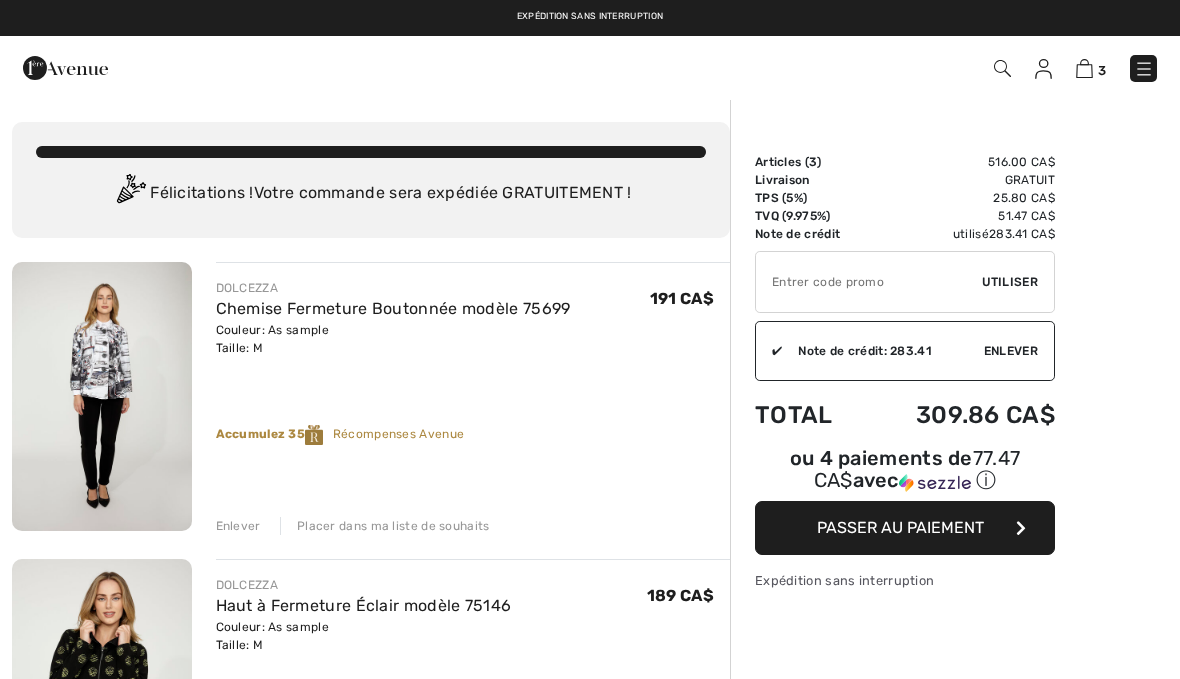 scroll, scrollTop: 0, scrollLeft: 0, axis: both 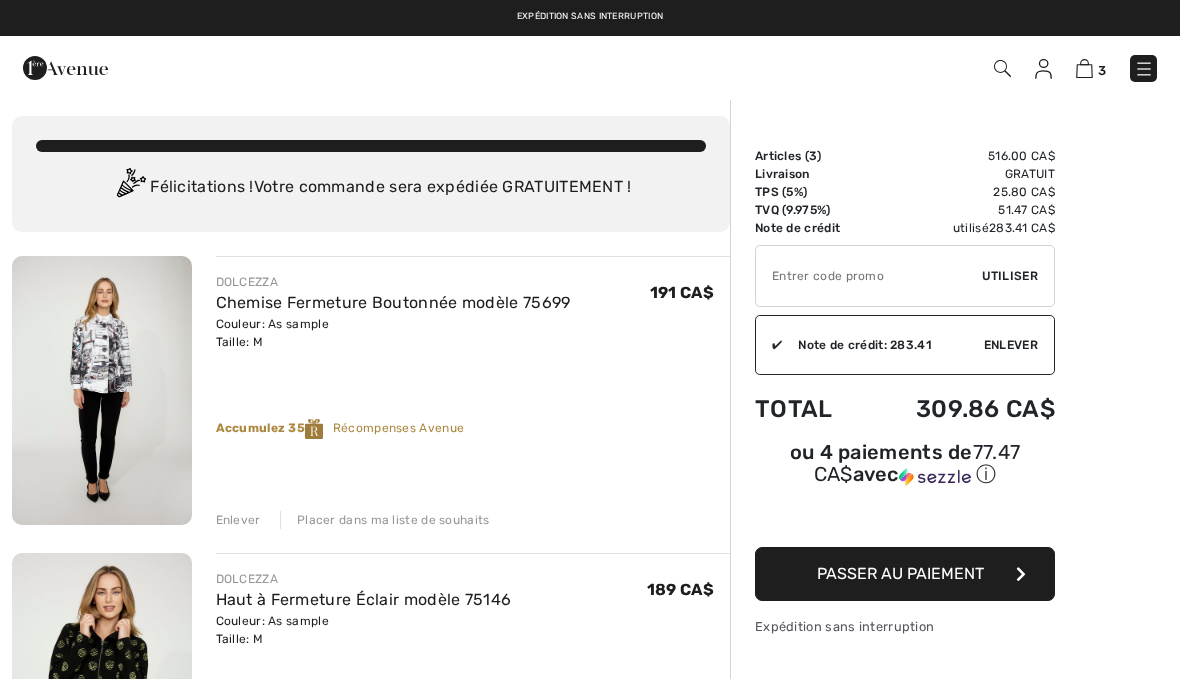 click on "Enlever" at bounding box center [238, 520] 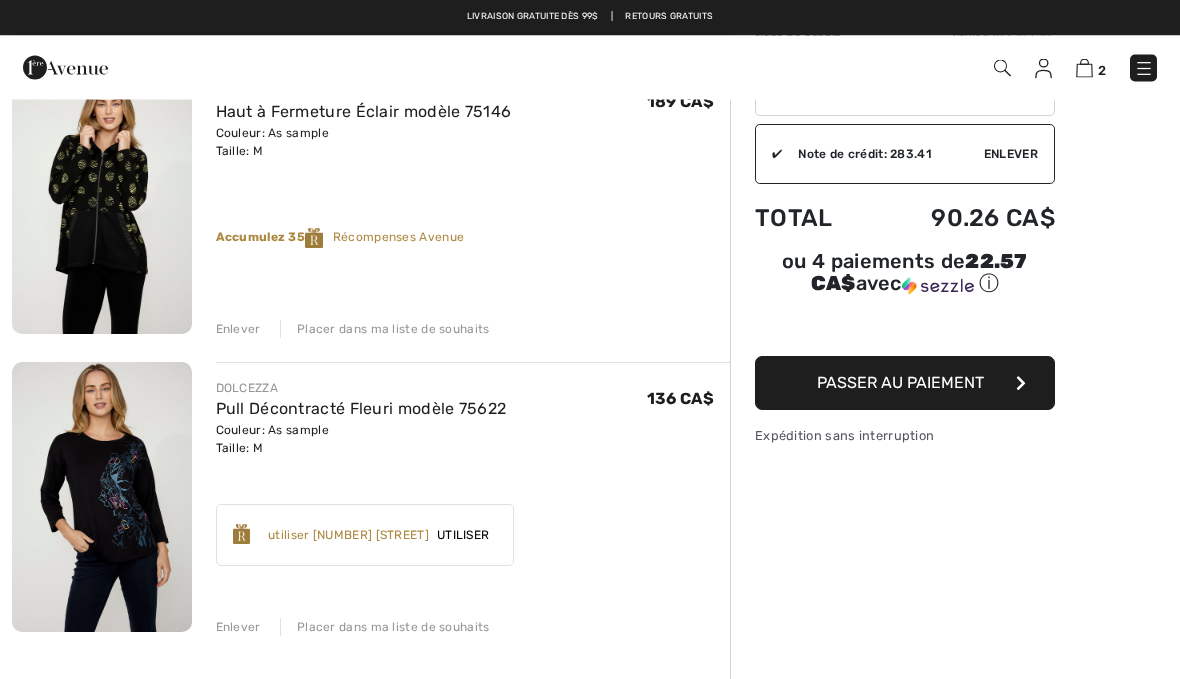 scroll, scrollTop: 152, scrollLeft: 0, axis: vertical 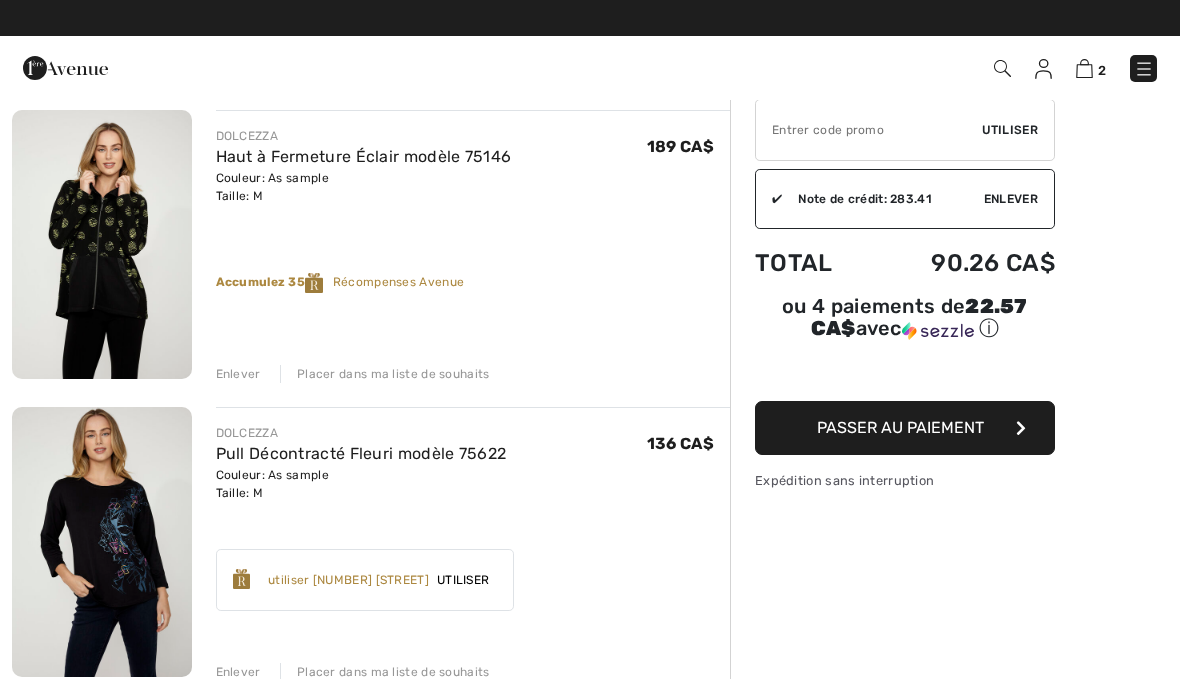 click at bounding box center (1144, 69) 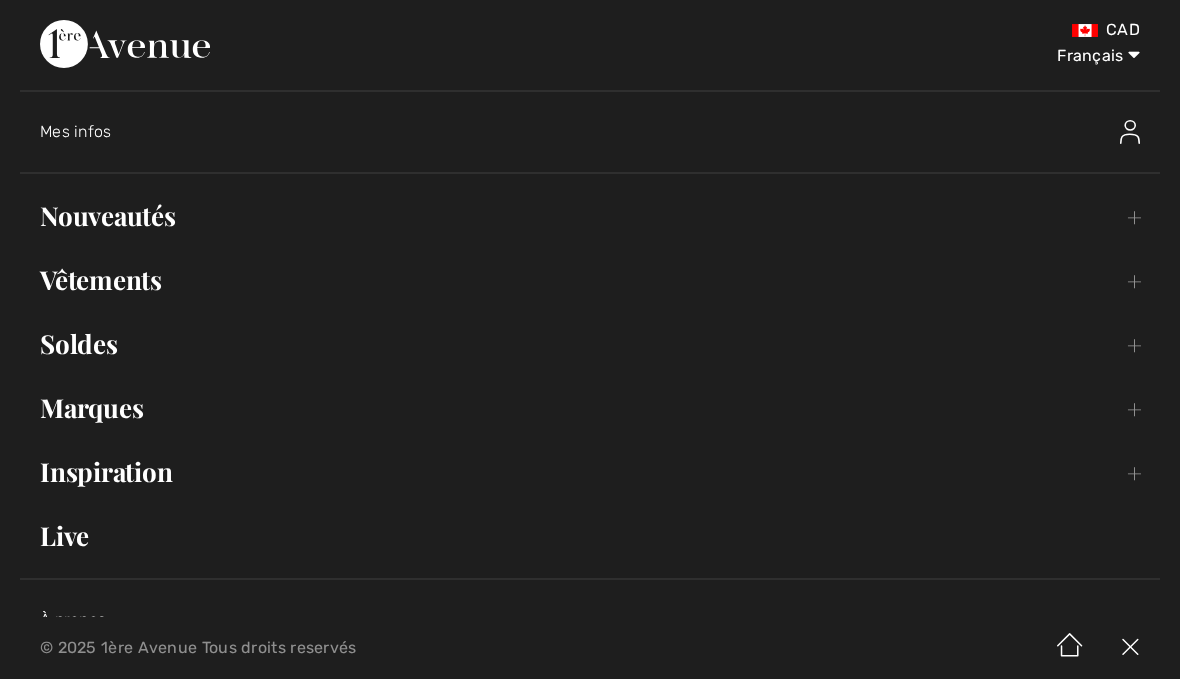 click on "Mes infos" at bounding box center (600, 132) 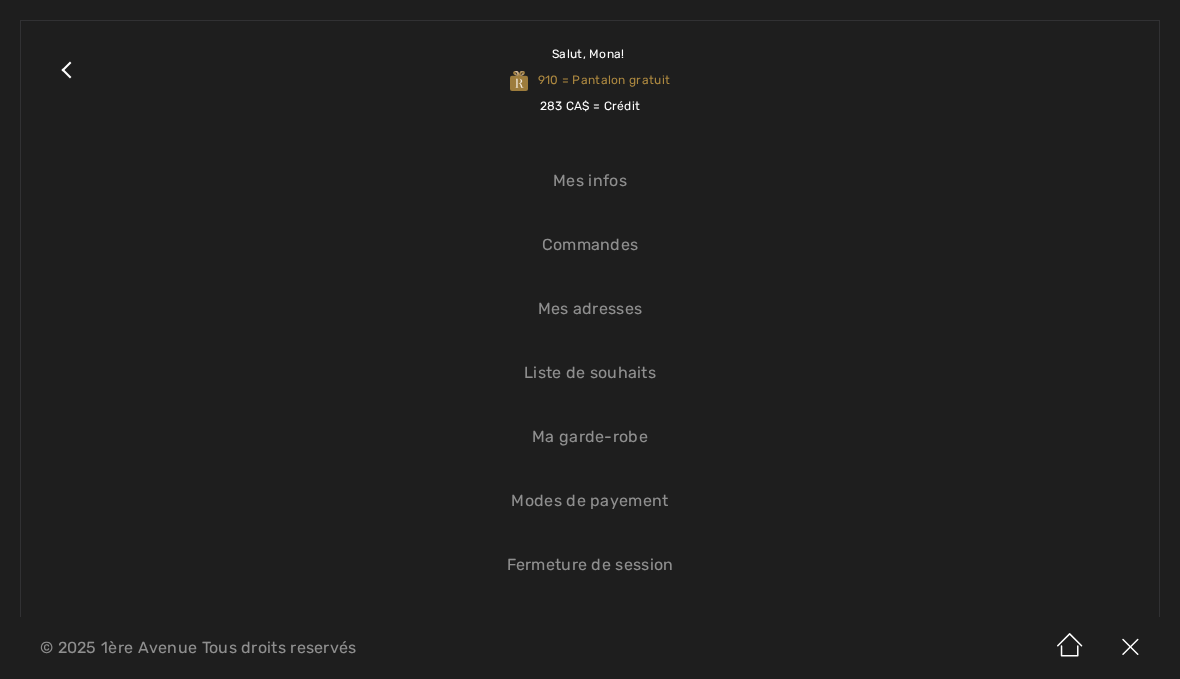click on "Mes infos" at bounding box center (590, 181) 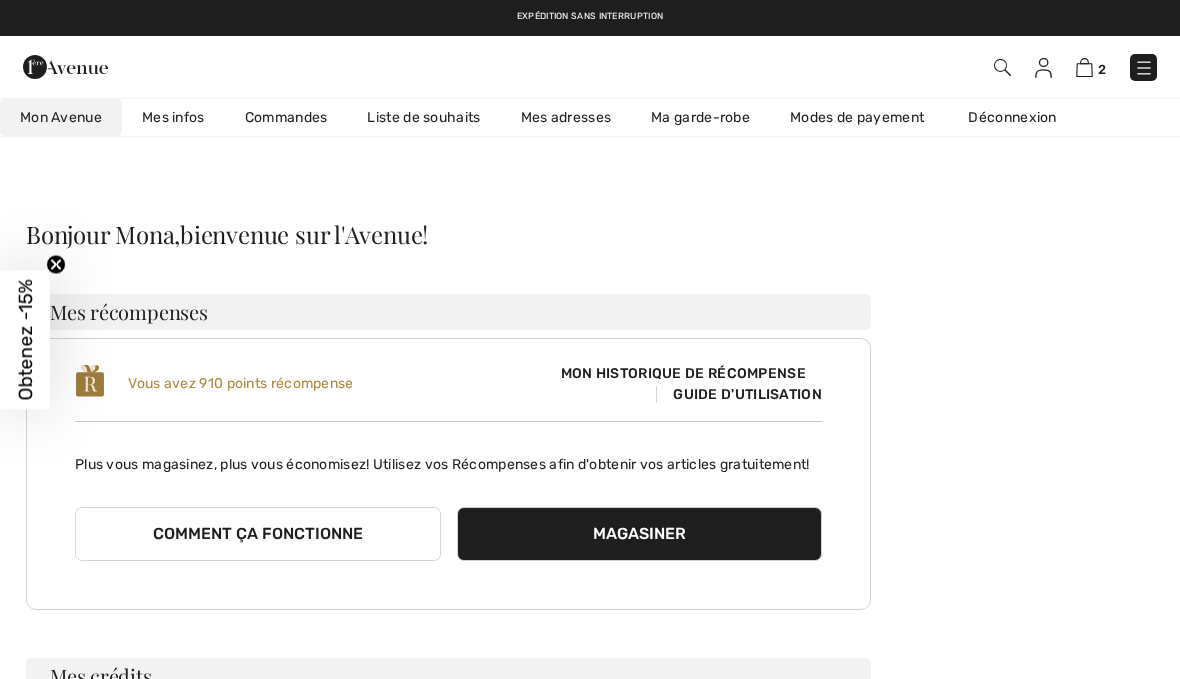 scroll, scrollTop: 0, scrollLeft: 0, axis: both 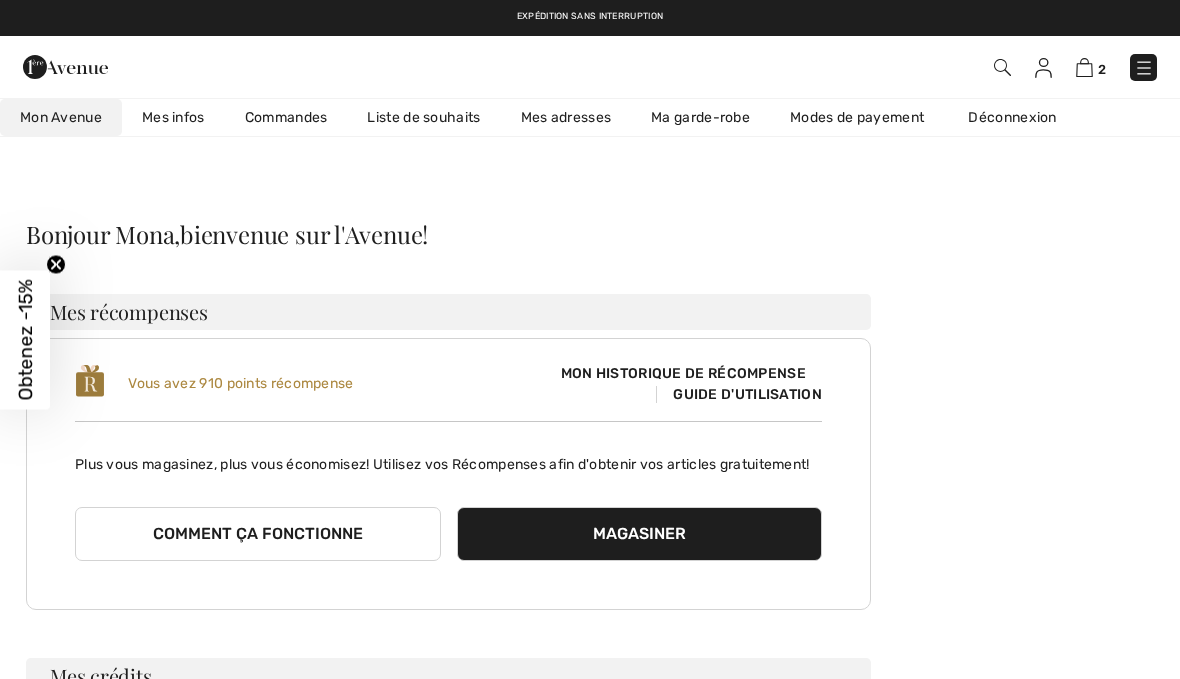 click on "Liste de souhaits" at bounding box center (423, 117) 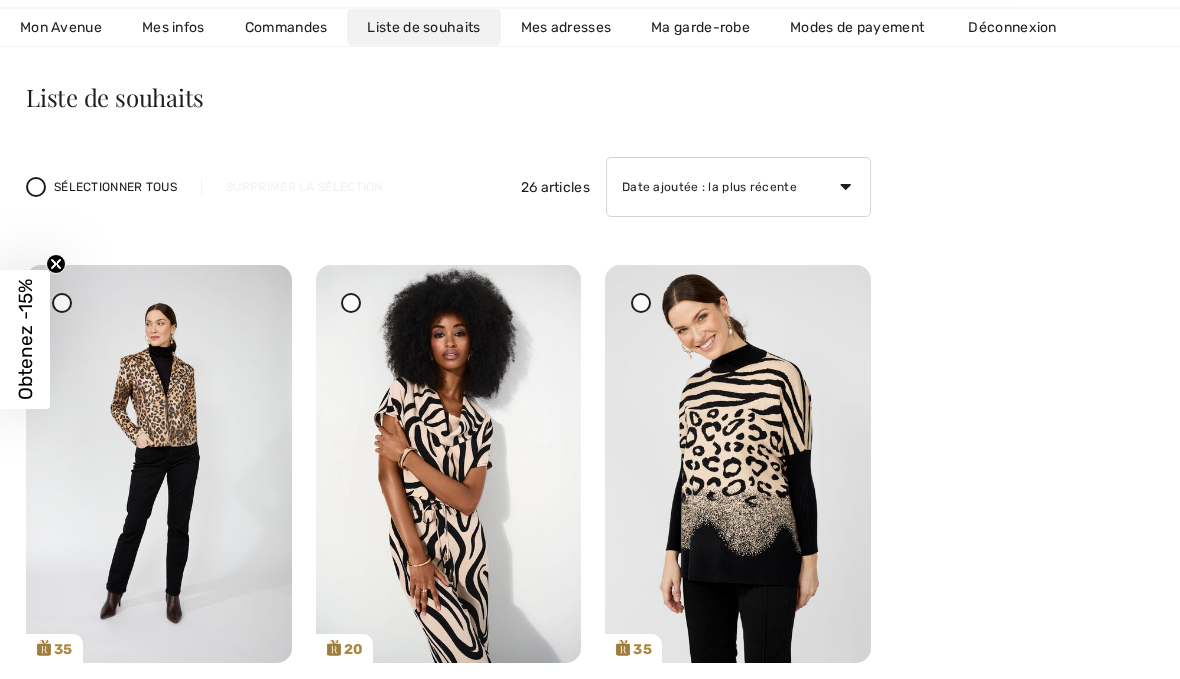 scroll, scrollTop: 137, scrollLeft: 0, axis: vertical 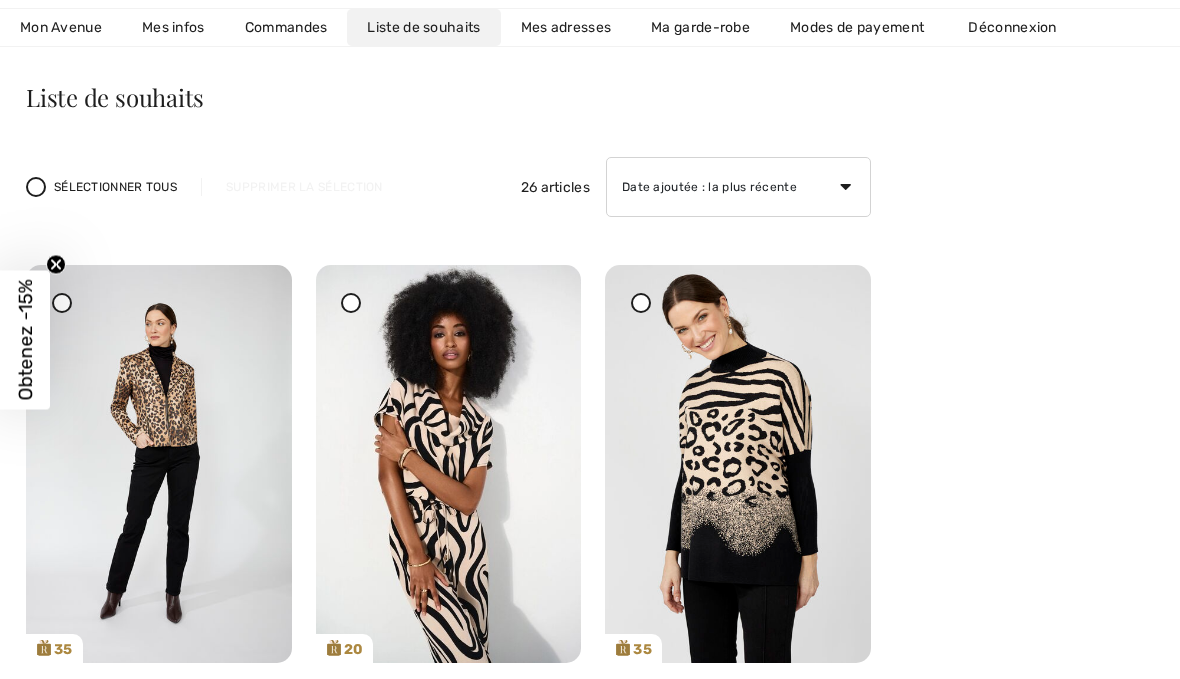 click at bounding box center (159, 464) 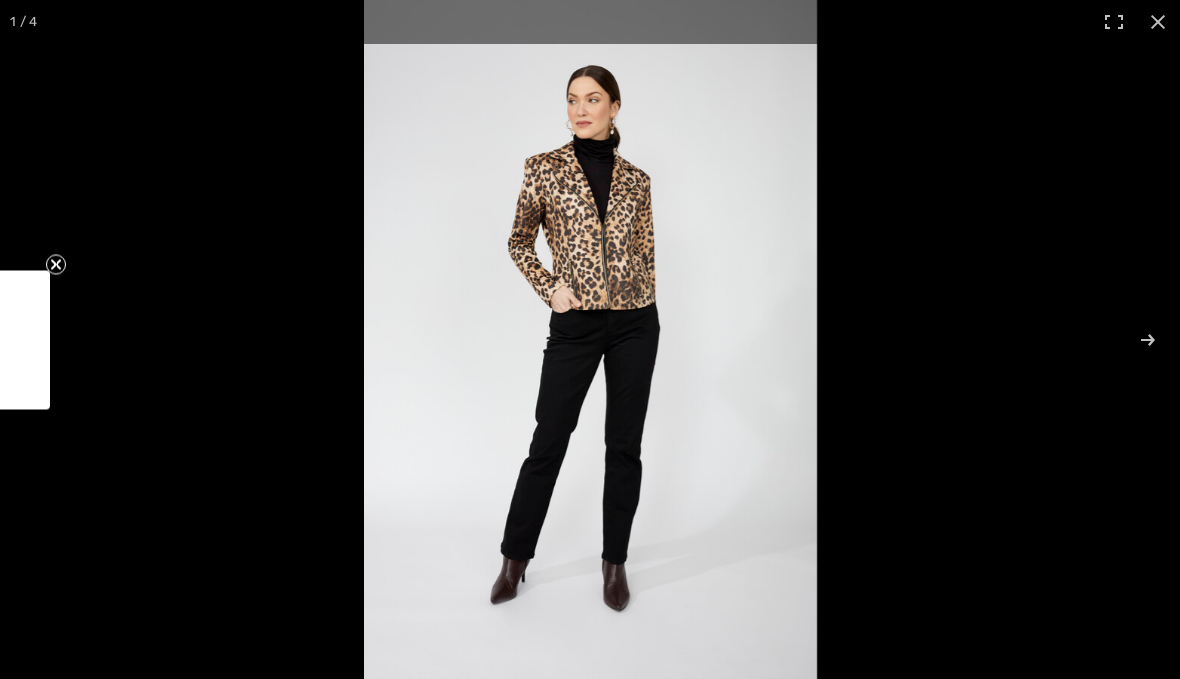 scroll, scrollTop: 0, scrollLeft: 0, axis: both 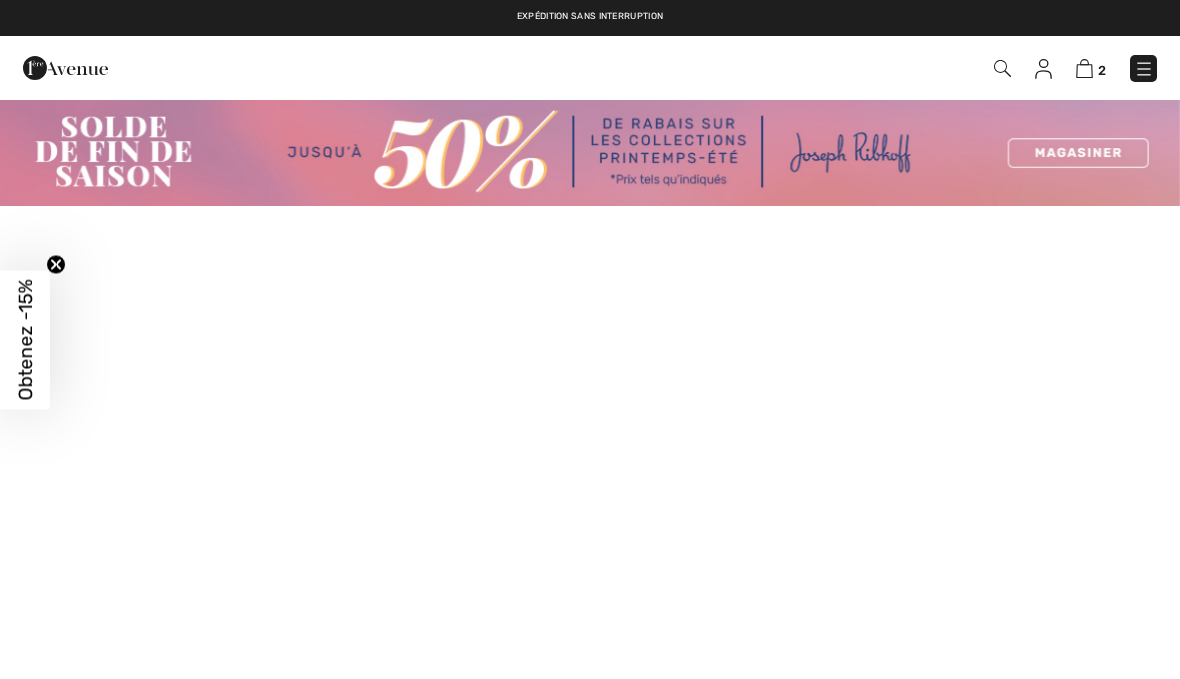 click at bounding box center (1002, 68) 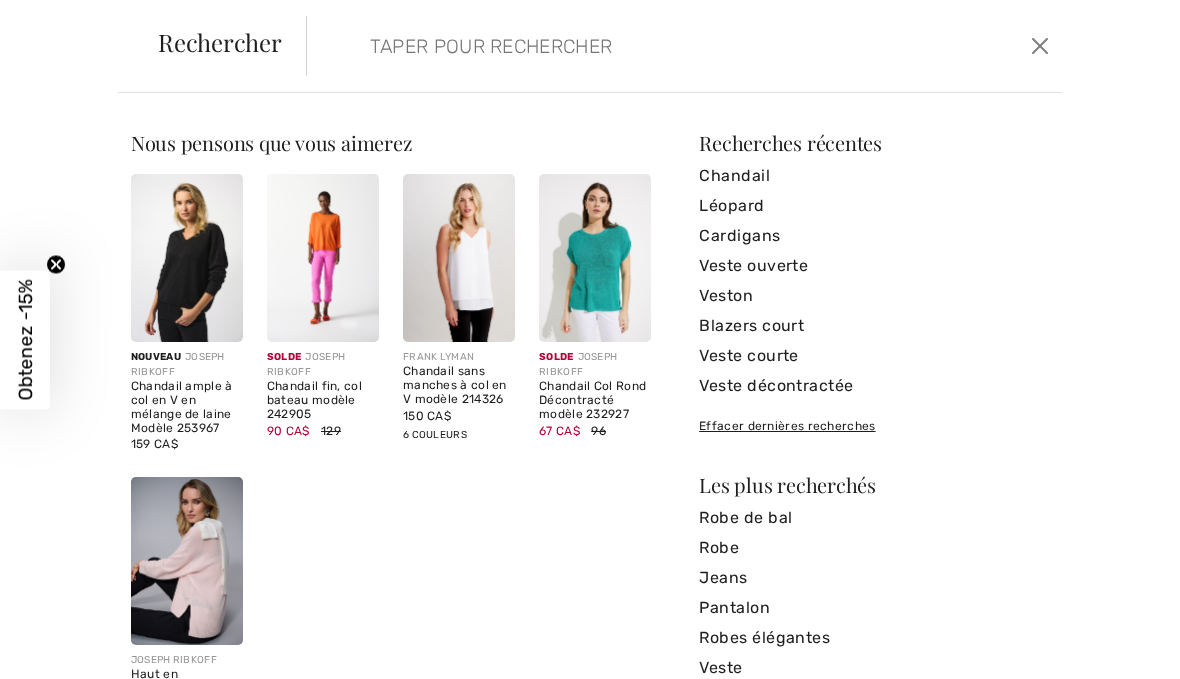 click at bounding box center [606, 46] 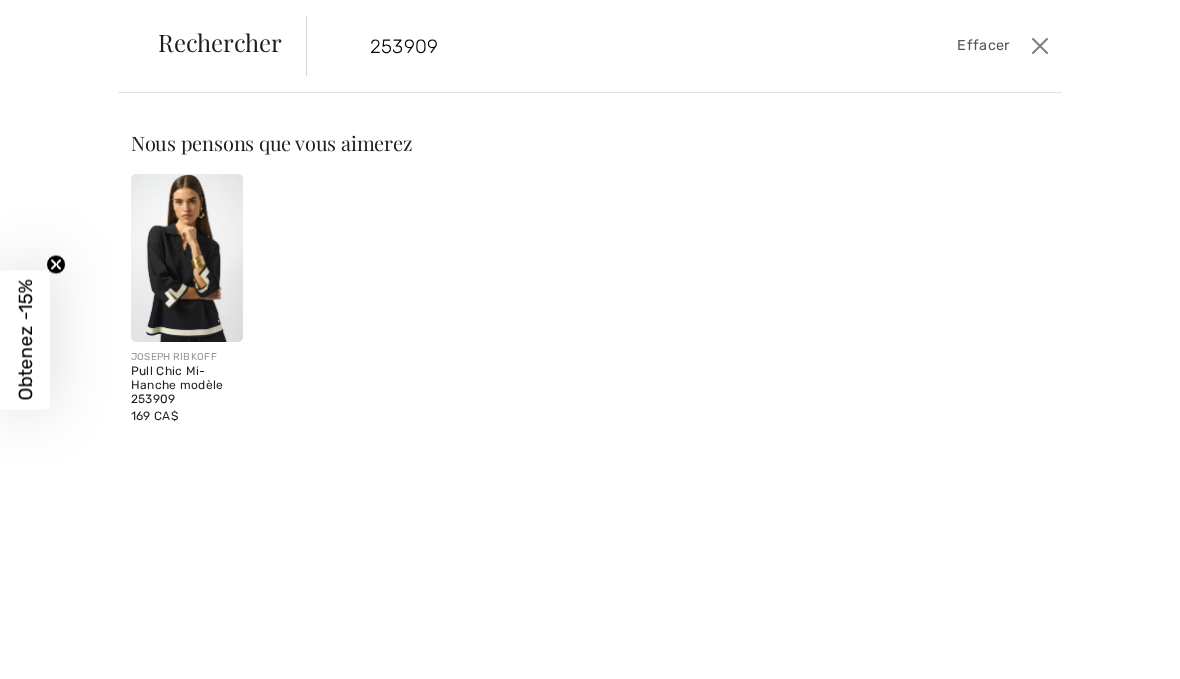 type on "253909" 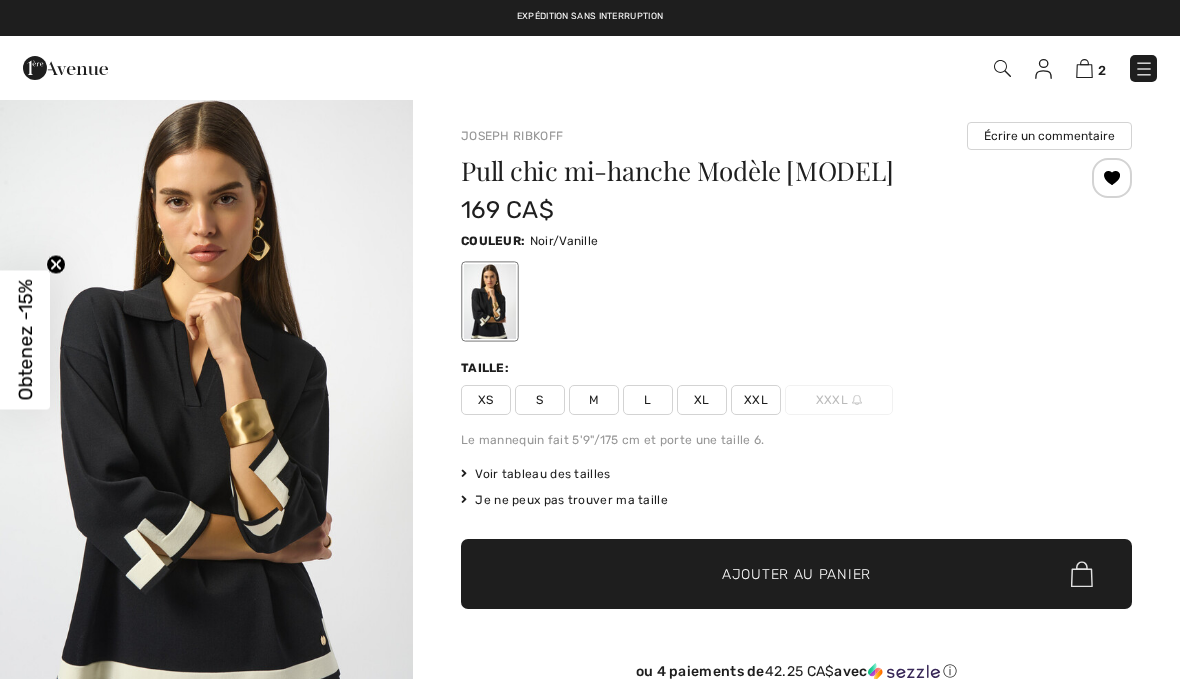 scroll, scrollTop: 0, scrollLeft: 0, axis: both 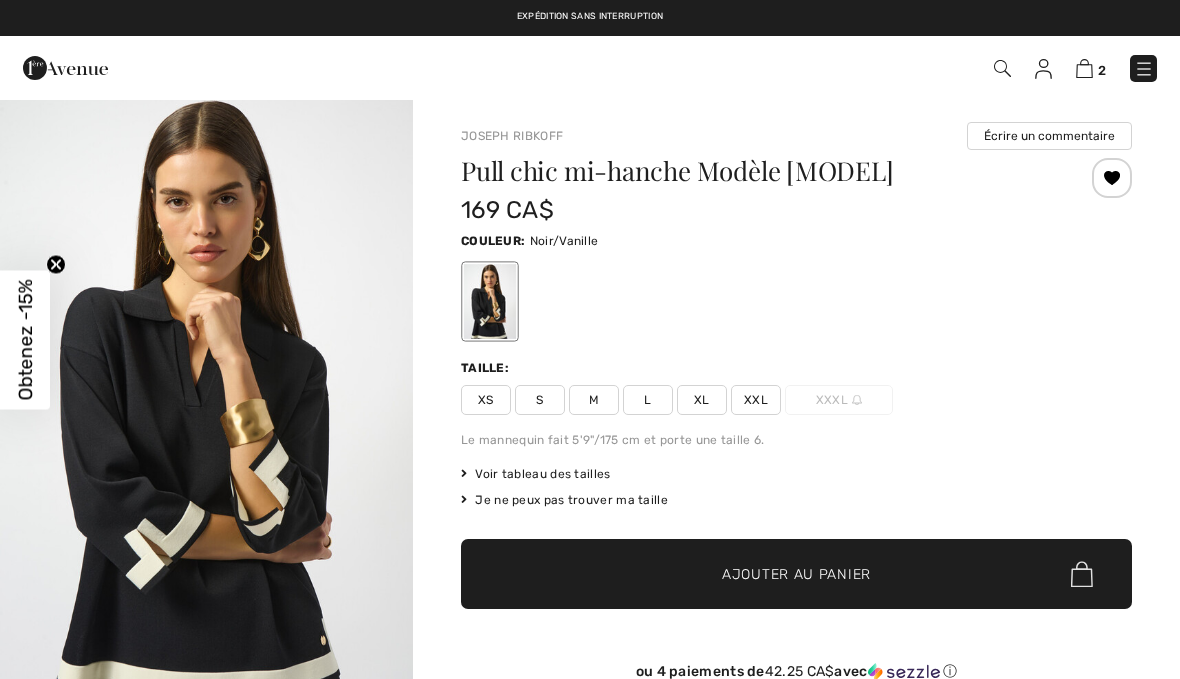 click on "2
Commander" at bounding box center (832, 68) 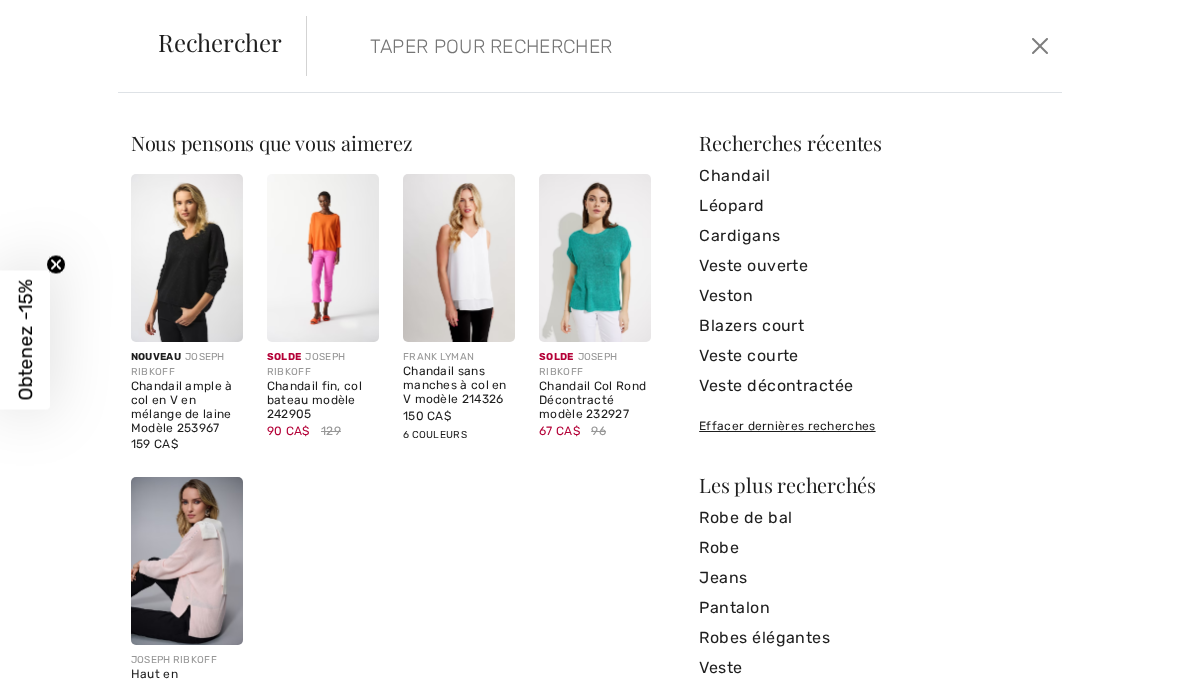 click at bounding box center [606, 46] 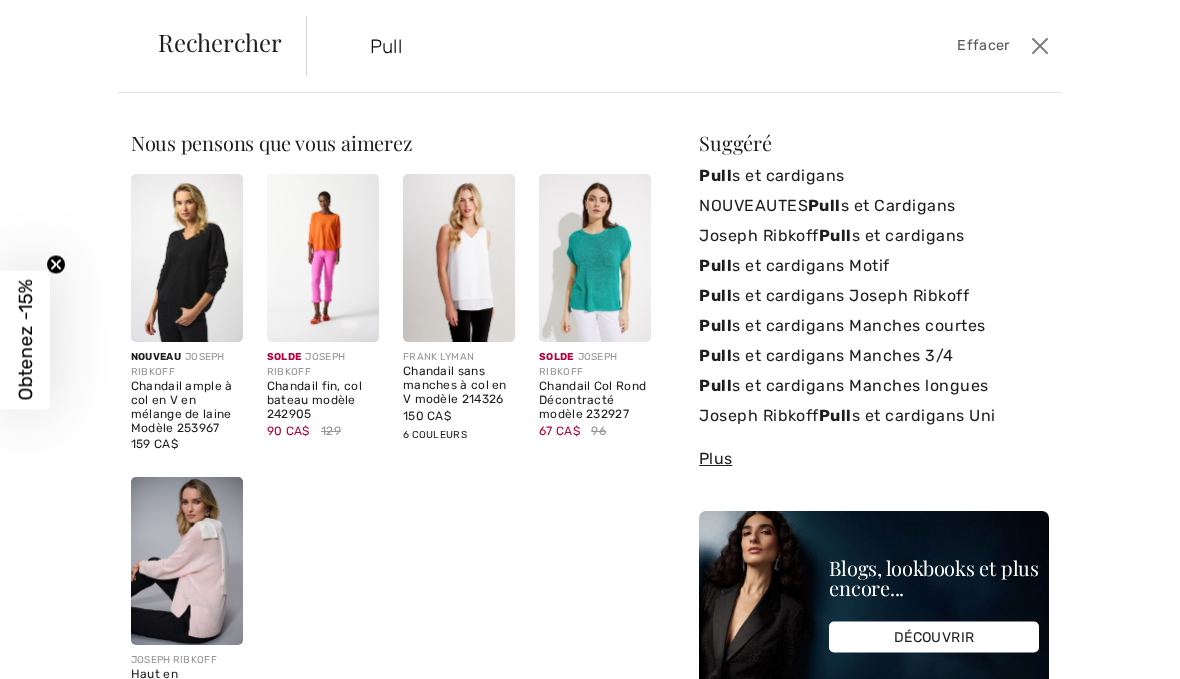 type on "Pull" 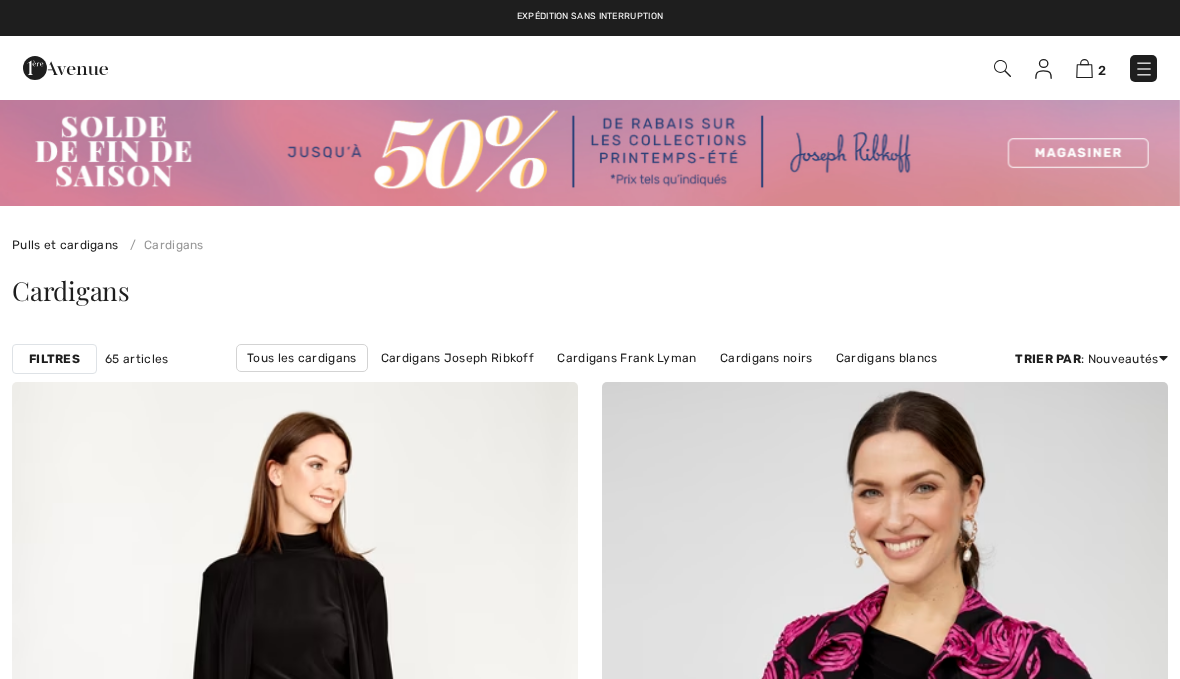 scroll, scrollTop: 0, scrollLeft: 0, axis: both 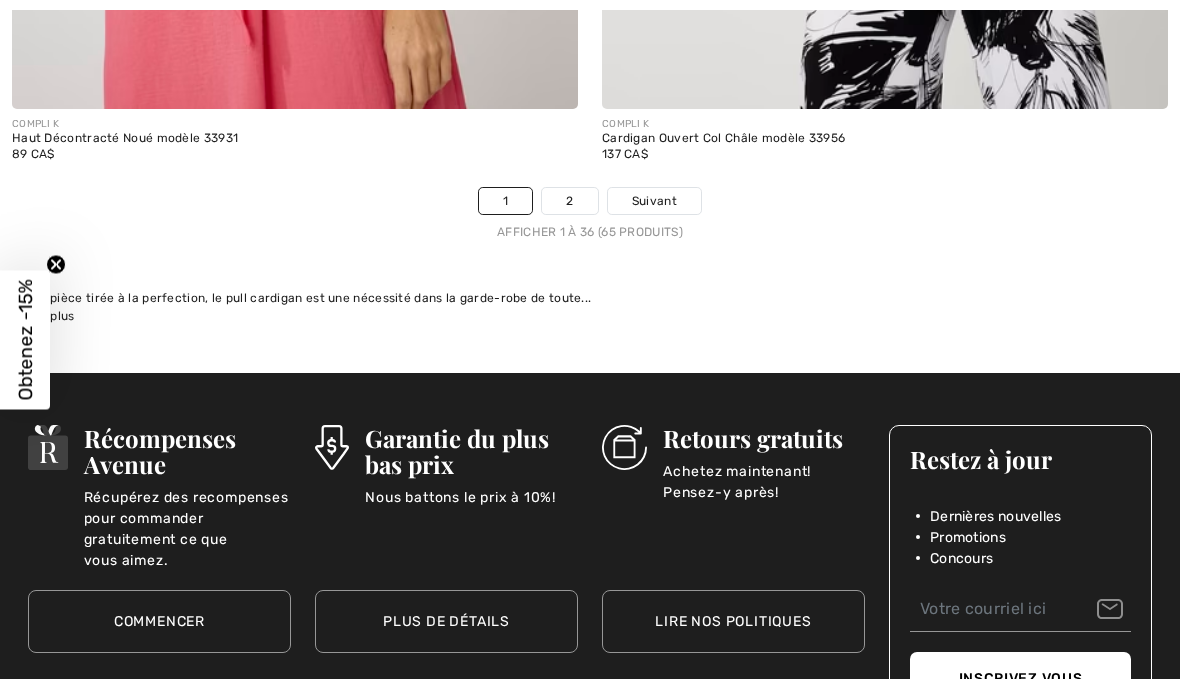 click on "2" at bounding box center (569, 201) 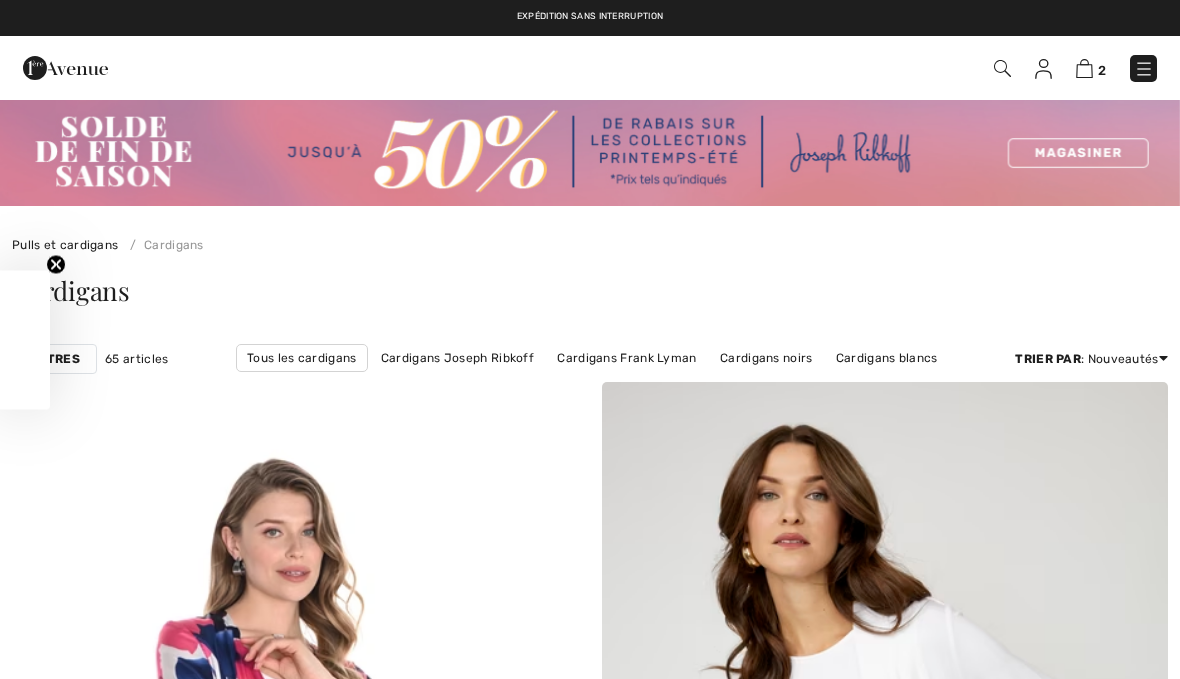 checkbox on "true" 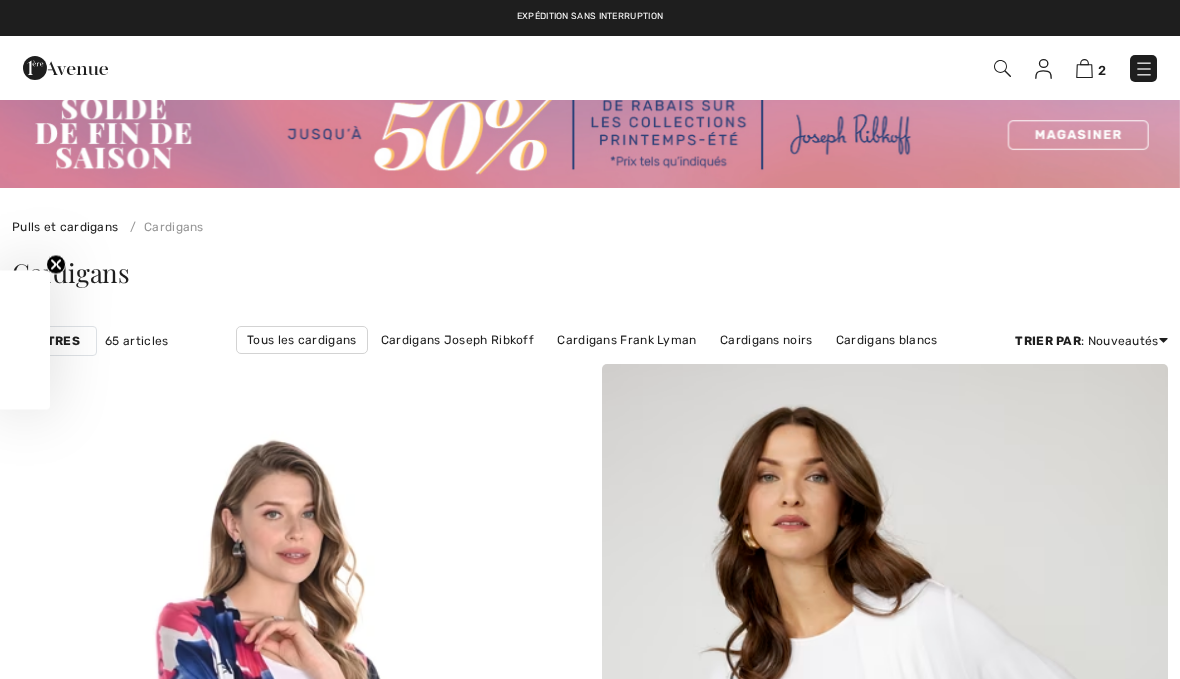 scroll, scrollTop: 0, scrollLeft: 0, axis: both 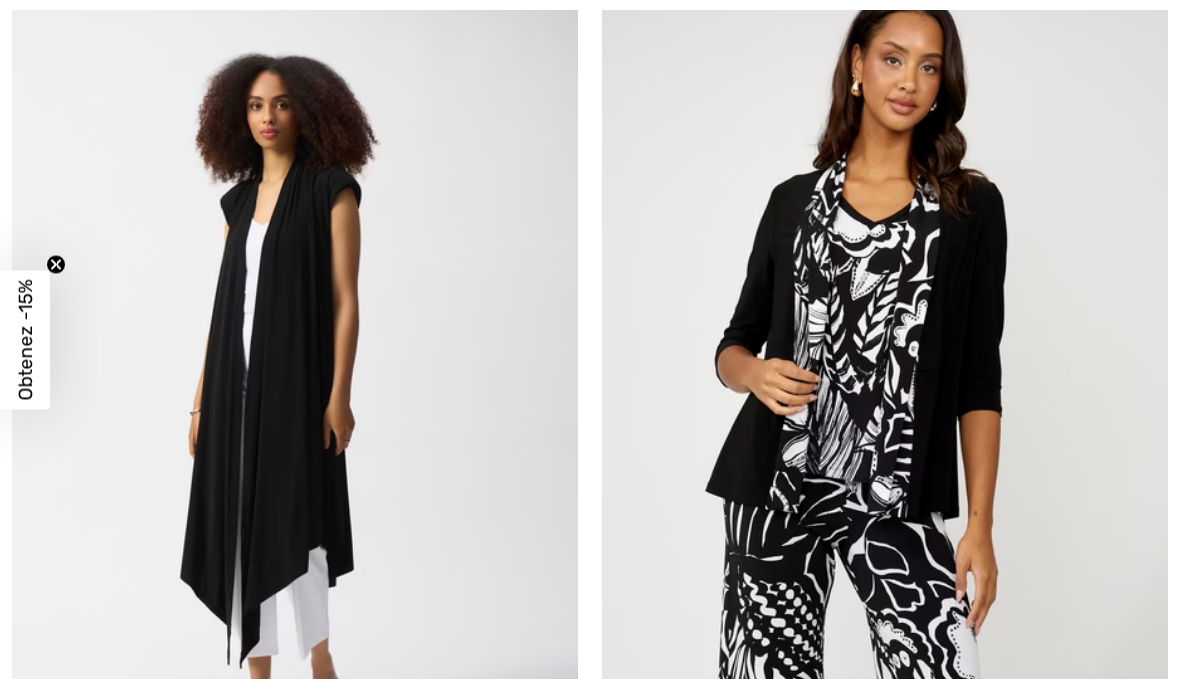 click at bounding box center [885, 394] 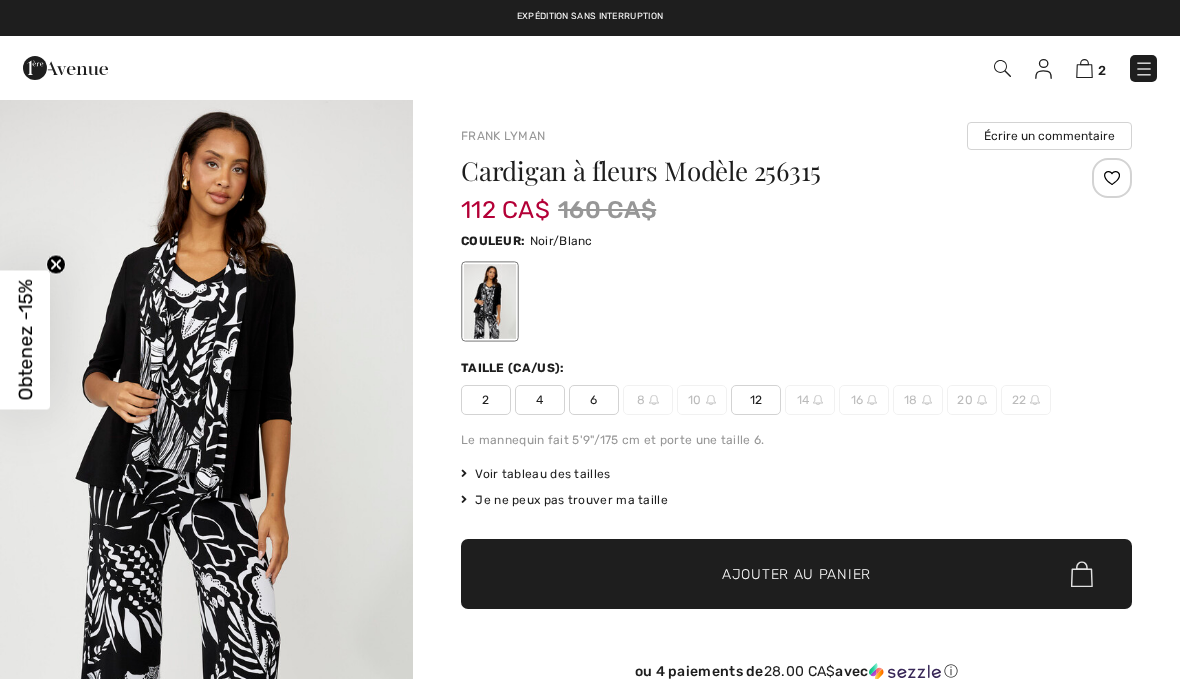 scroll, scrollTop: 0, scrollLeft: 0, axis: both 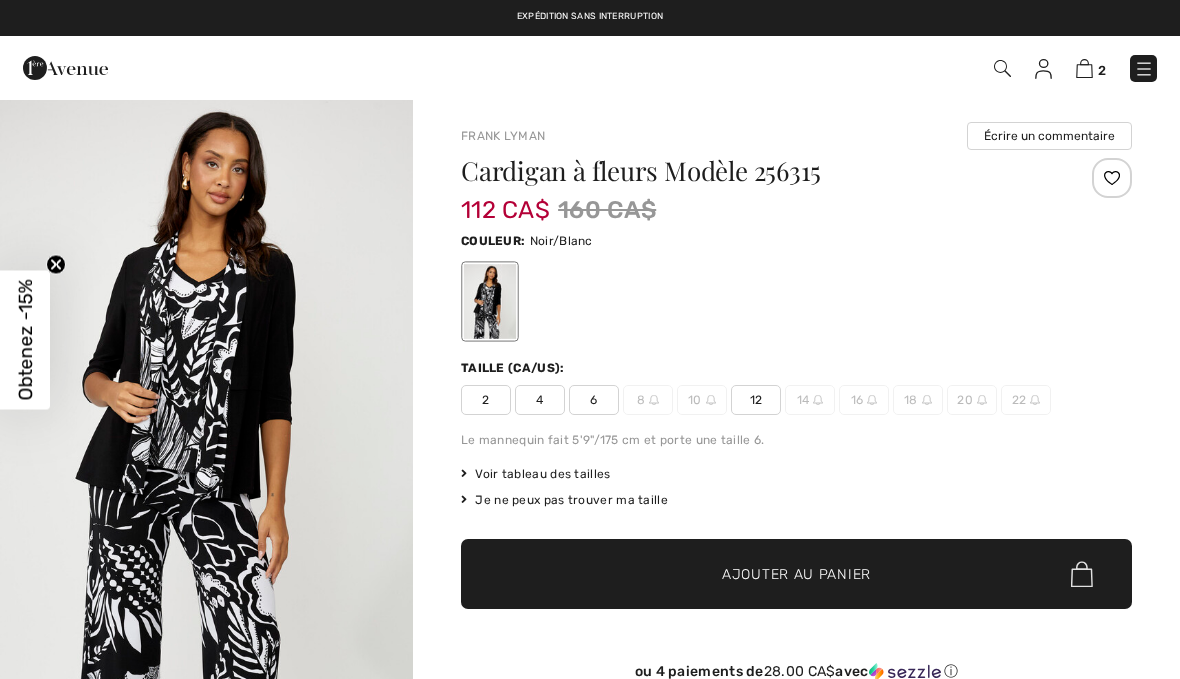 click at bounding box center (1144, 69) 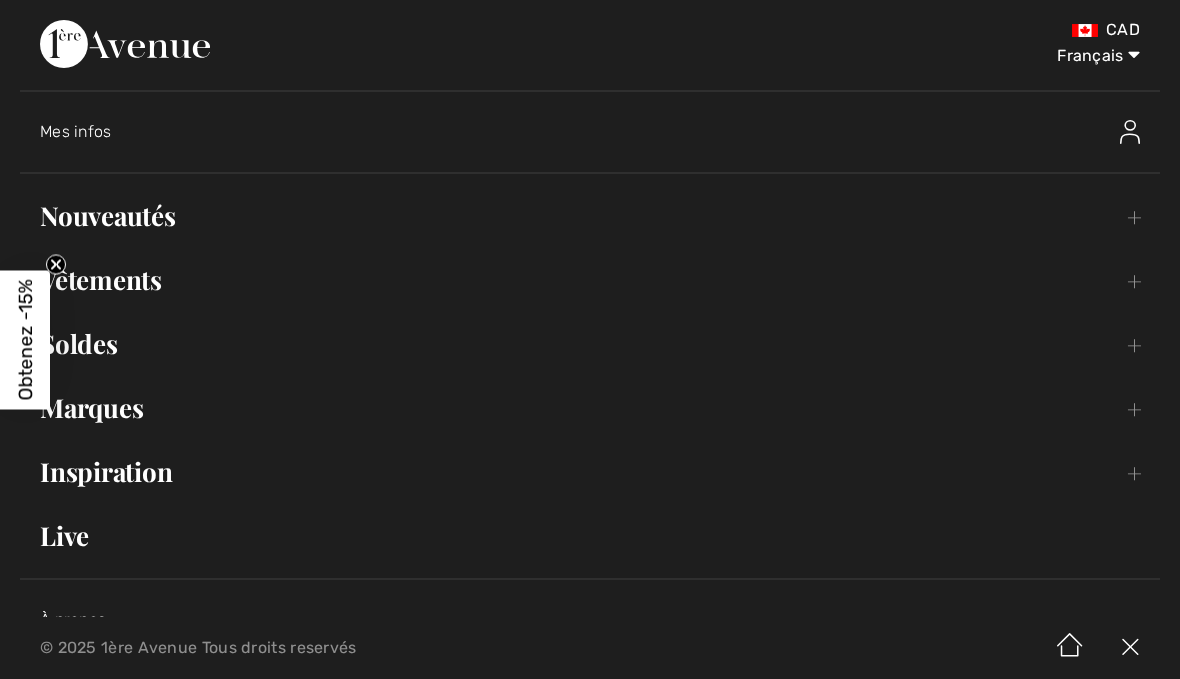 click on "Nouveautés Toggle submenu" at bounding box center [590, 216] 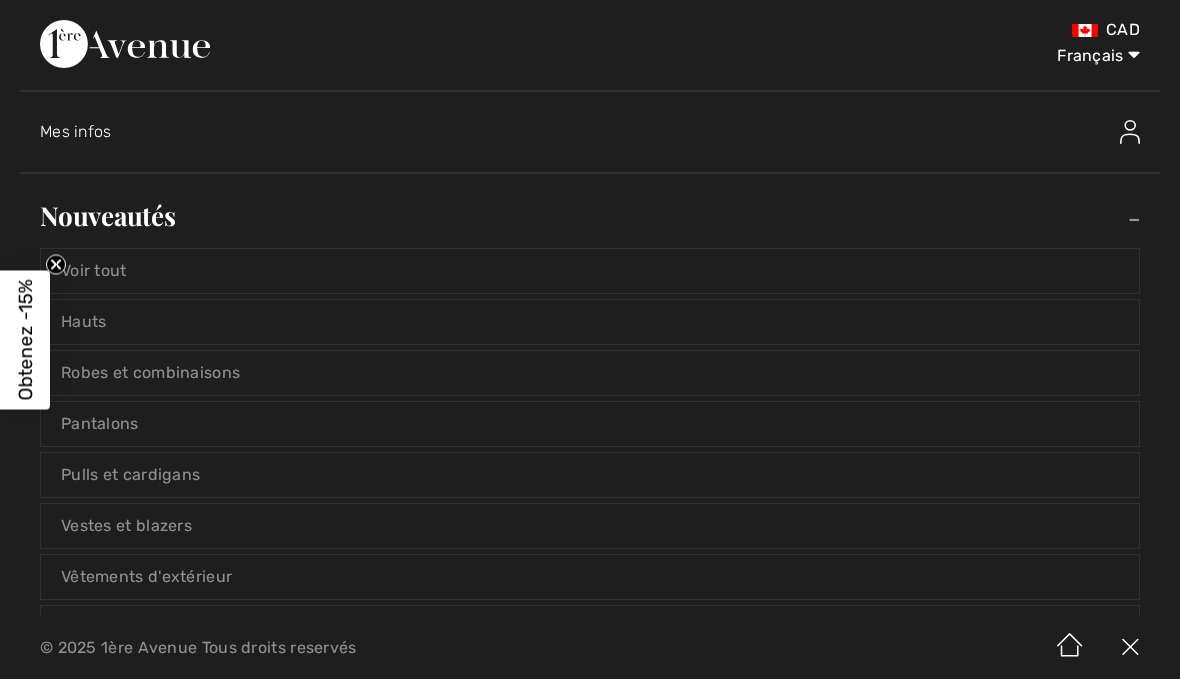 click on "Pulls et cardigans" at bounding box center [590, 475] 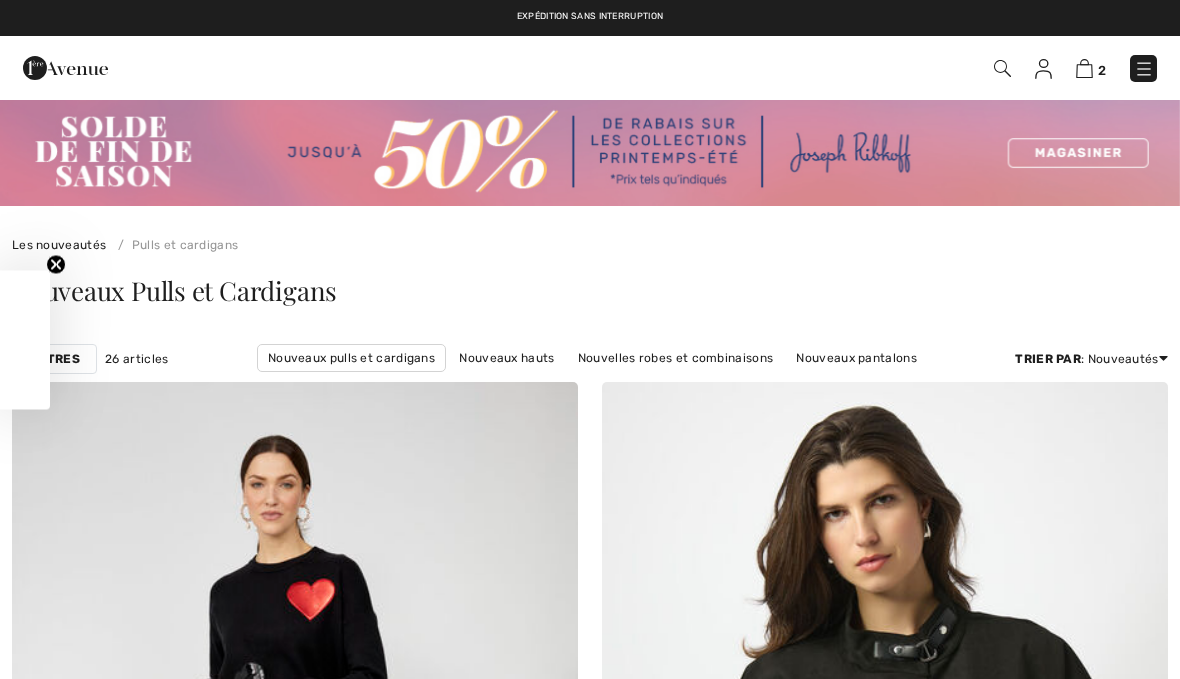 scroll, scrollTop: 0, scrollLeft: 0, axis: both 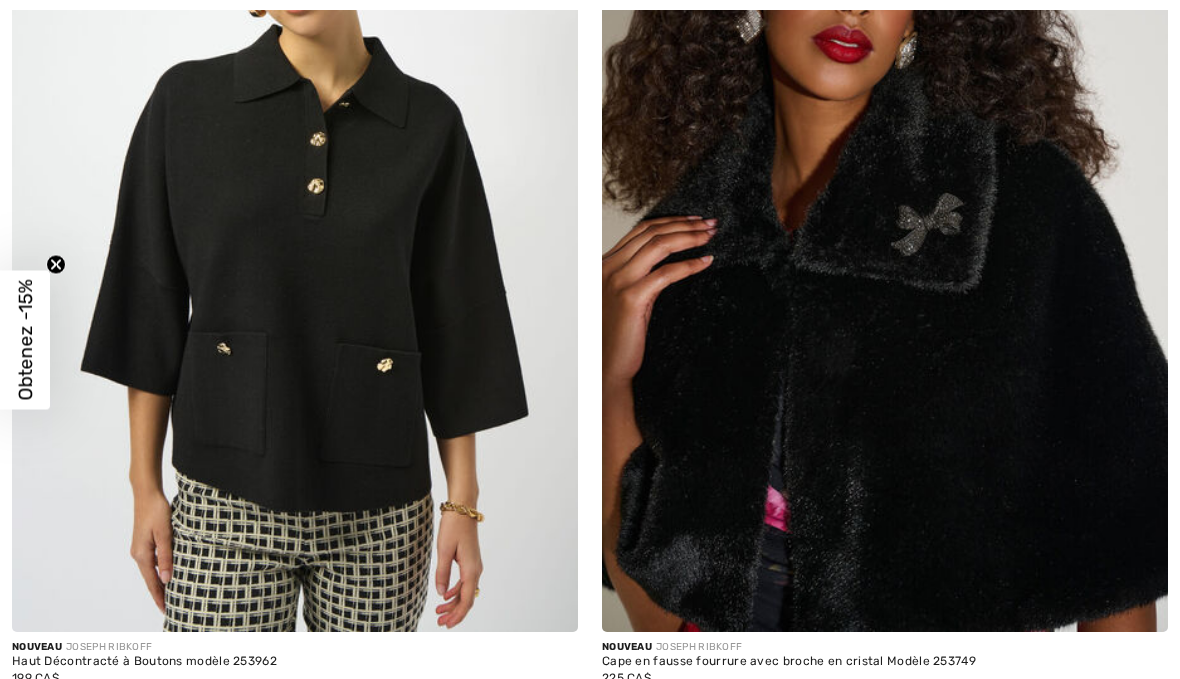 click at bounding box center [295, 207] 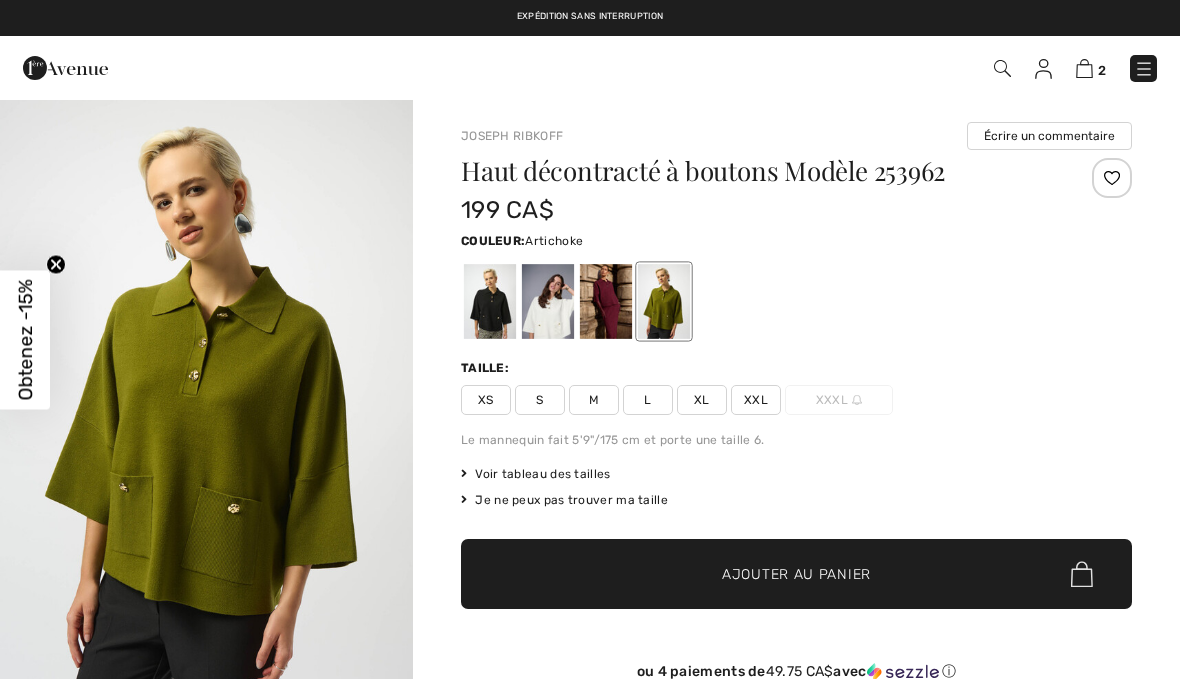scroll, scrollTop: 352, scrollLeft: 0, axis: vertical 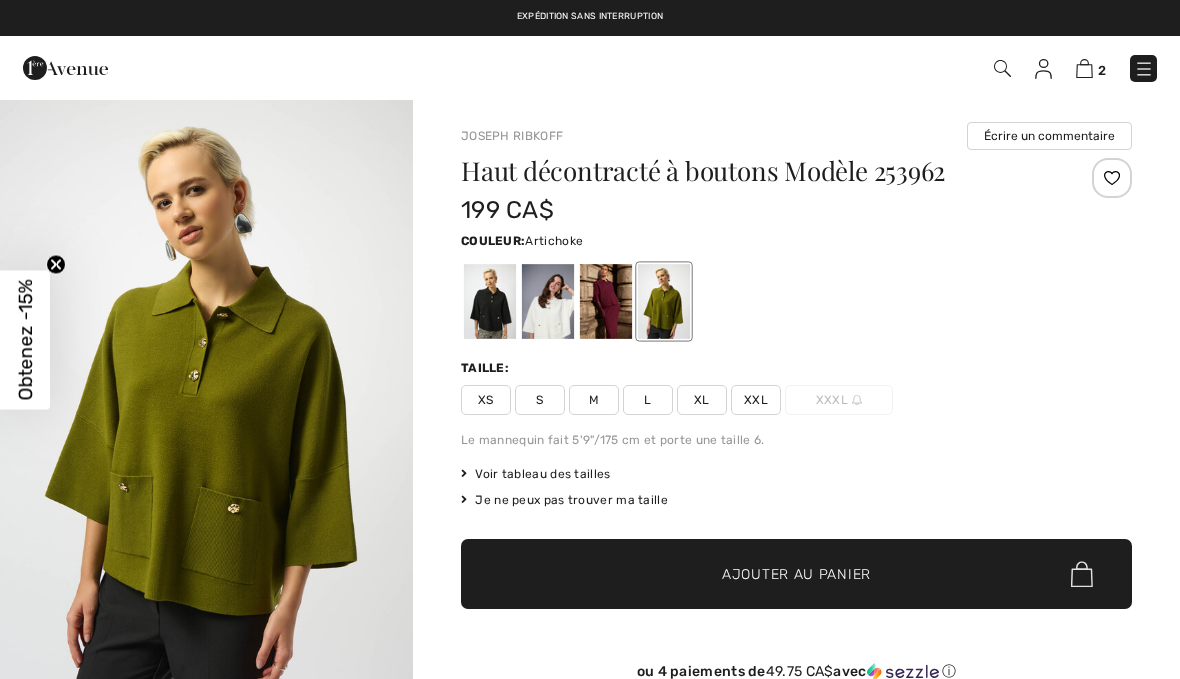 click at bounding box center (796, 301) 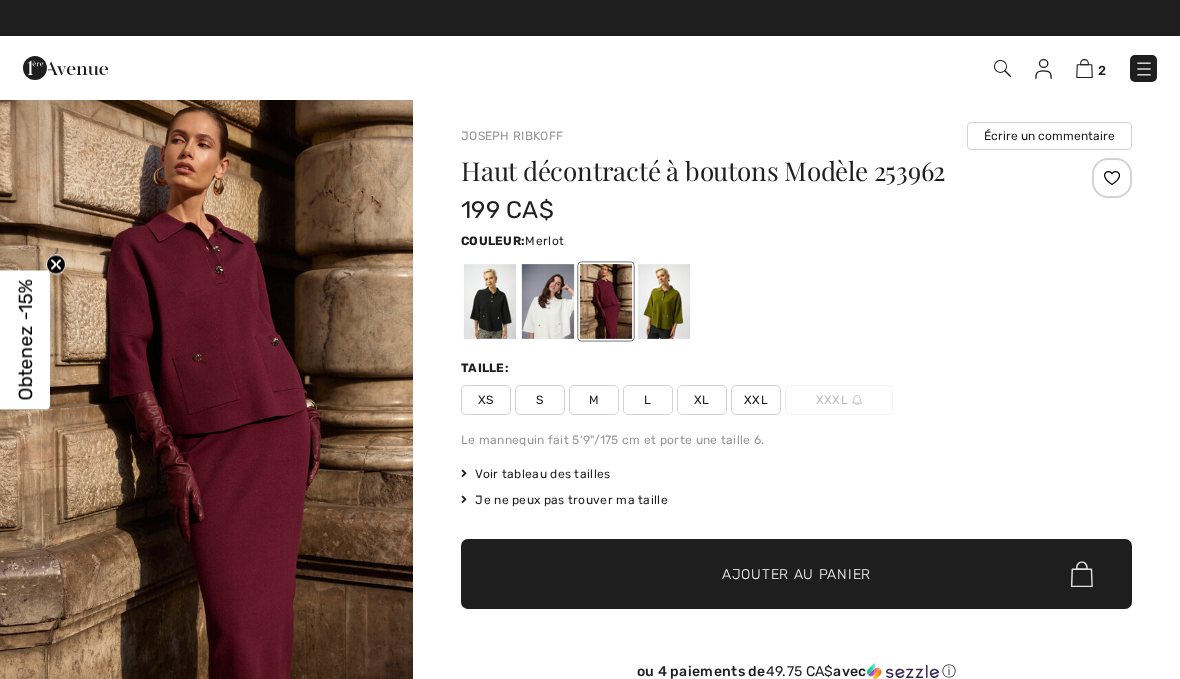 click at bounding box center (606, 301) 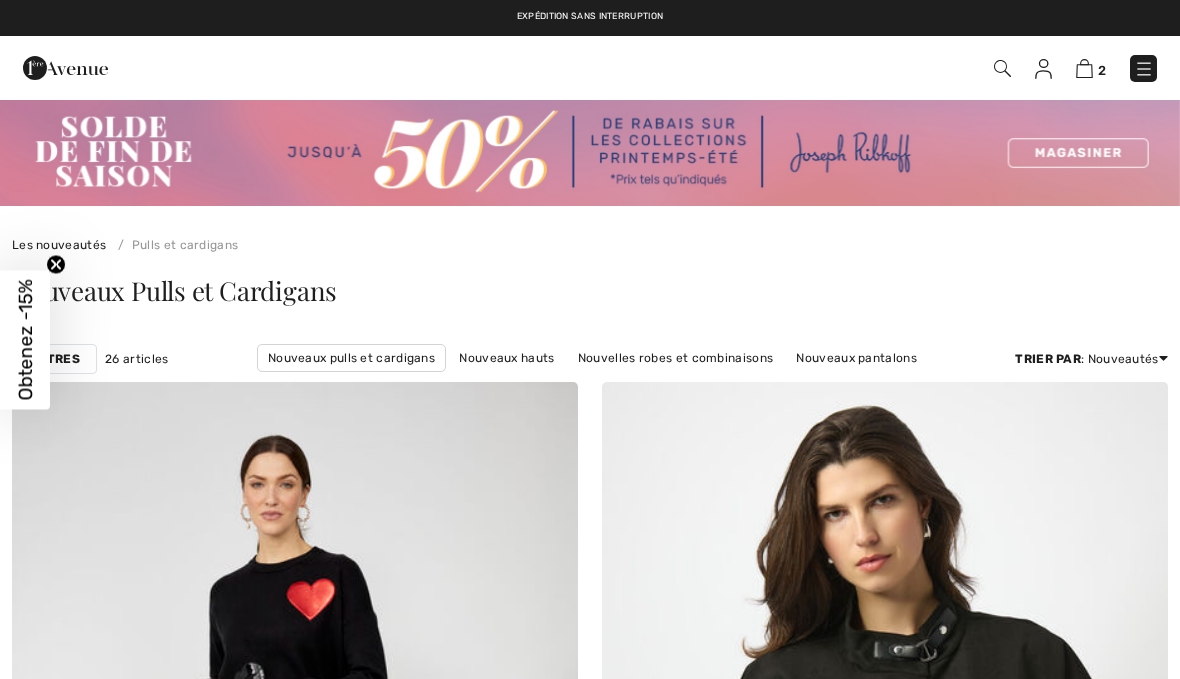 scroll, scrollTop: 10351, scrollLeft: 0, axis: vertical 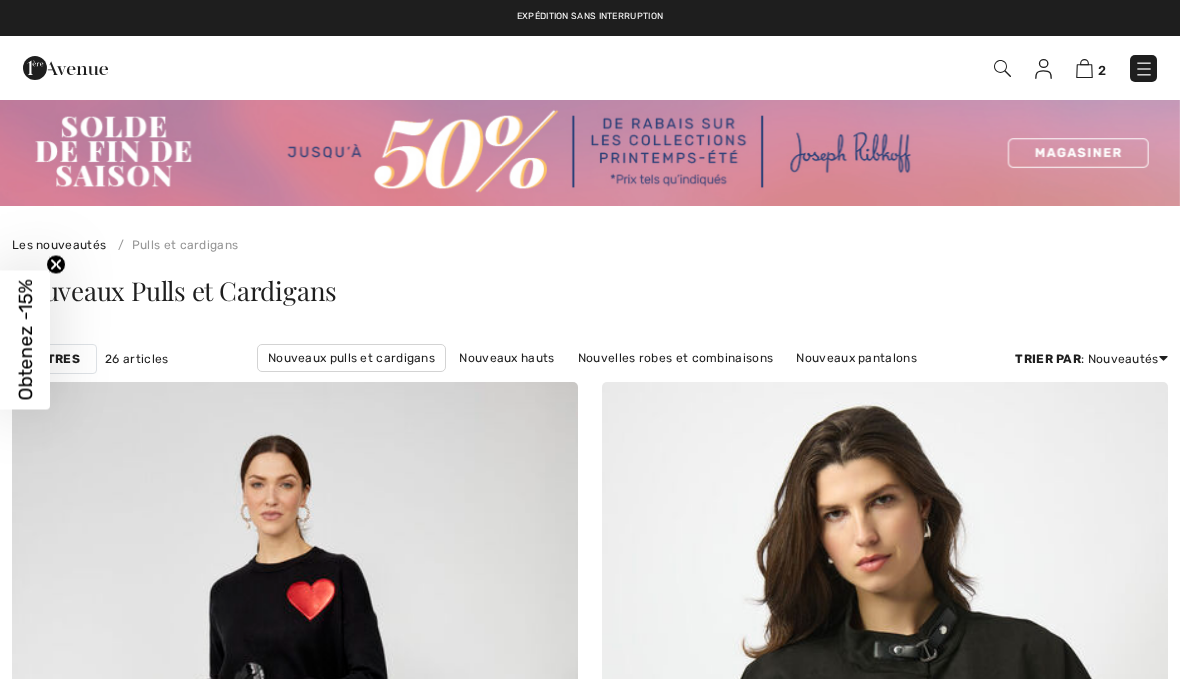 click at bounding box center [1144, 69] 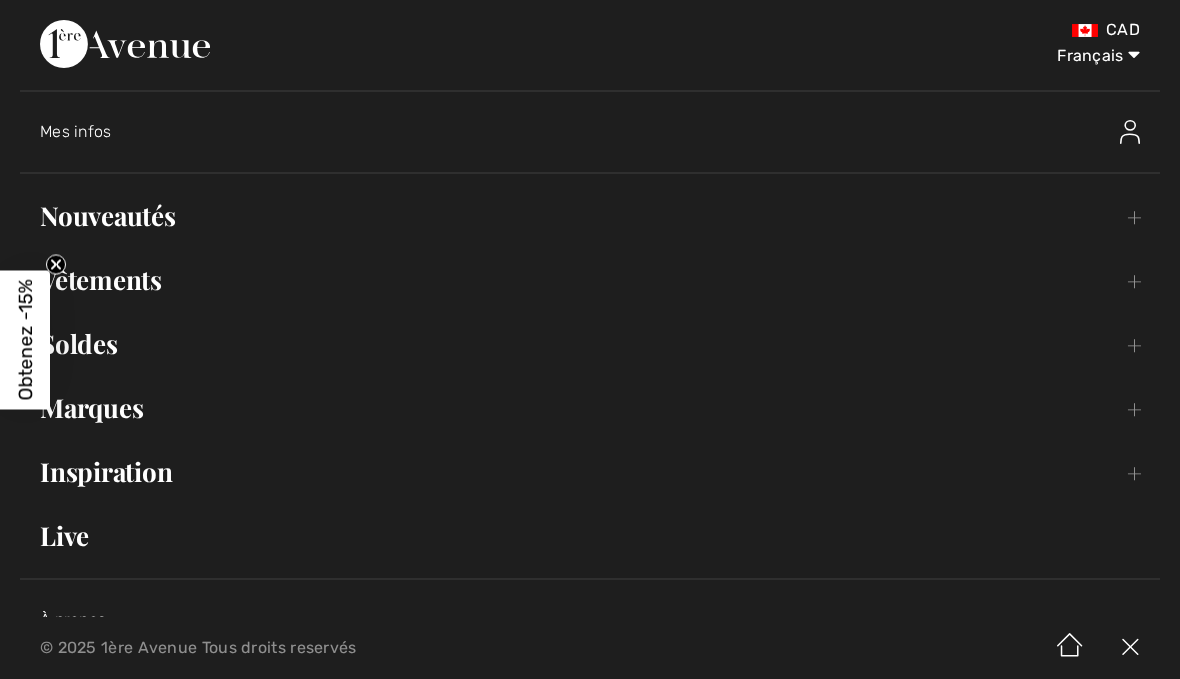 click on "Nouveautés Toggle submenu" at bounding box center [590, 216] 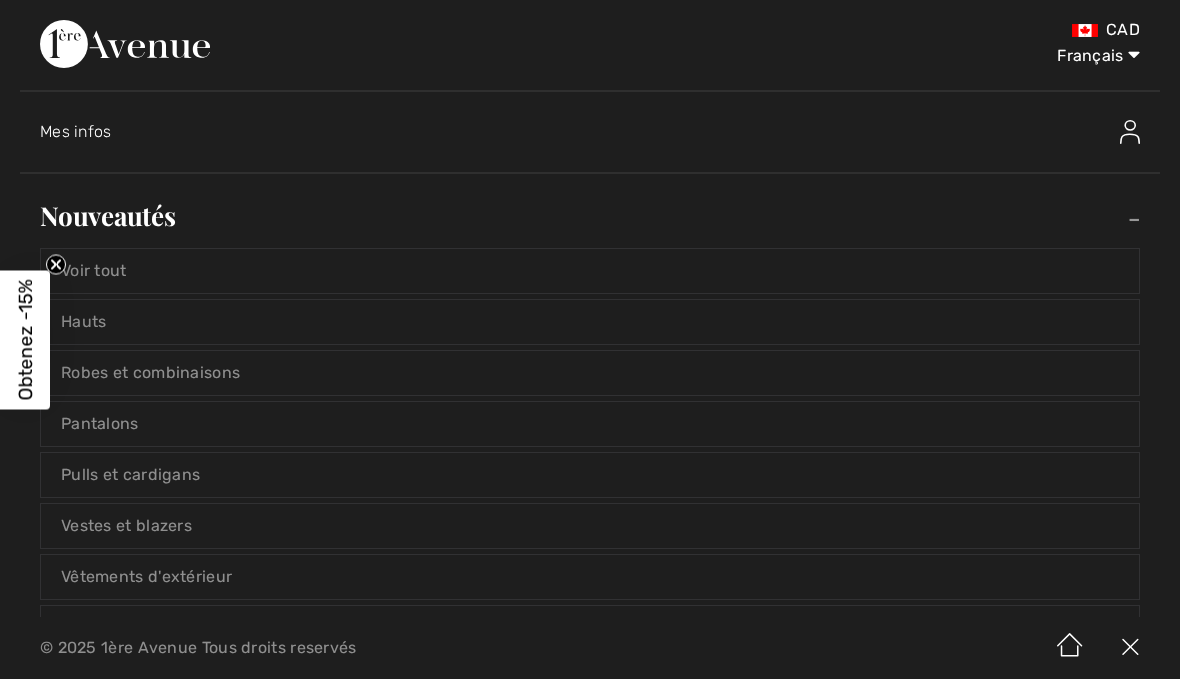 click on "Hauts" at bounding box center [590, 322] 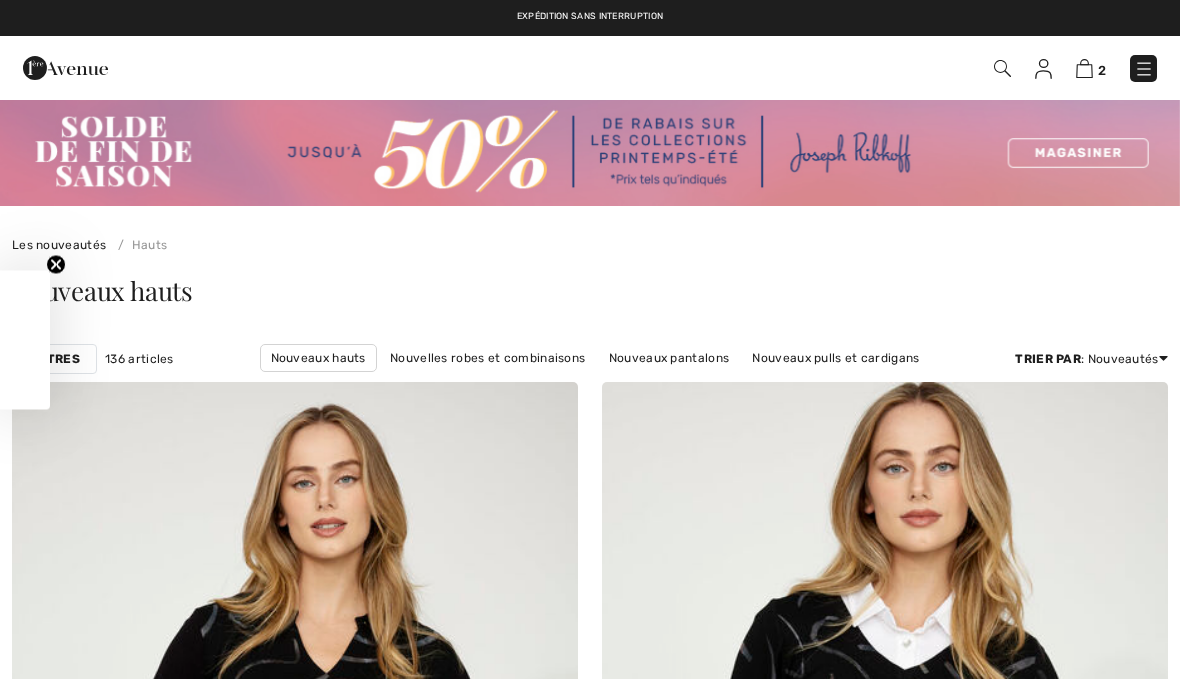 scroll, scrollTop: 10, scrollLeft: 0, axis: vertical 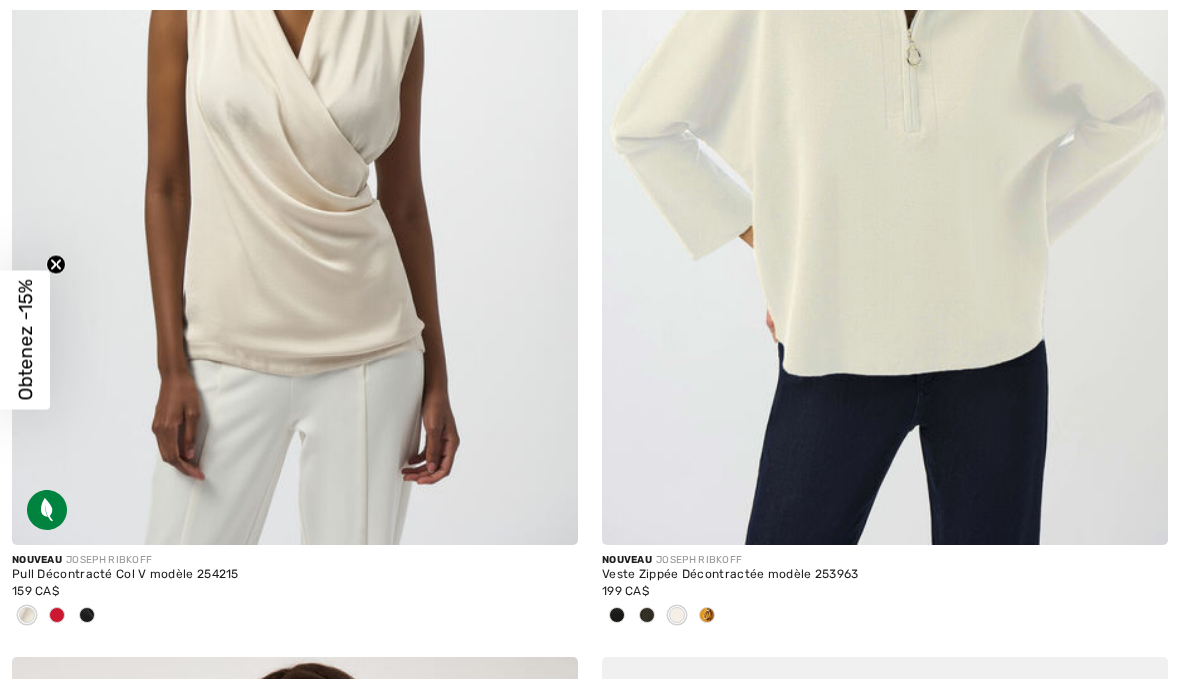 click at bounding box center [707, 616] 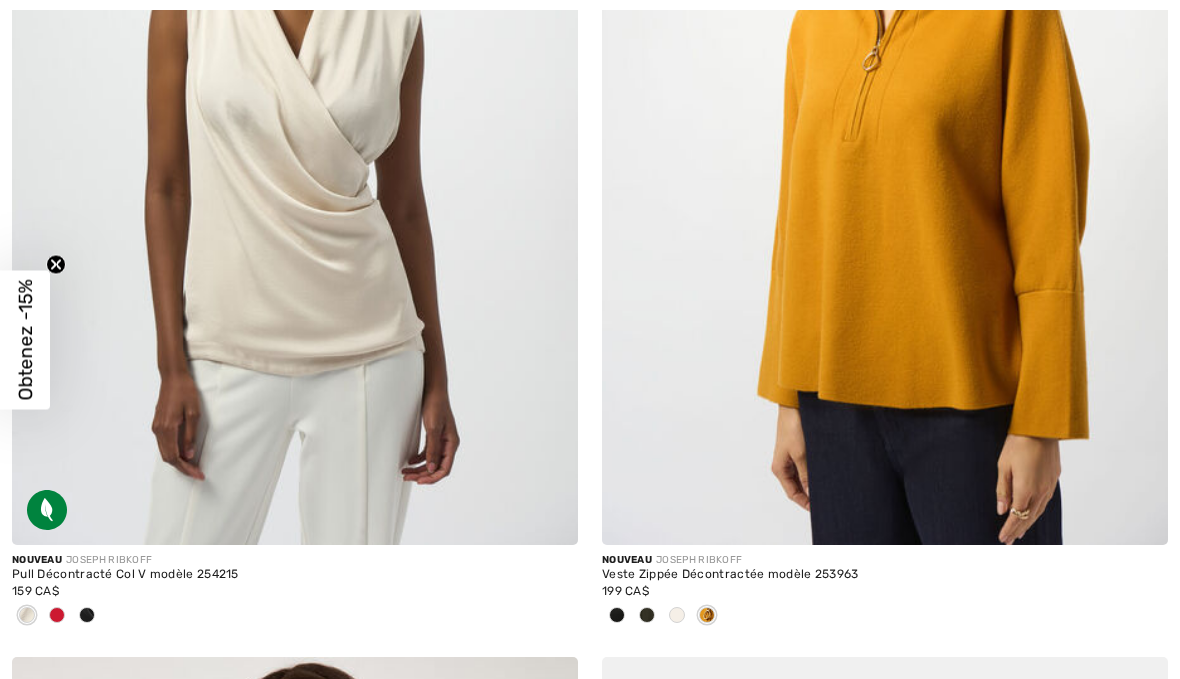 click at bounding box center [647, 616] 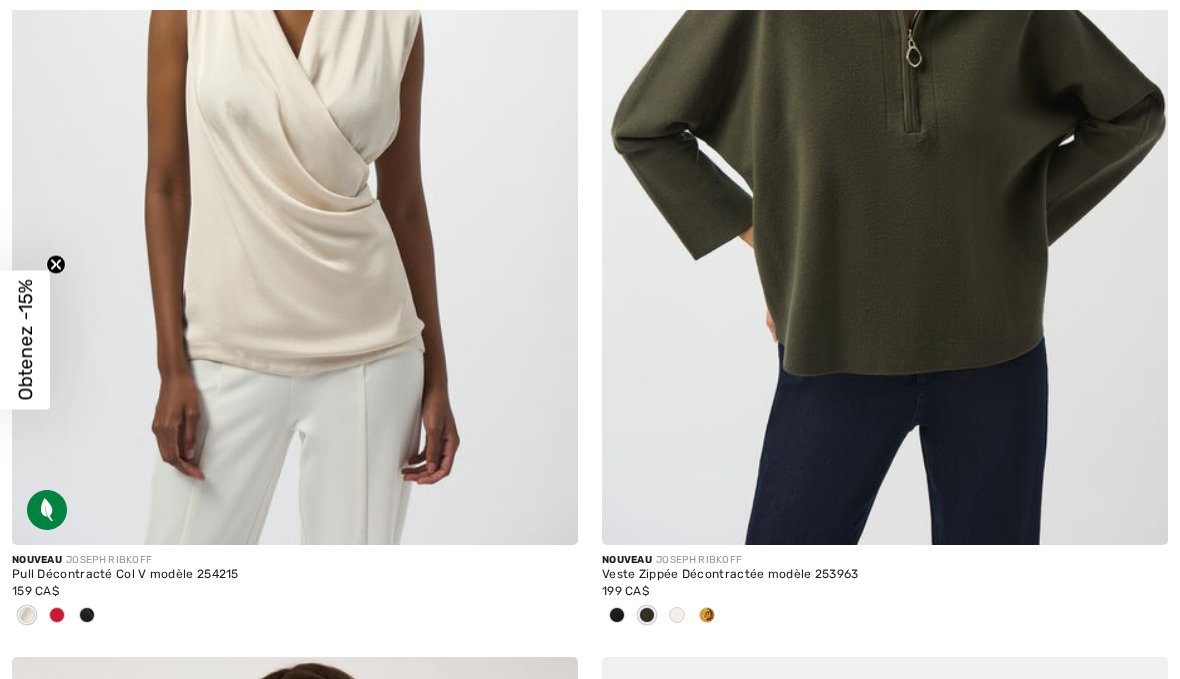 click at bounding box center [617, 616] 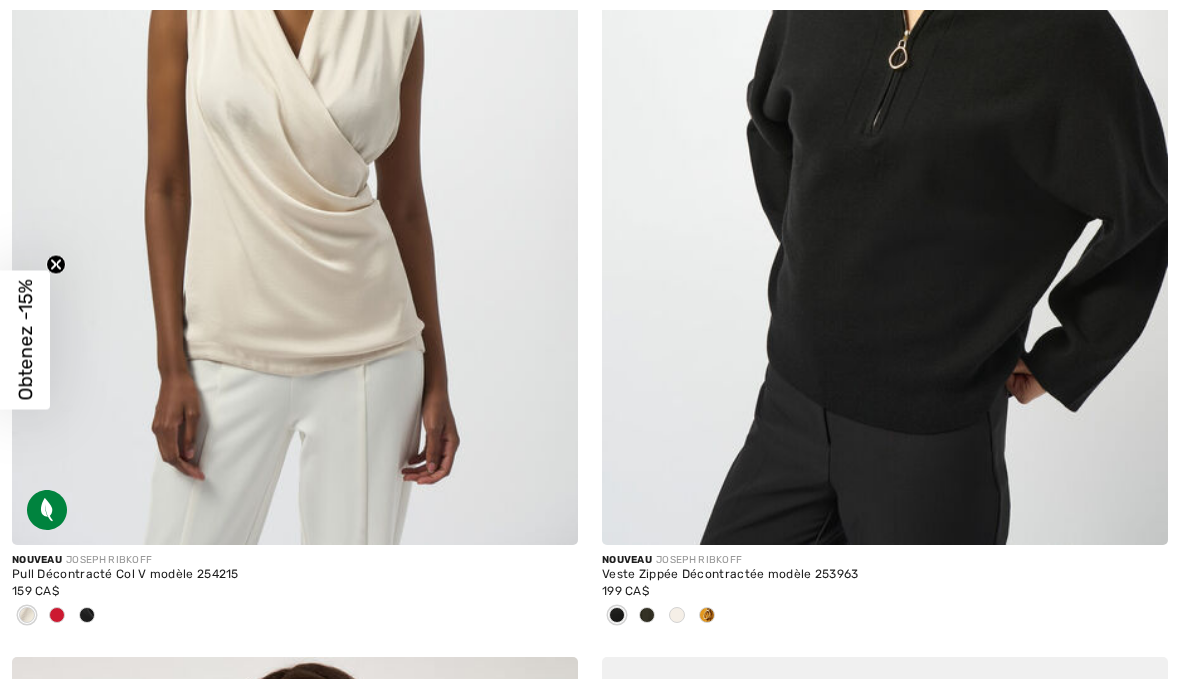 click at bounding box center [677, 616] 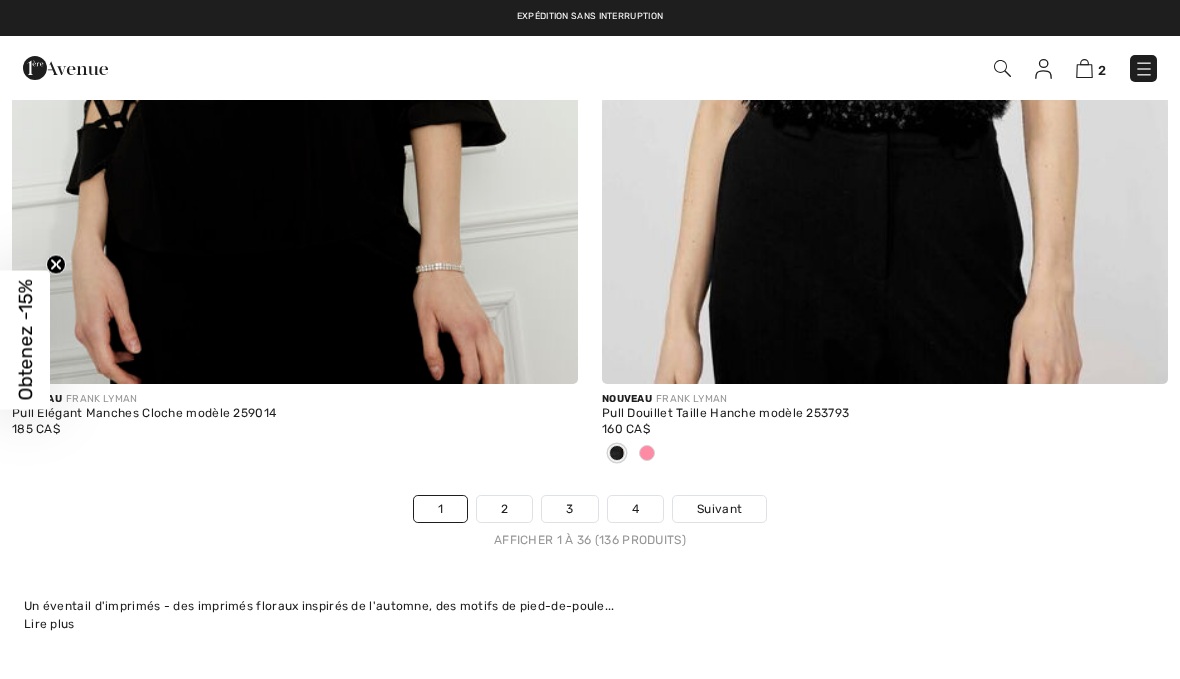 scroll, scrollTop: 17160, scrollLeft: 0, axis: vertical 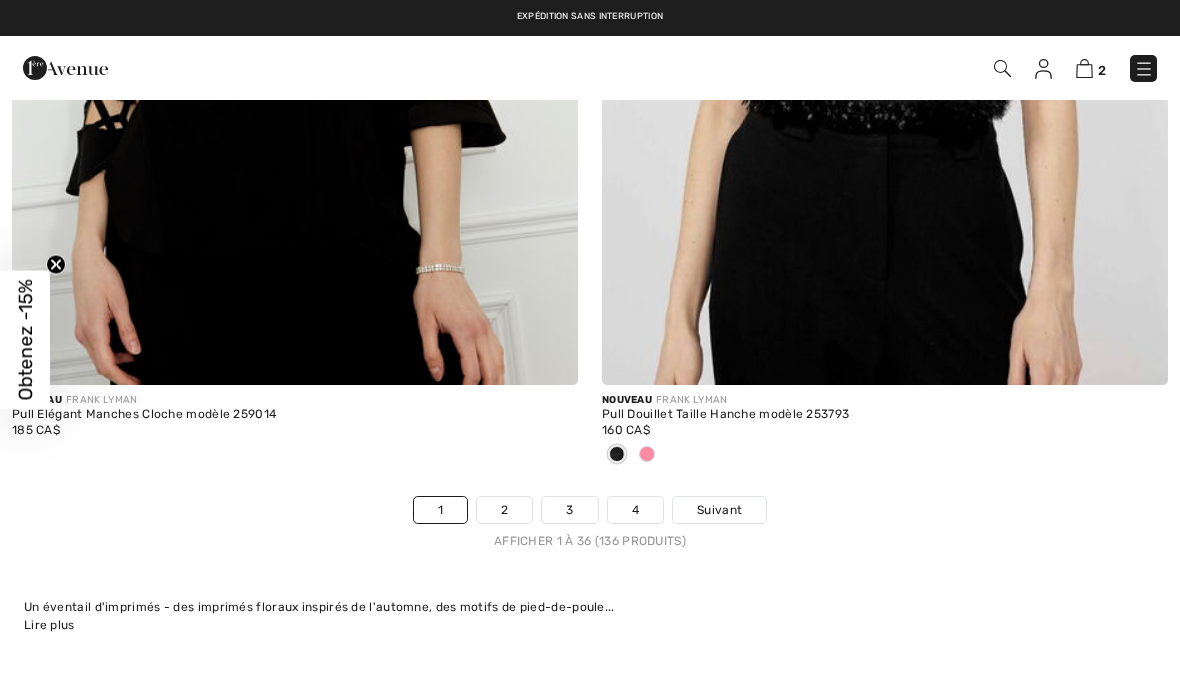 click on "2" at bounding box center [504, 510] 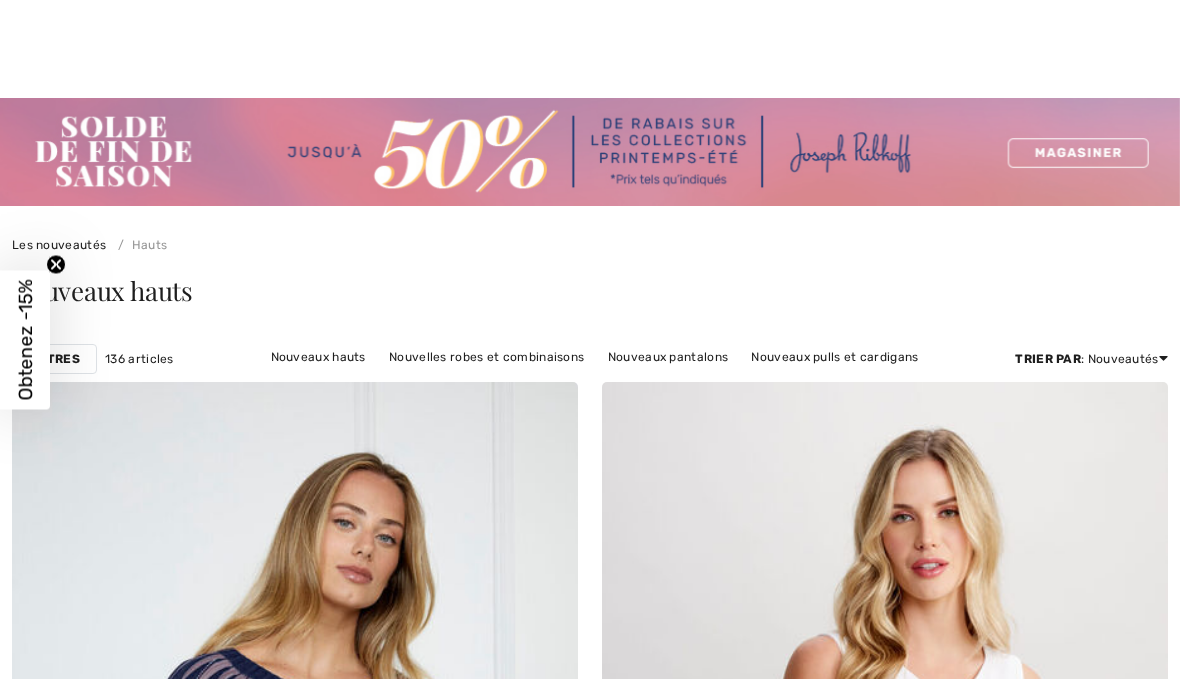 scroll, scrollTop: 291, scrollLeft: 0, axis: vertical 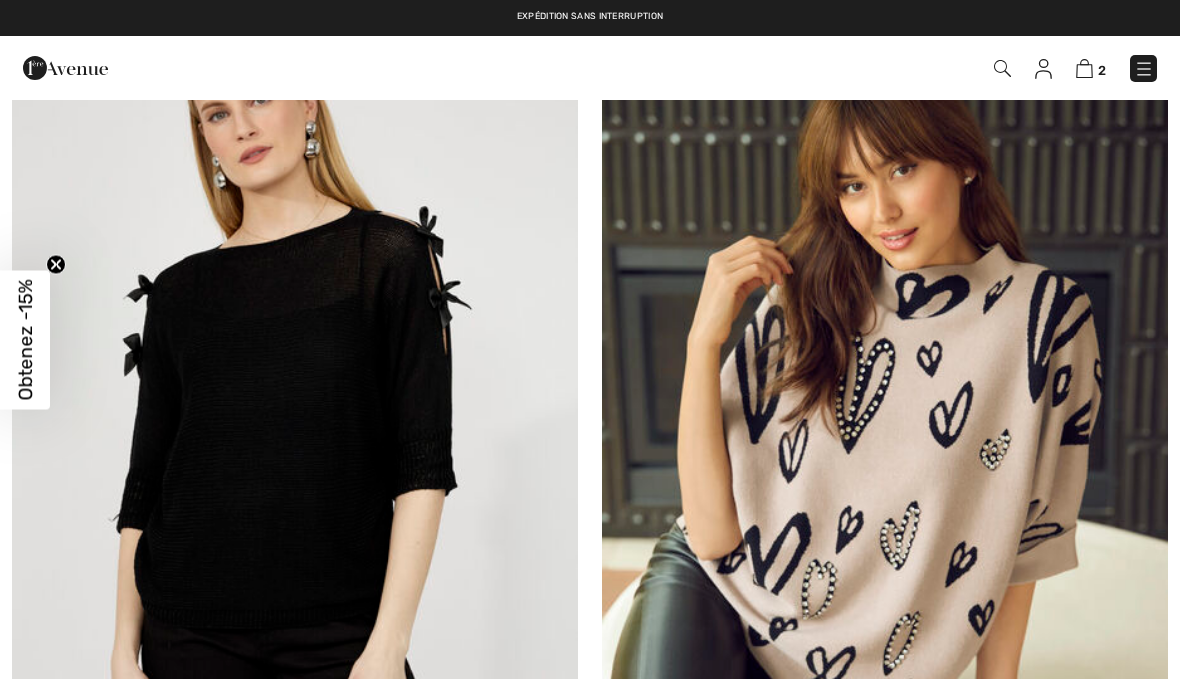 click at bounding box center (885, 430) 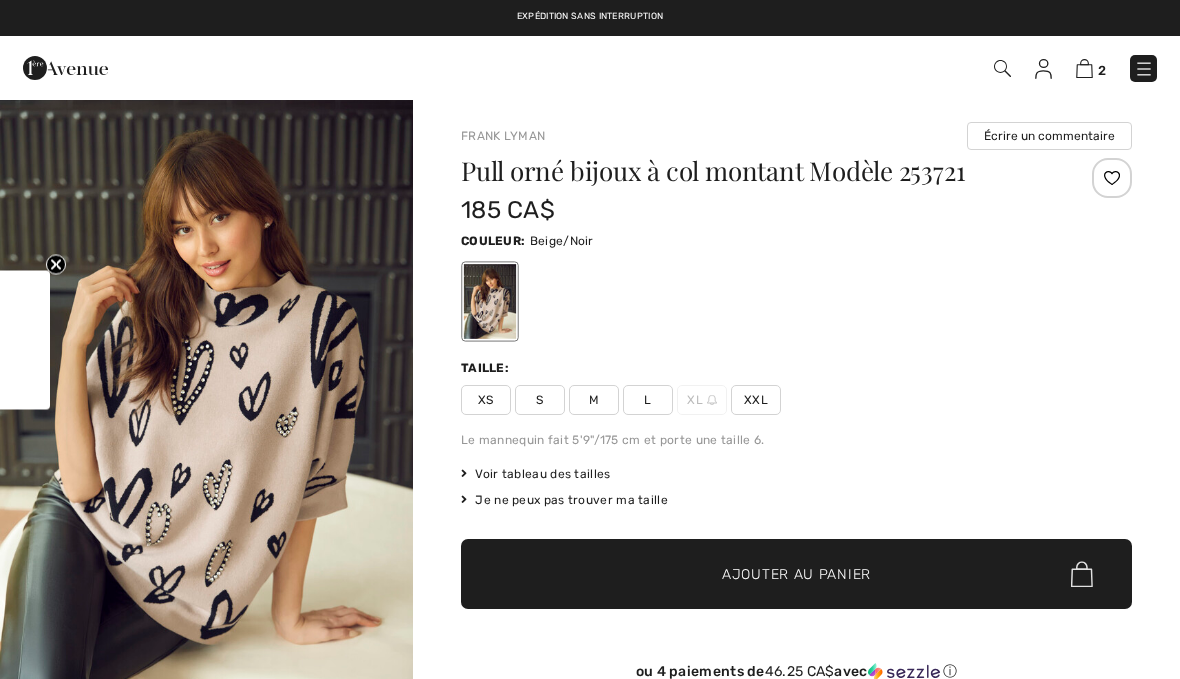 scroll, scrollTop: 0, scrollLeft: 0, axis: both 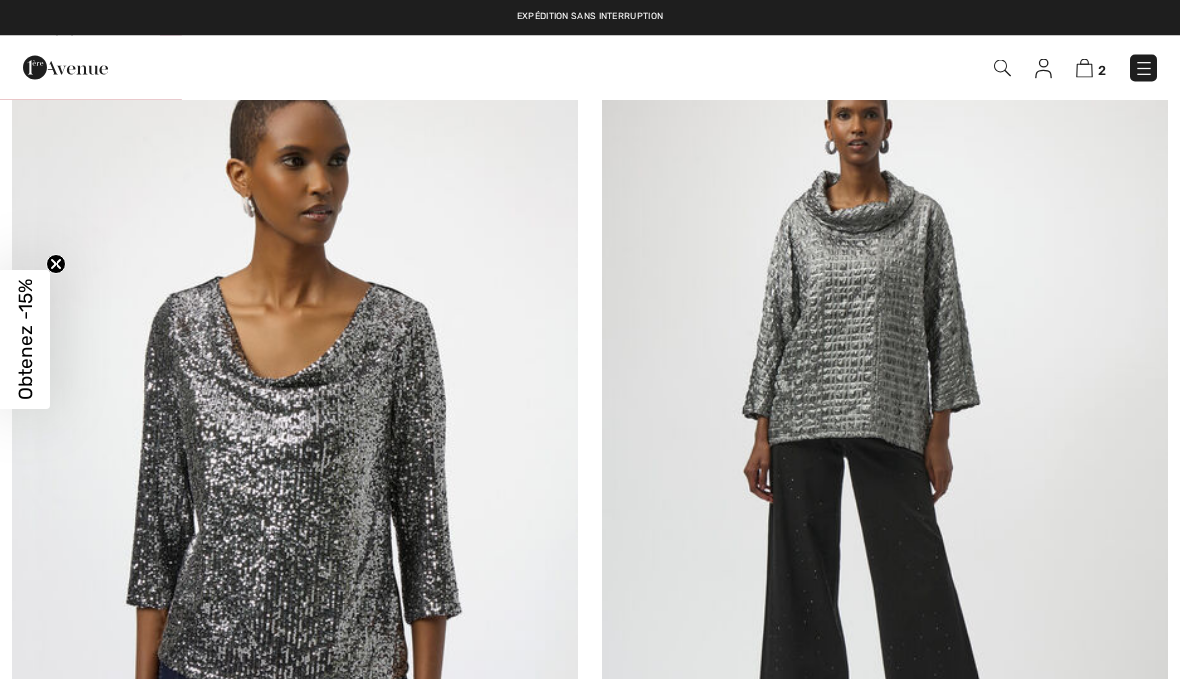 click at bounding box center (885, 461) 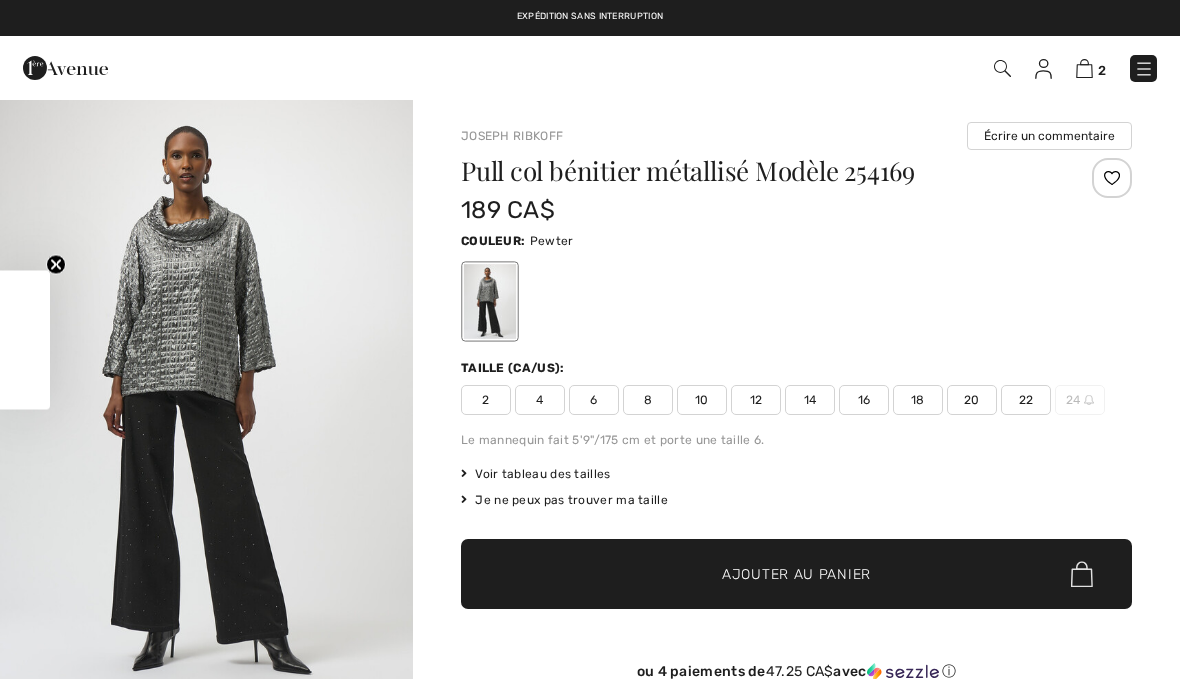 scroll, scrollTop: 0, scrollLeft: 0, axis: both 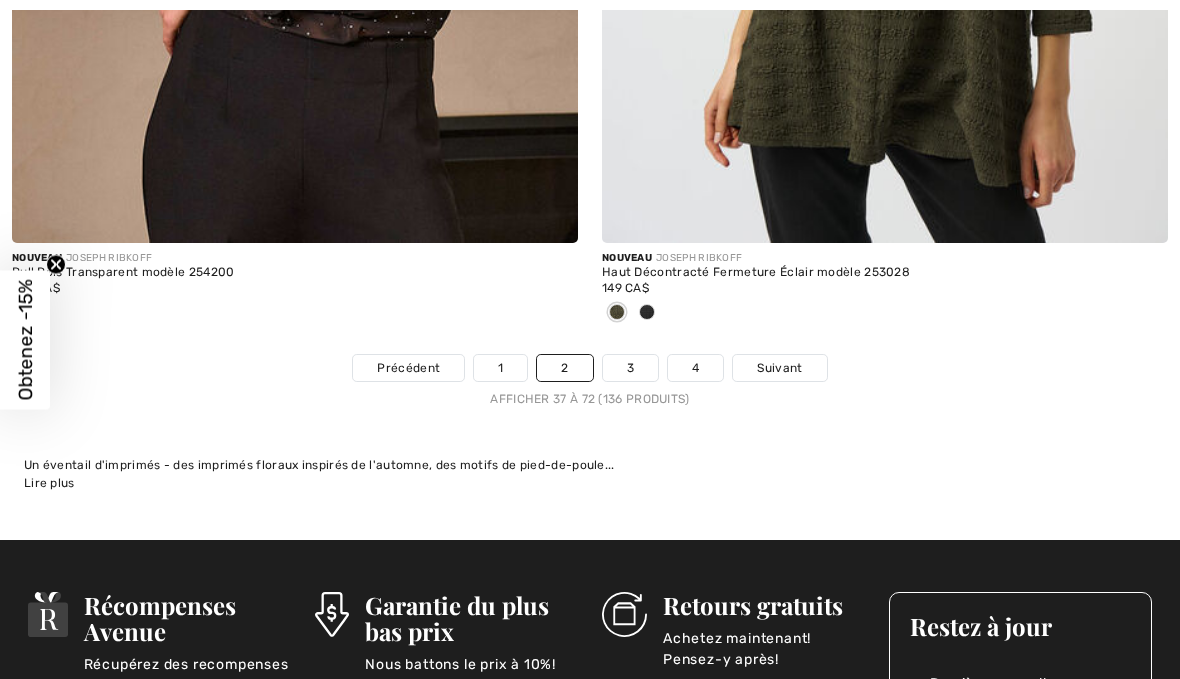 click on "3" at bounding box center [630, 368] 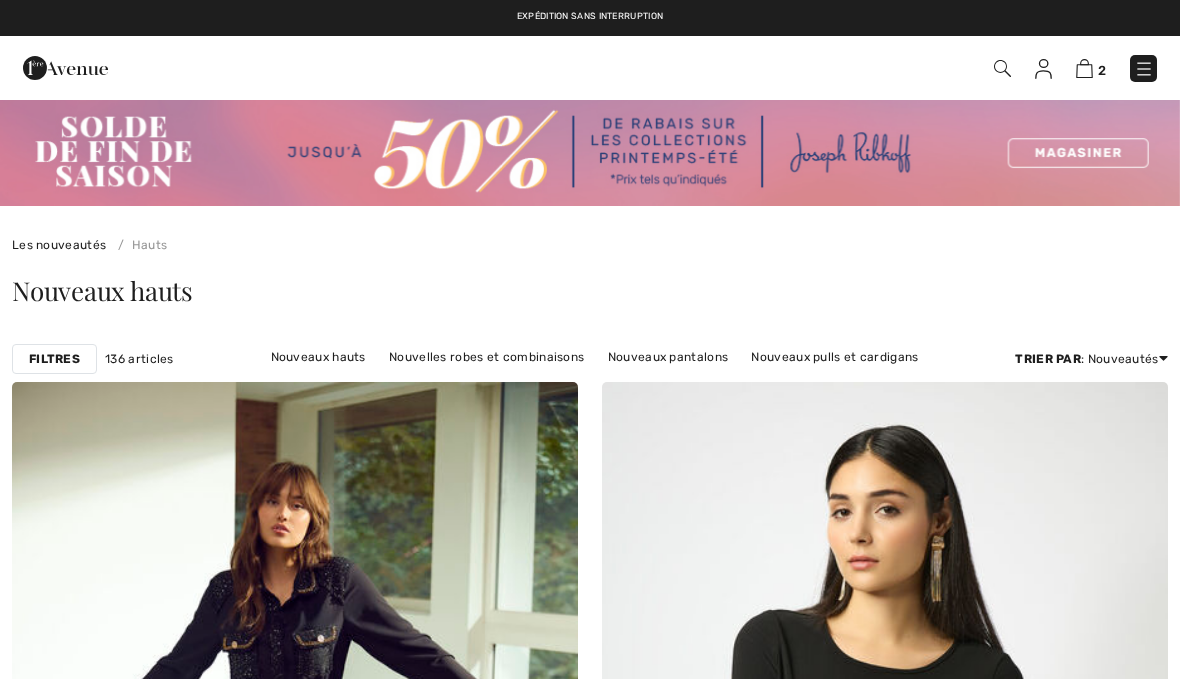 scroll, scrollTop: 0, scrollLeft: 0, axis: both 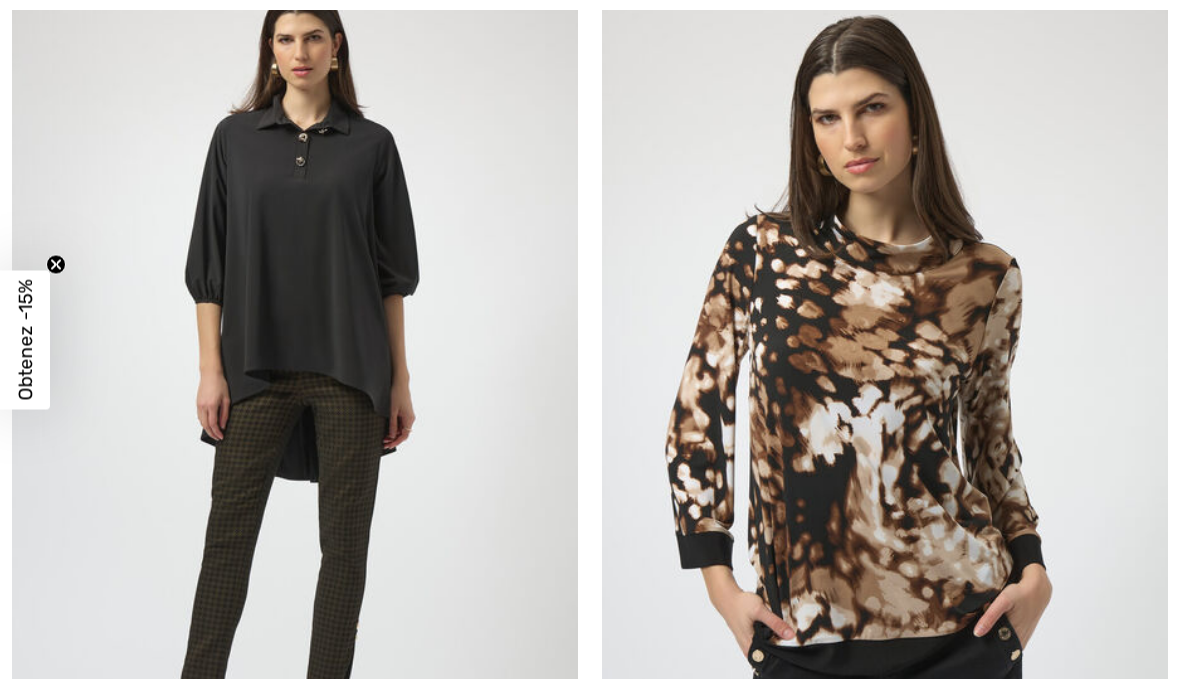 click at bounding box center [885, 387] 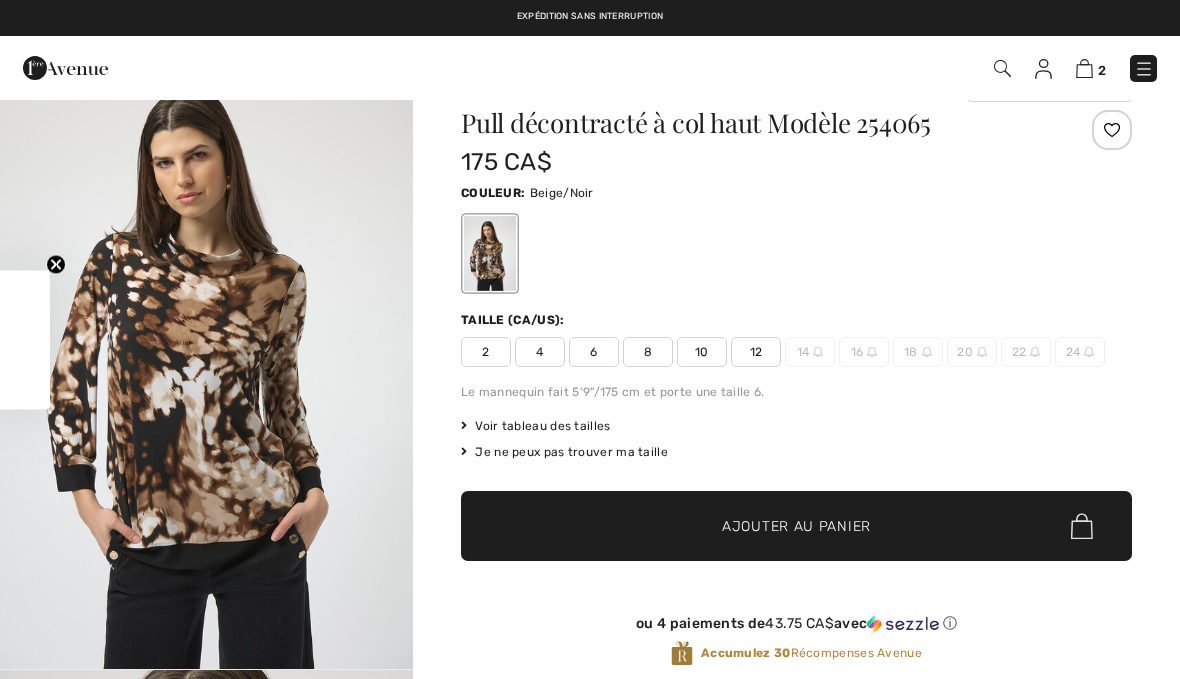 scroll, scrollTop: 0, scrollLeft: 0, axis: both 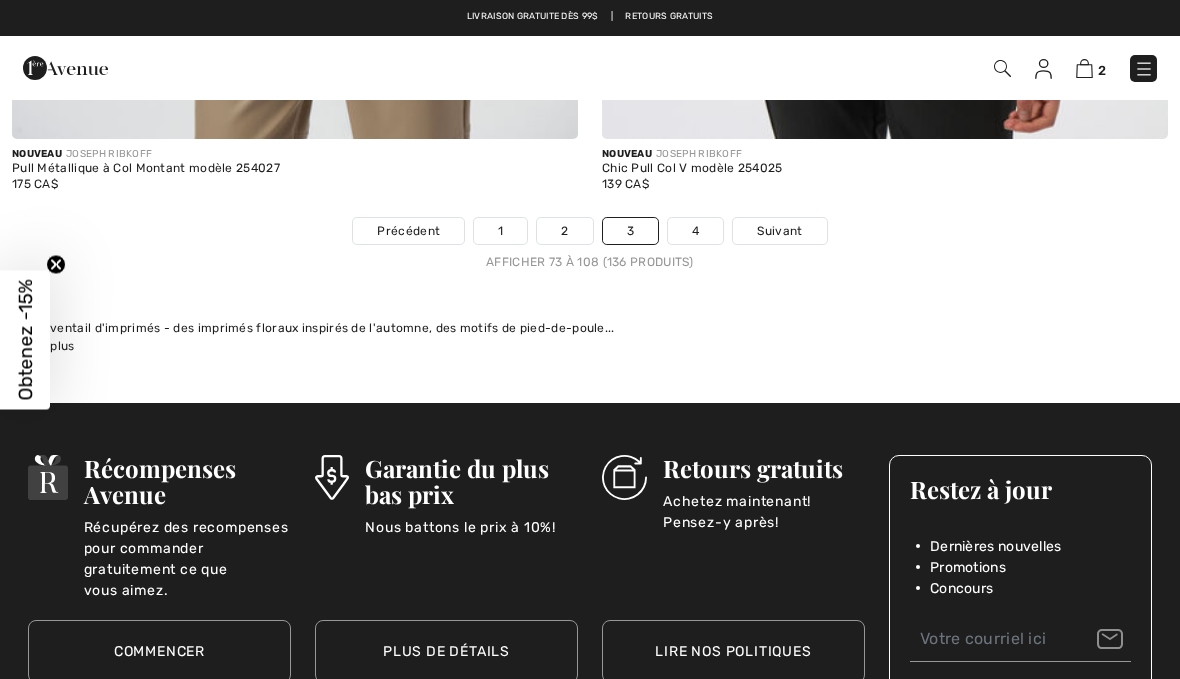 click on "4" at bounding box center [695, 231] 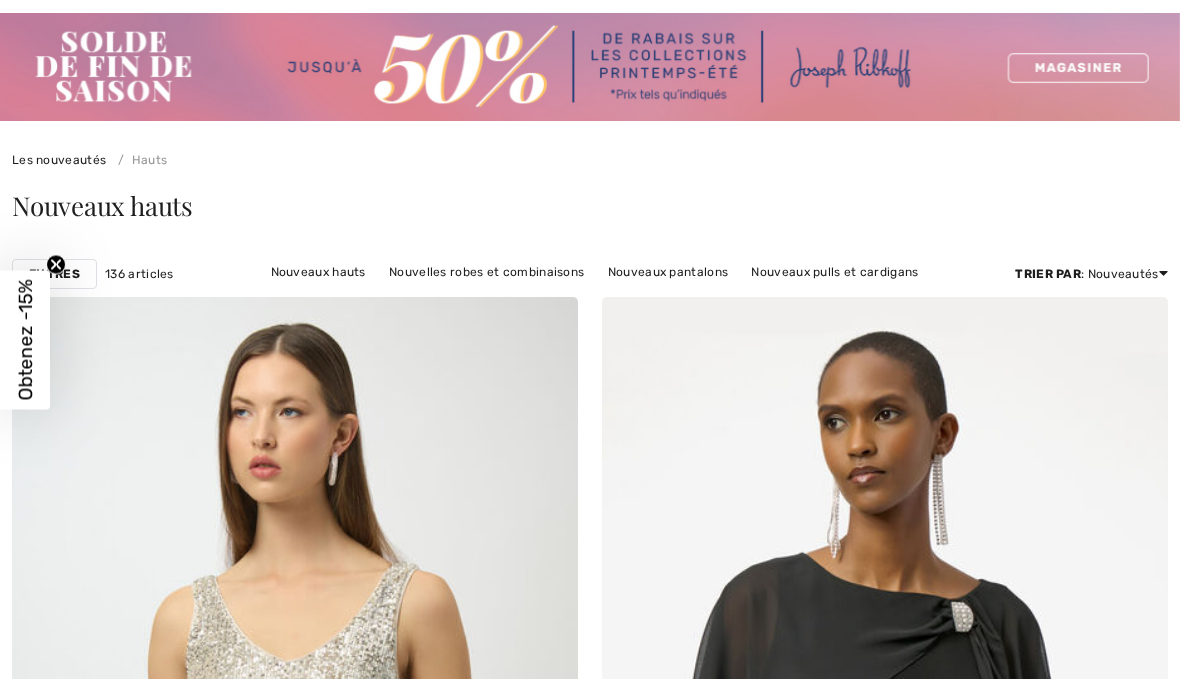 scroll, scrollTop: 391, scrollLeft: 0, axis: vertical 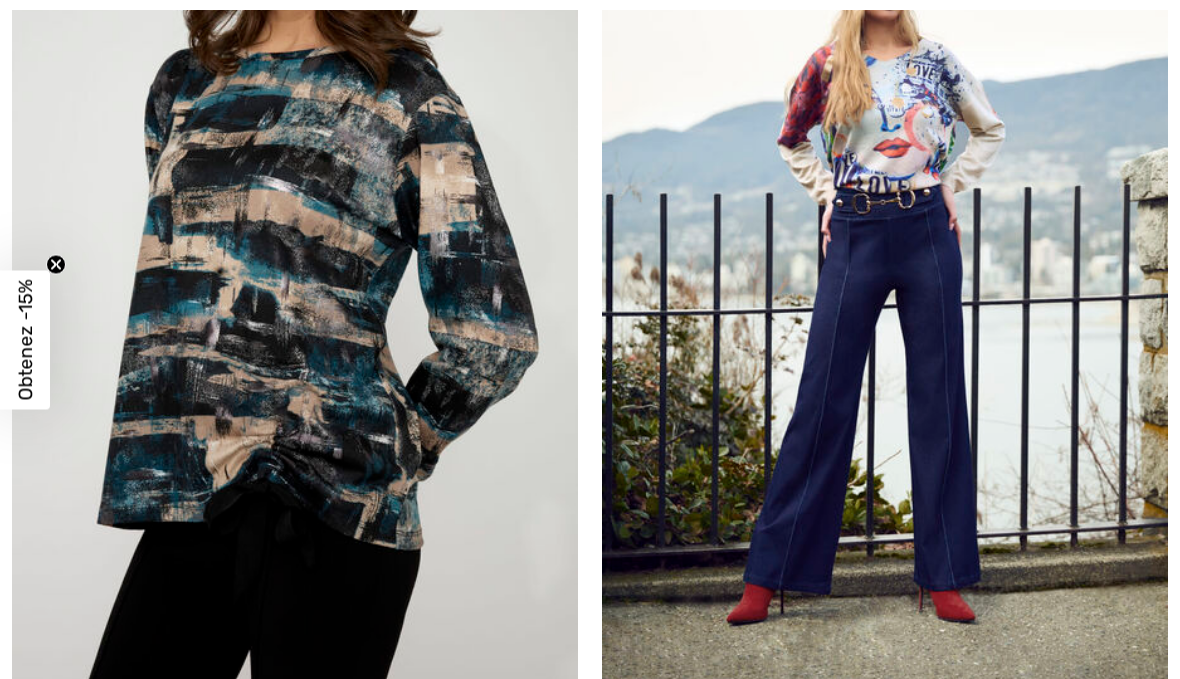 click at bounding box center [295, 274] 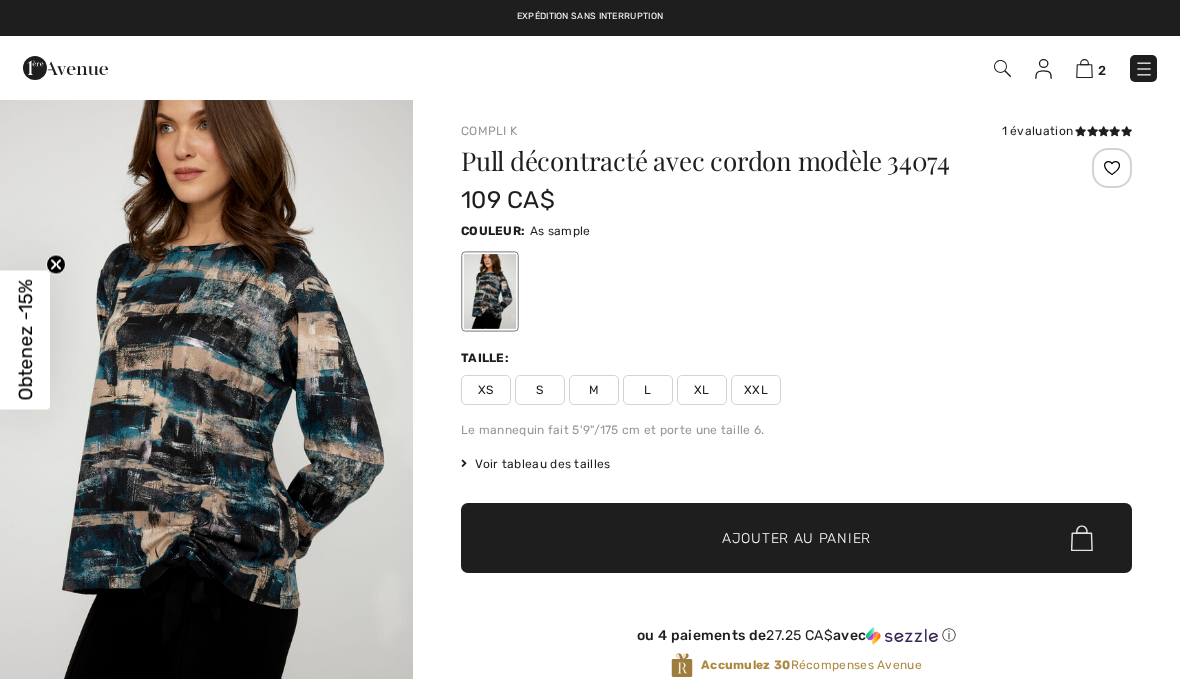 scroll, scrollTop: 0, scrollLeft: 0, axis: both 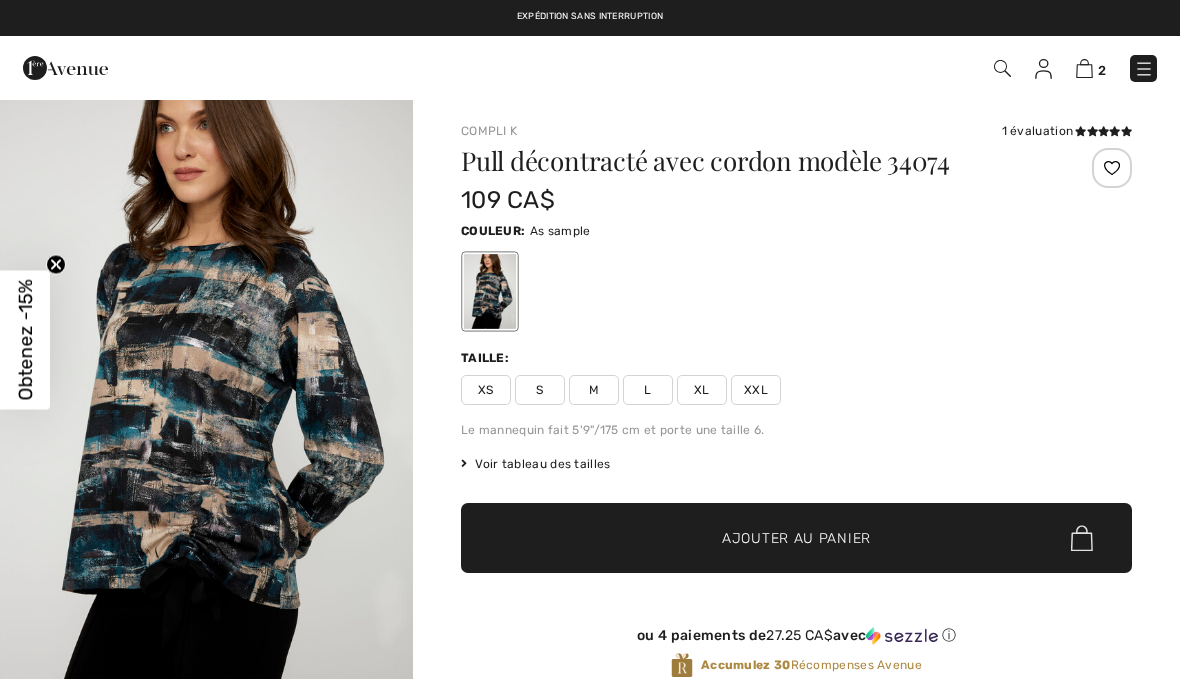click on "XS S M L XL XXL" at bounding box center [796, 390] 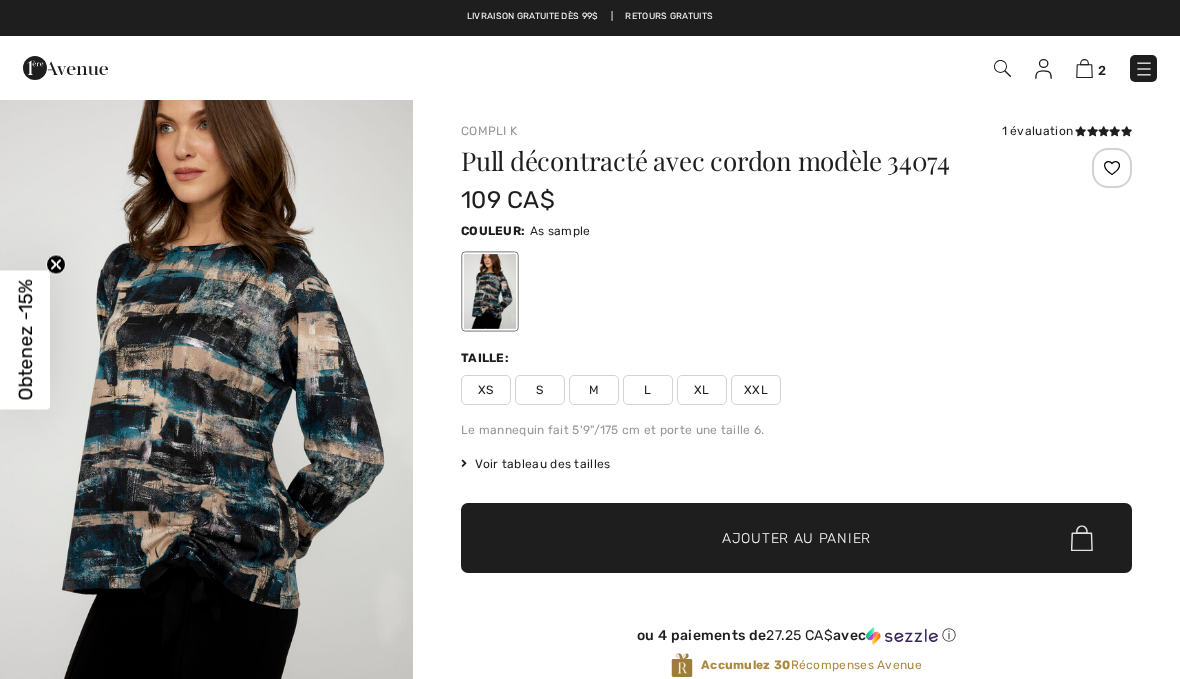 click on "M" at bounding box center [594, 390] 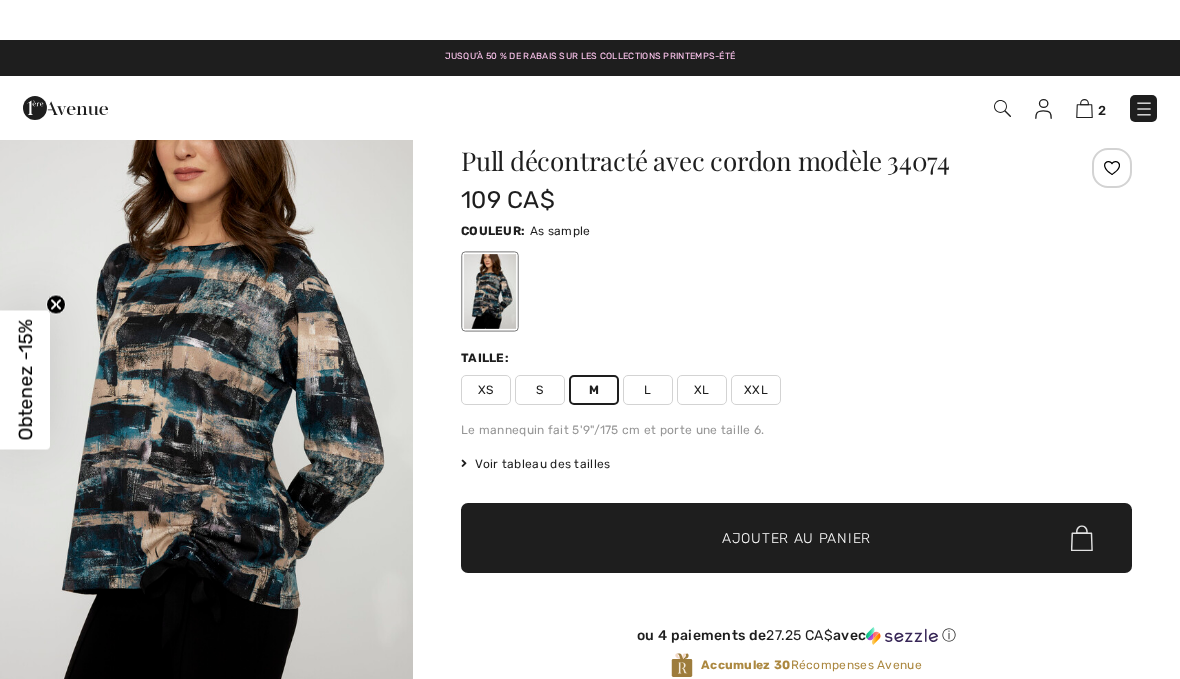 scroll, scrollTop: 0, scrollLeft: 0, axis: both 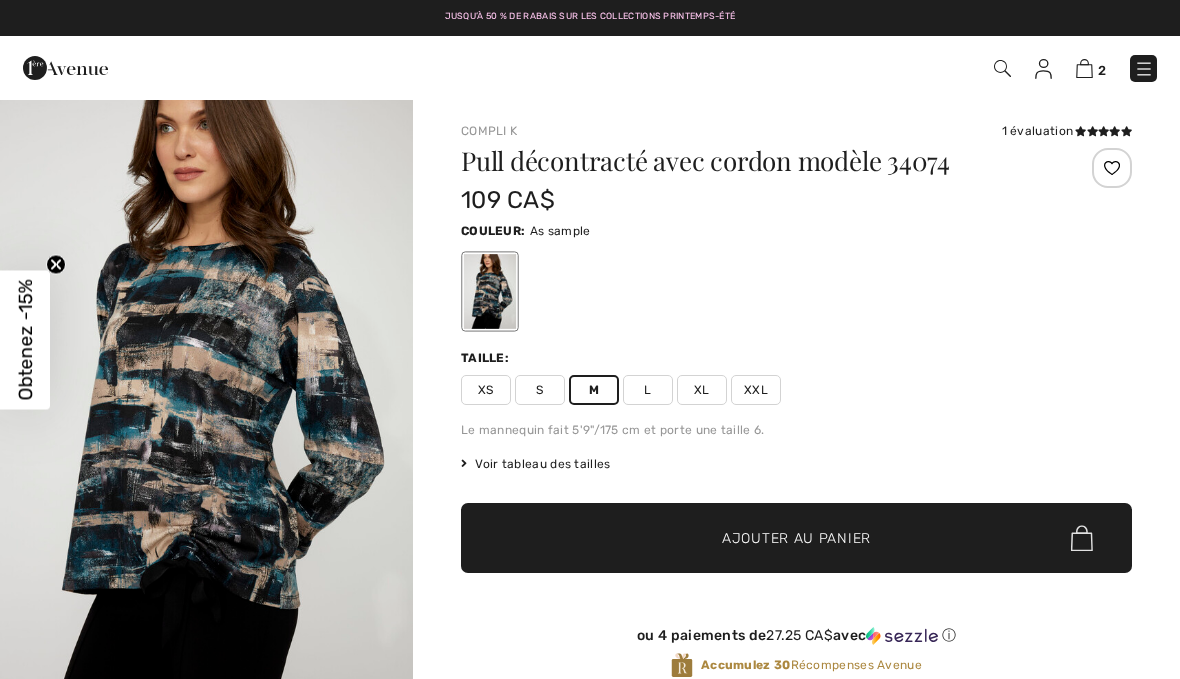 click on "Pull décontracté avec cordon modèle 34074
109 CA$
Couleur:
As sample
Taille:
XS S M L XL XXL
Le mannequin fait 5'9"/175 cm et porte une taille 6.
Voir tableau des tailles
Je ne peux pas trouver ma taille
Choisir taille
XS
S
M
L
XL
XXL
✔ Ajouté au panier
Ajouter au panier
ou 4 paiements de  27.25 CA$  avec    ⓘ Accumulez 30  Récompenses Avenue" at bounding box center (796, 429) 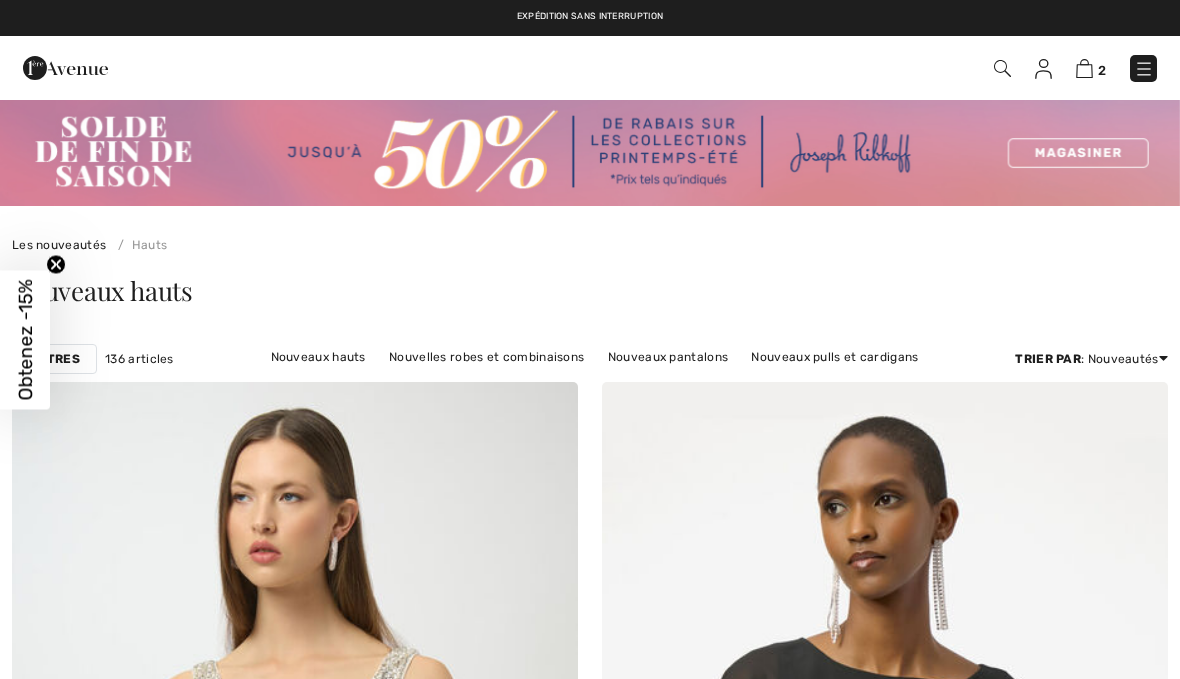 scroll, scrollTop: 4369, scrollLeft: 0, axis: vertical 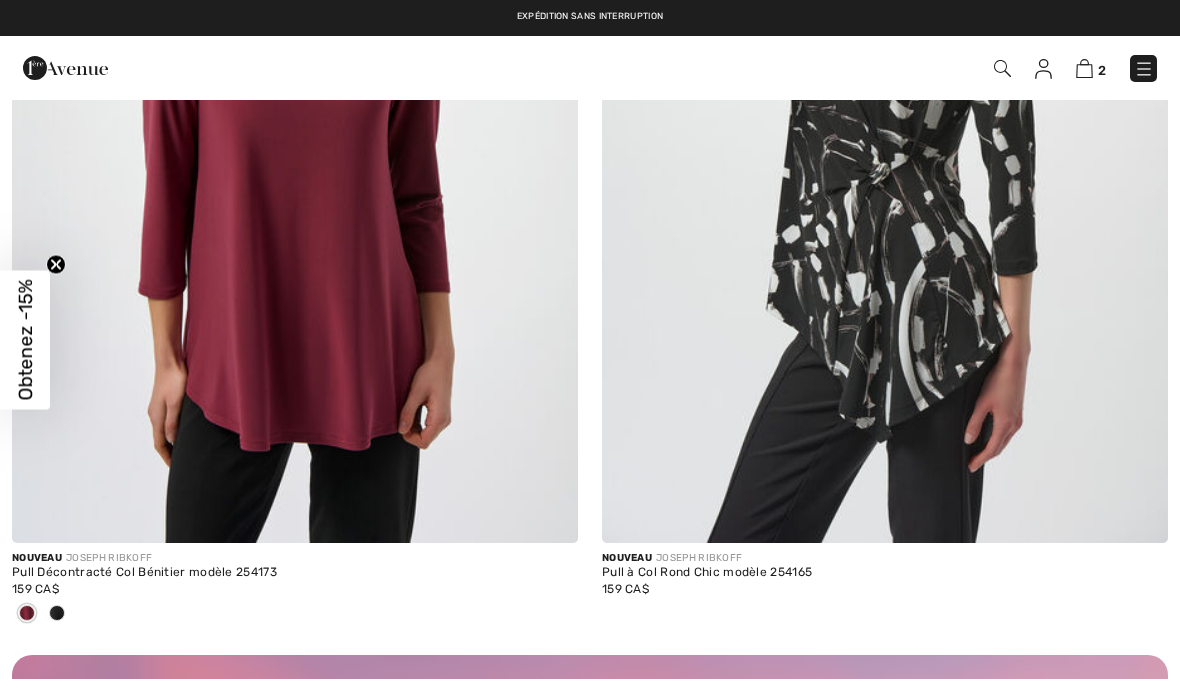 click at bounding box center [295, 118] 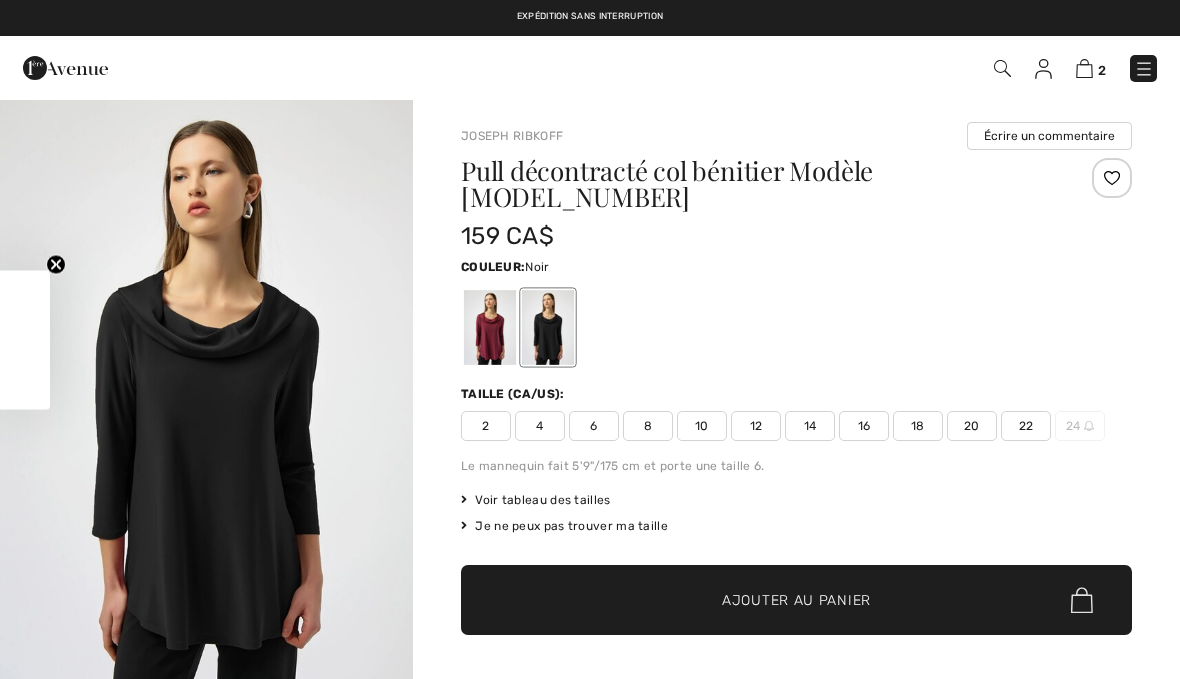 scroll, scrollTop: 114, scrollLeft: 0, axis: vertical 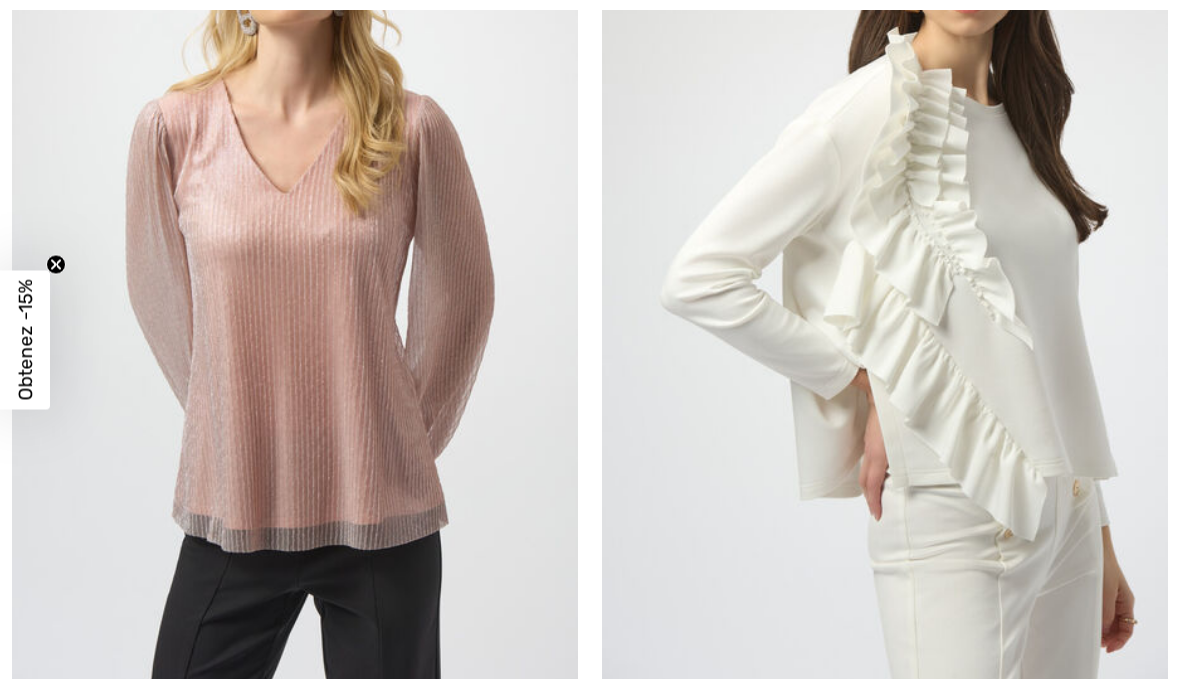 click at bounding box center [295, 266] 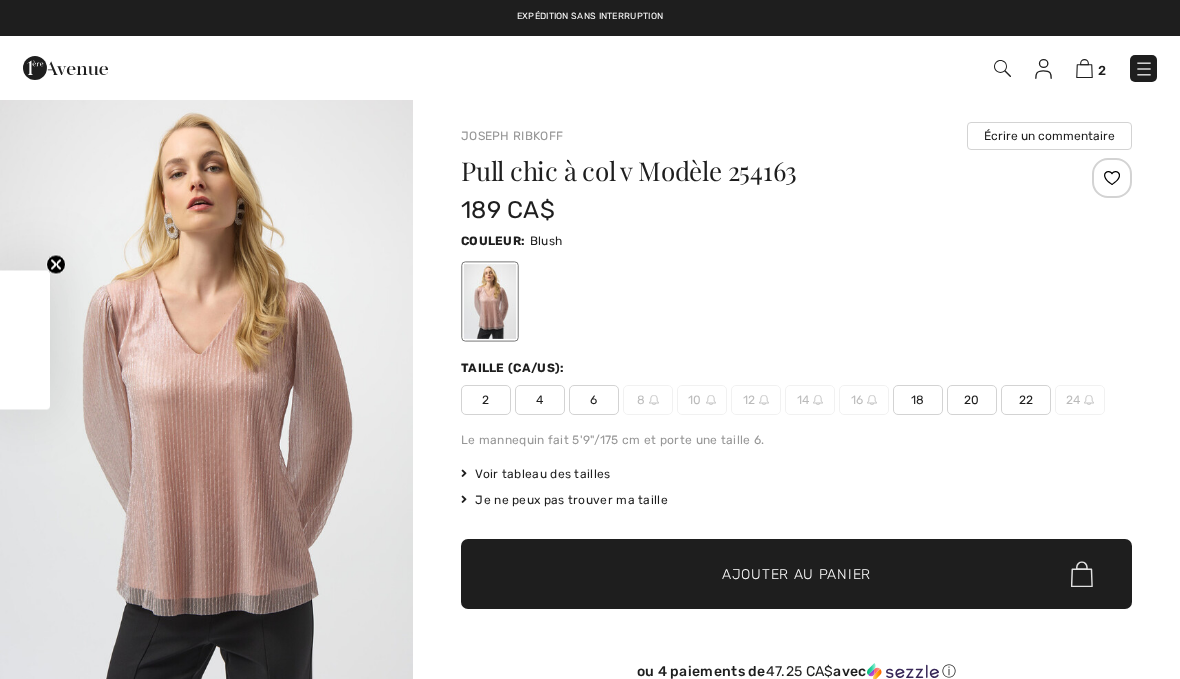 scroll, scrollTop: 0, scrollLeft: 0, axis: both 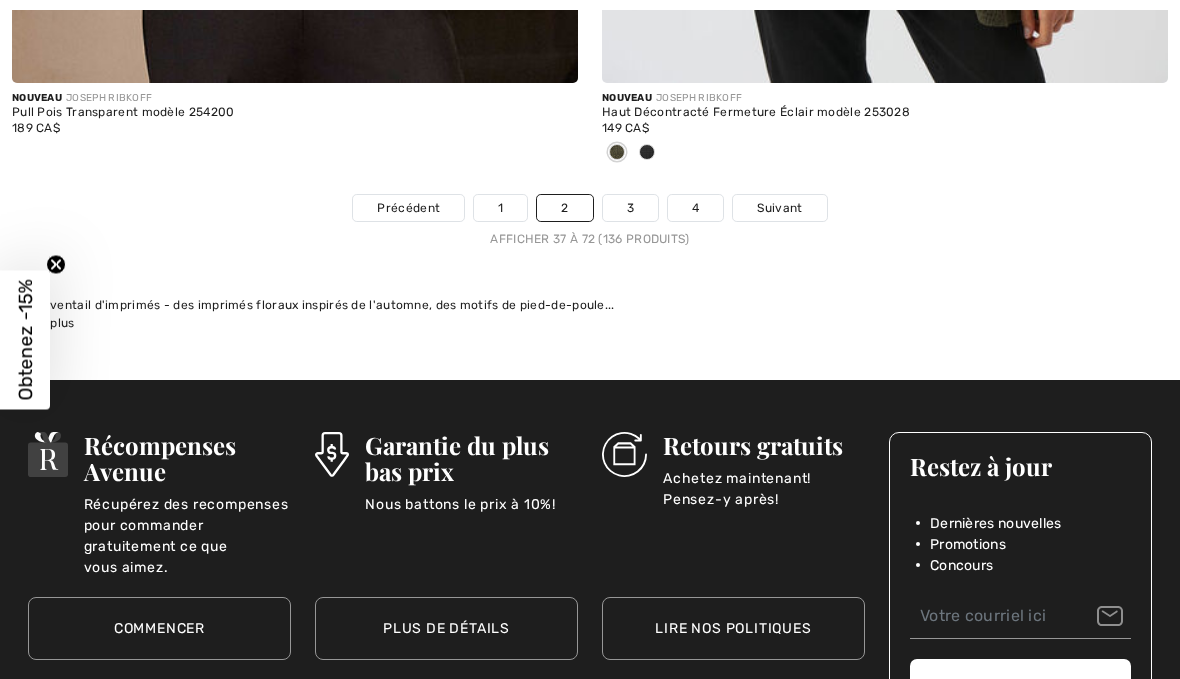 click on "3" at bounding box center [630, 208] 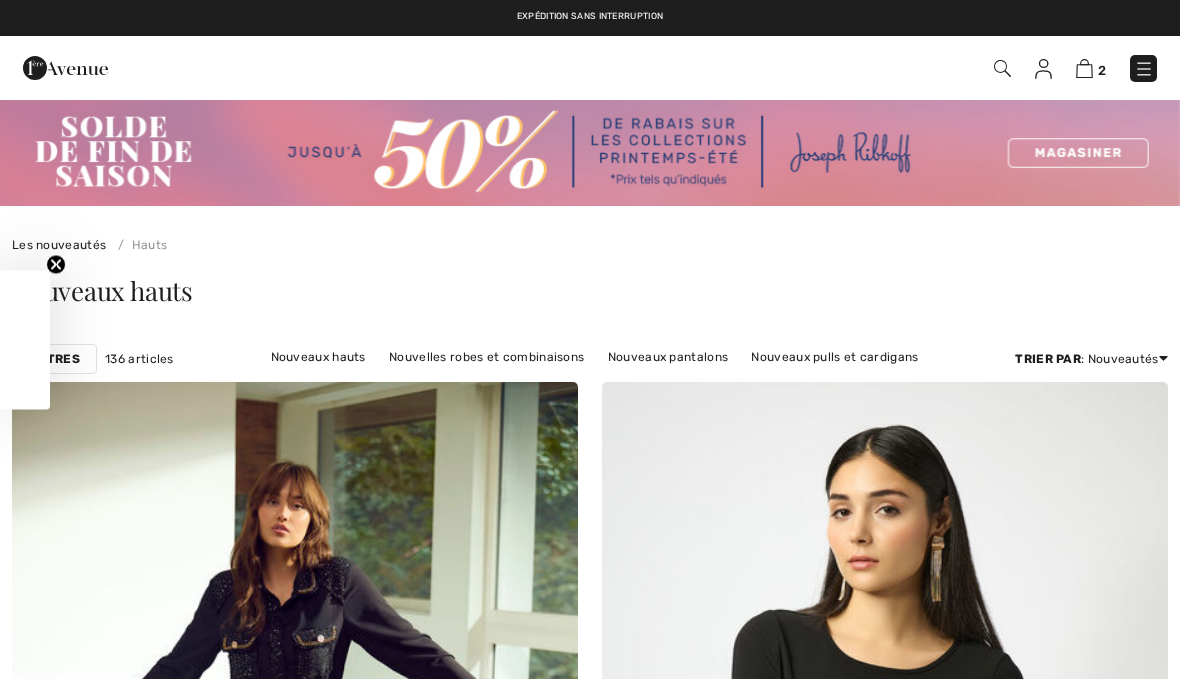 scroll, scrollTop: 20, scrollLeft: 0, axis: vertical 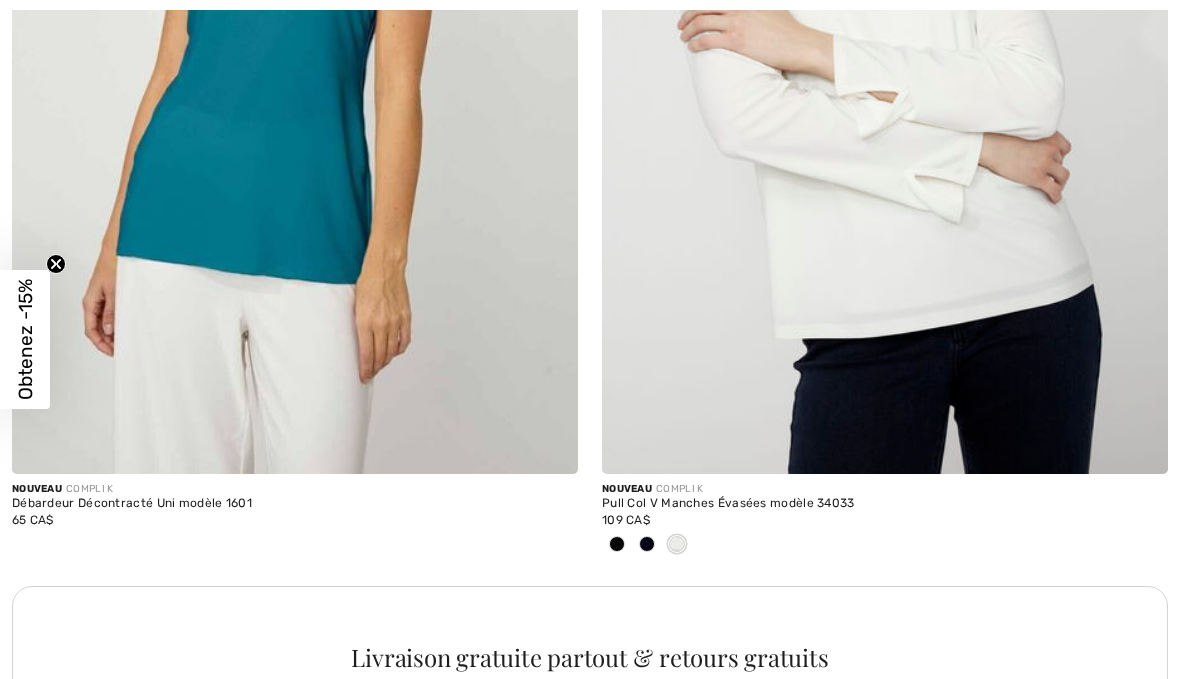click at bounding box center [647, 545] 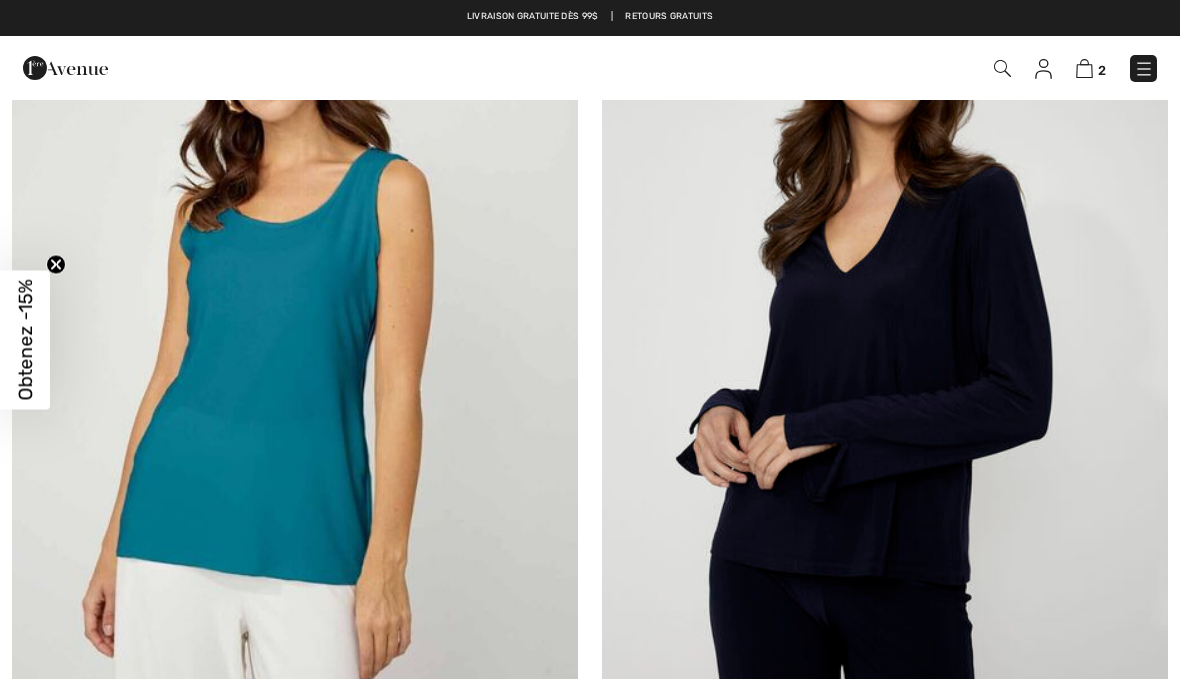 scroll, scrollTop: 5131, scrollLeft: 0, axis: vertical 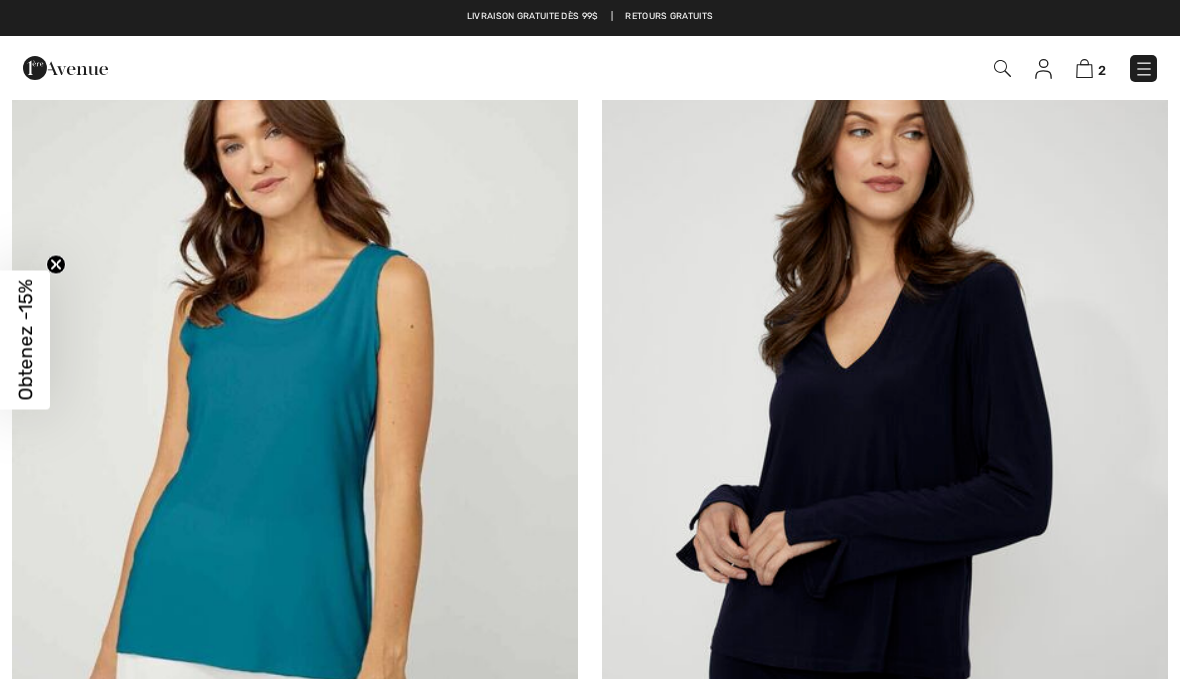 click at bounding box center [885, 446] 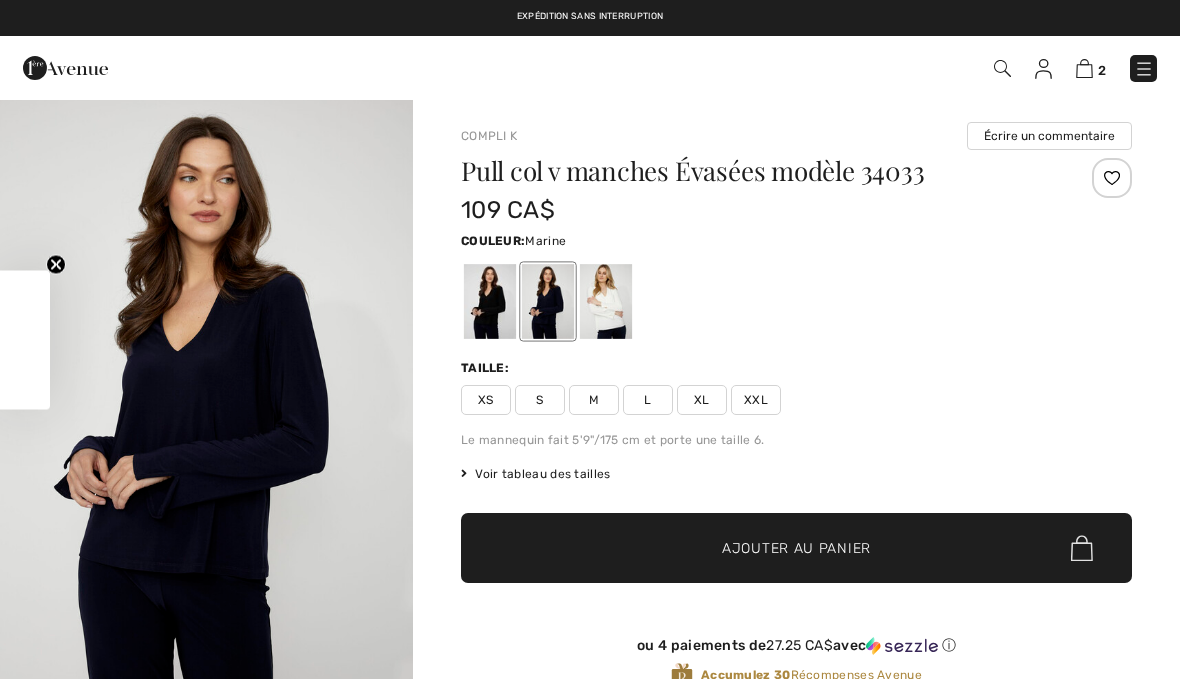 scroll, scrollTop: 0, scrollLeft: 0, axis: both 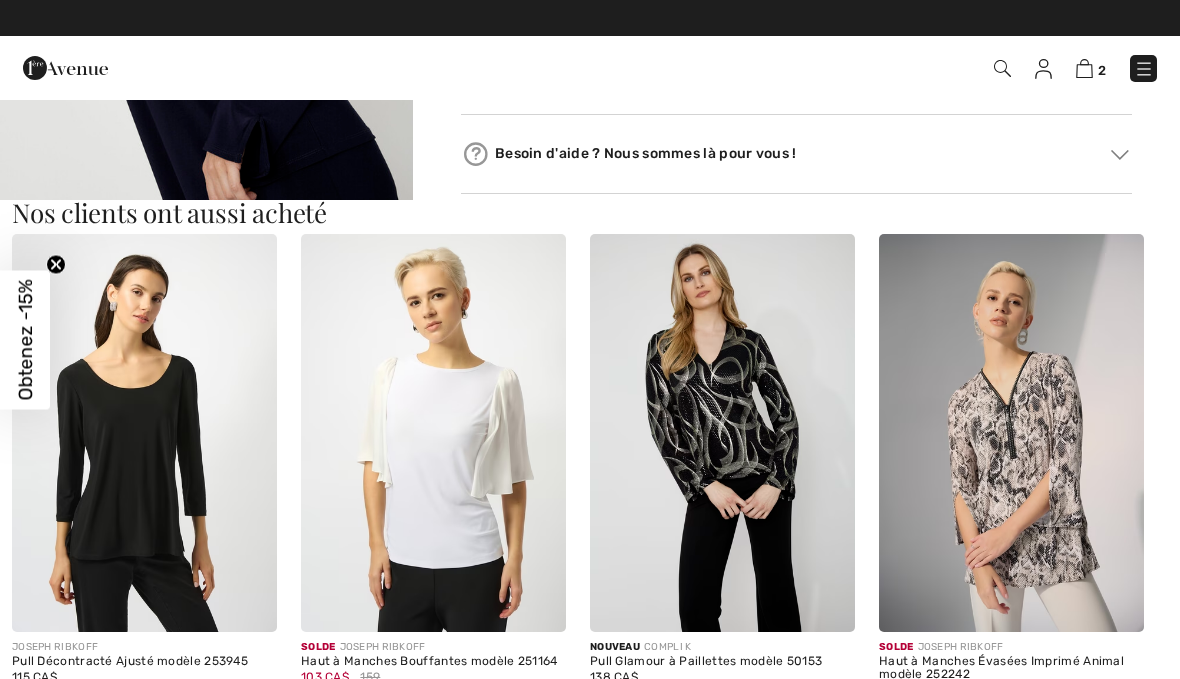 click at bounding box center (1011, 433) 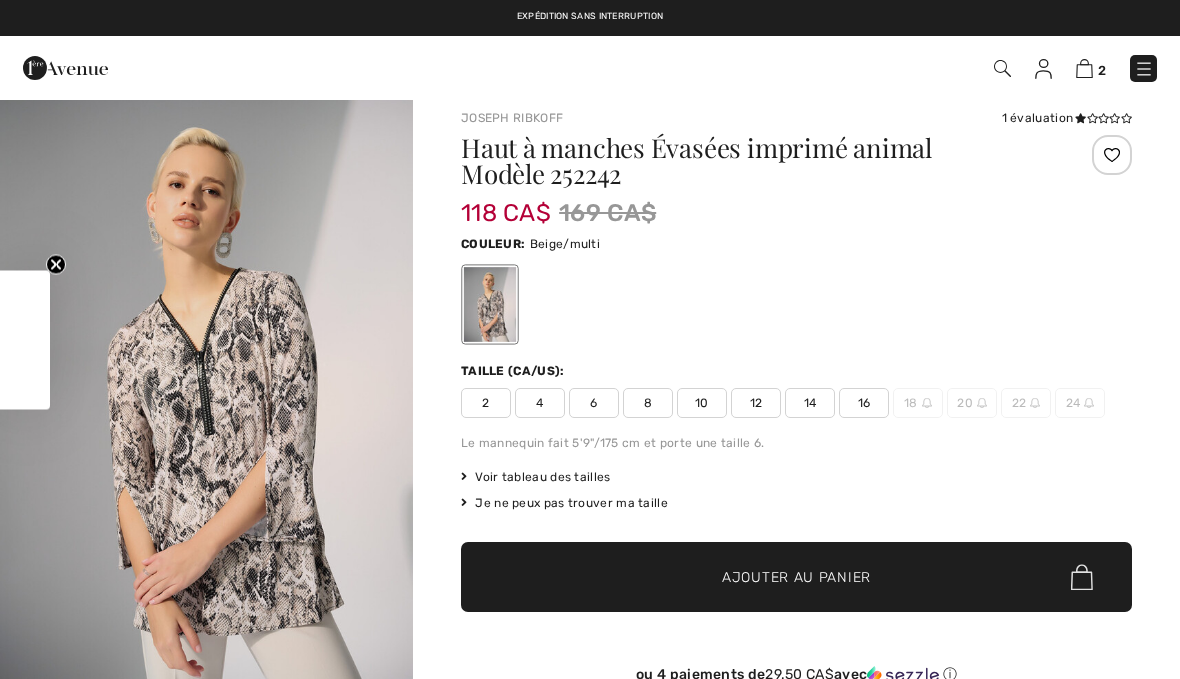 scroll, scrollTop: 0, scrollLeft: 0, axis: both 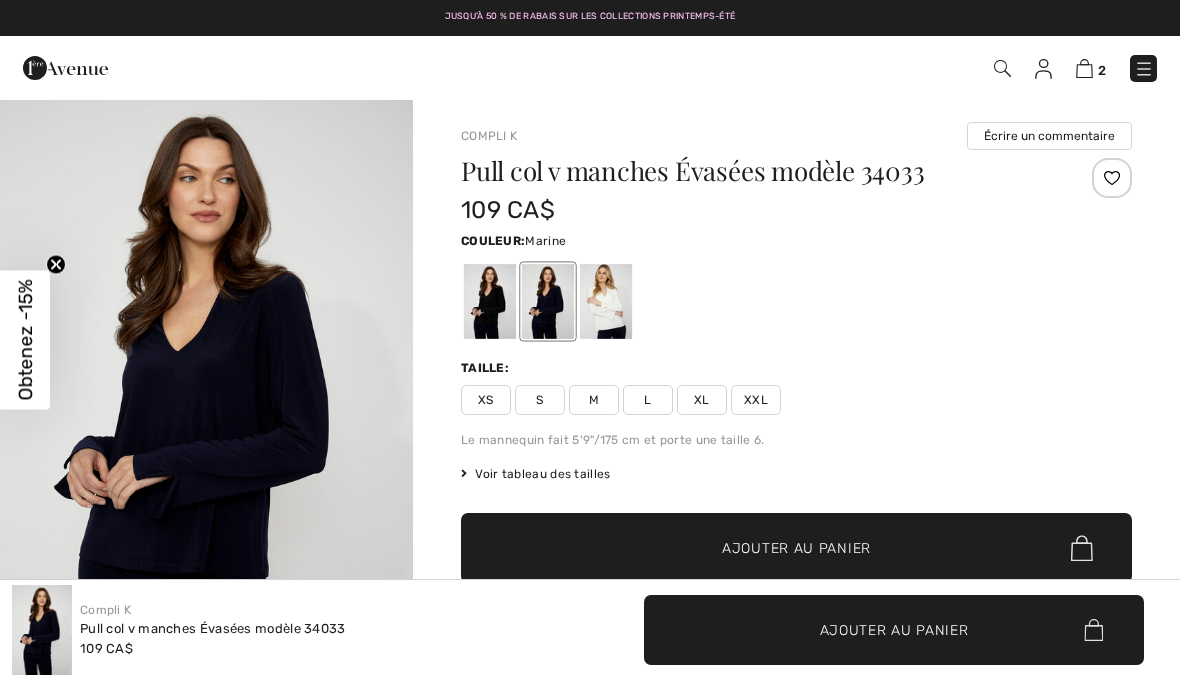 click at bounding box center (1084, 68) 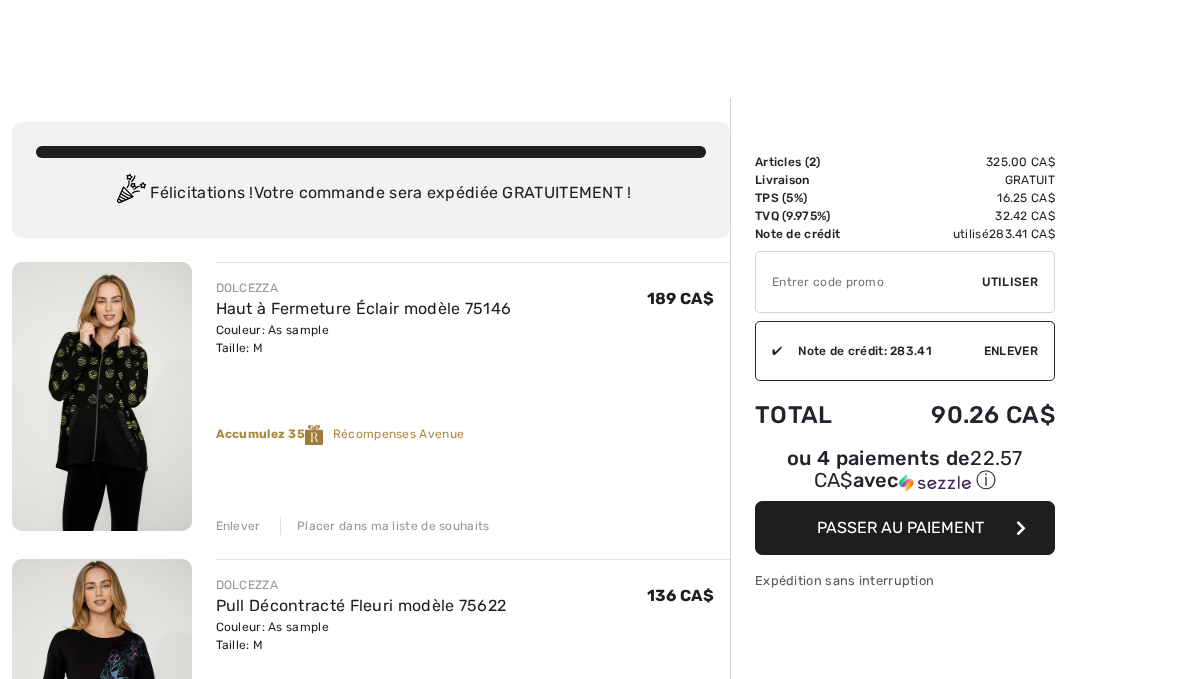 scroll, scrollTop: 159, scrollLeft: 0, axis: vertical 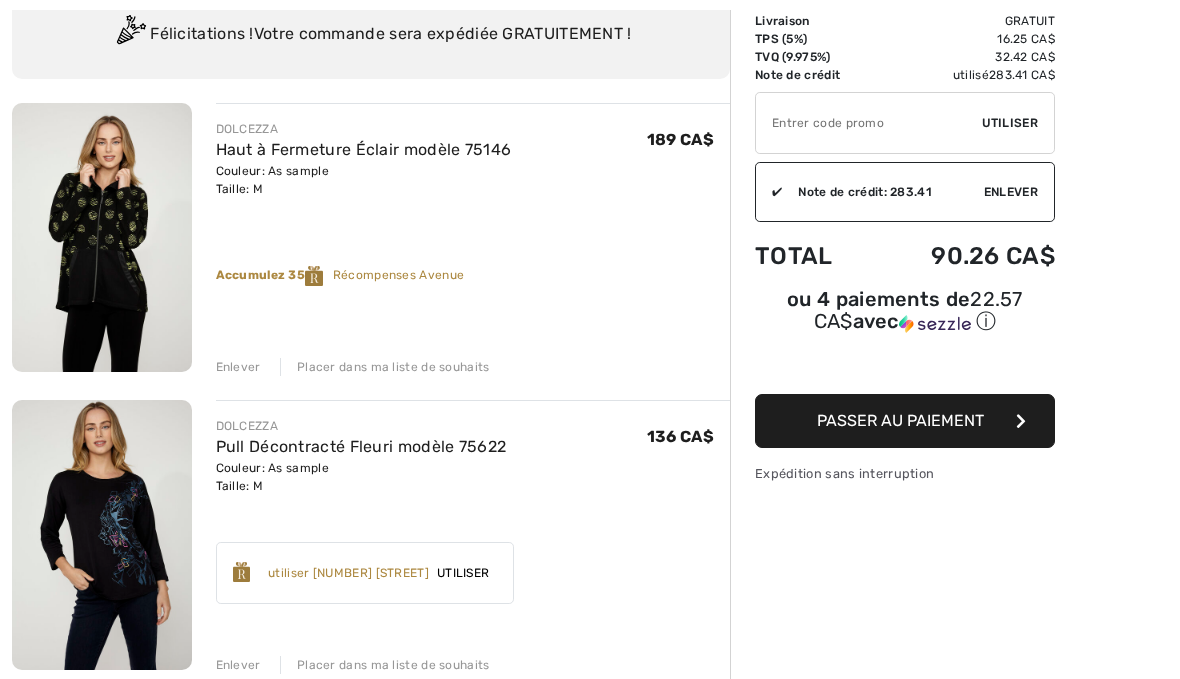 click on "Enlever" at bounding box center (238, 367) 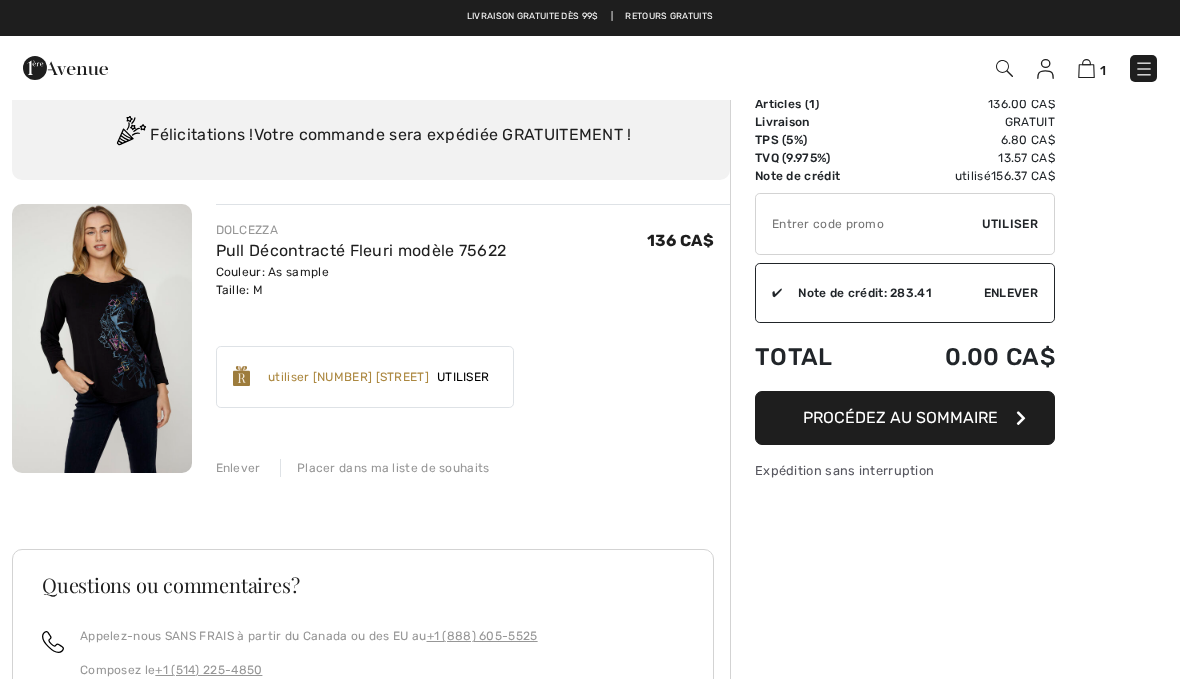 scroll, scrollTop: 0, scrollLeft: 0, axis: both 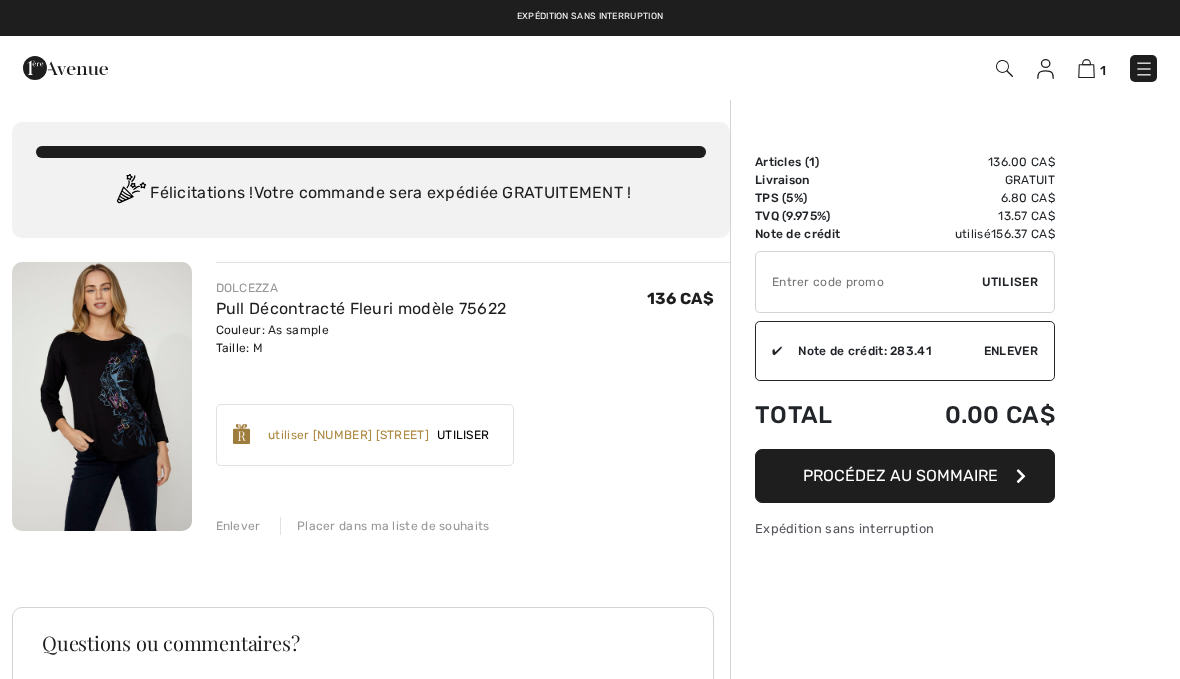 click at bounding box center [1143, 68] 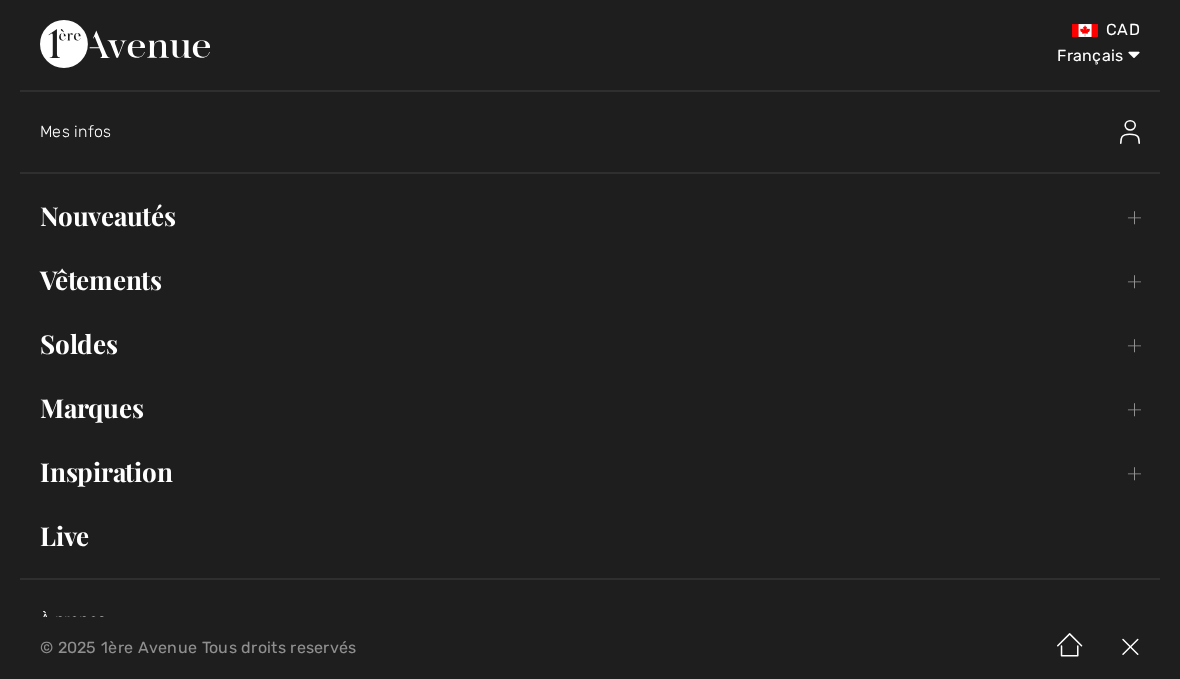 click on "Live" at bounding box center [590, 536] 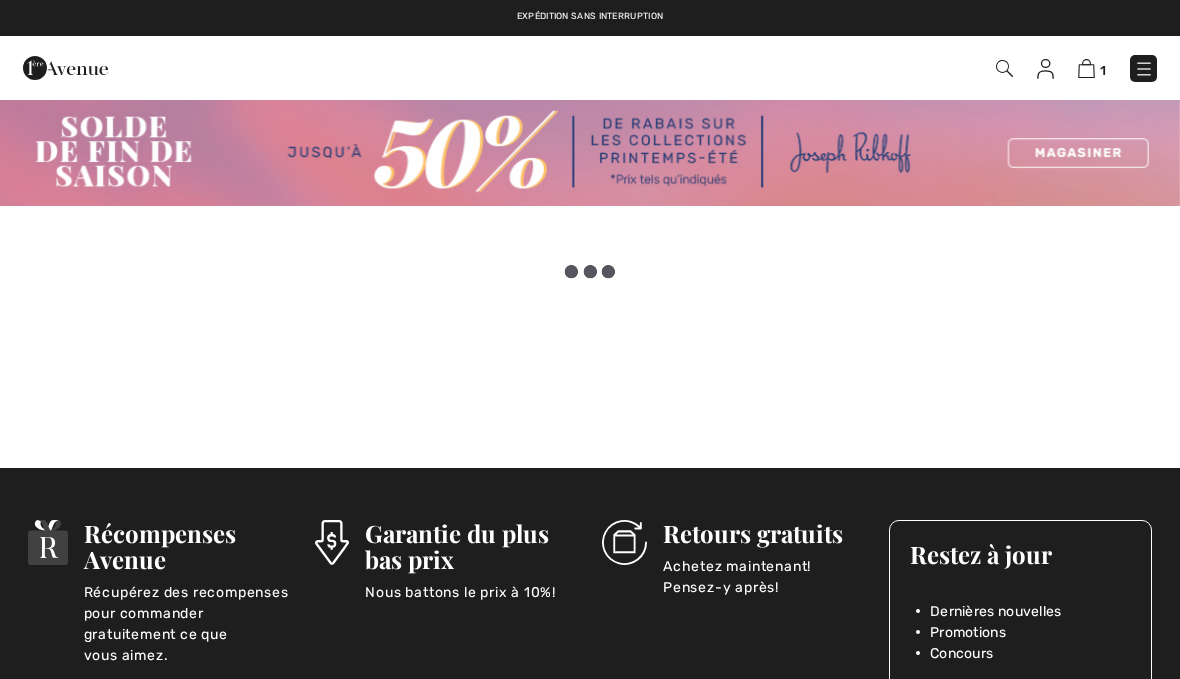 scroll, scrollTop: 0, scrollLeft: 0, axis: both 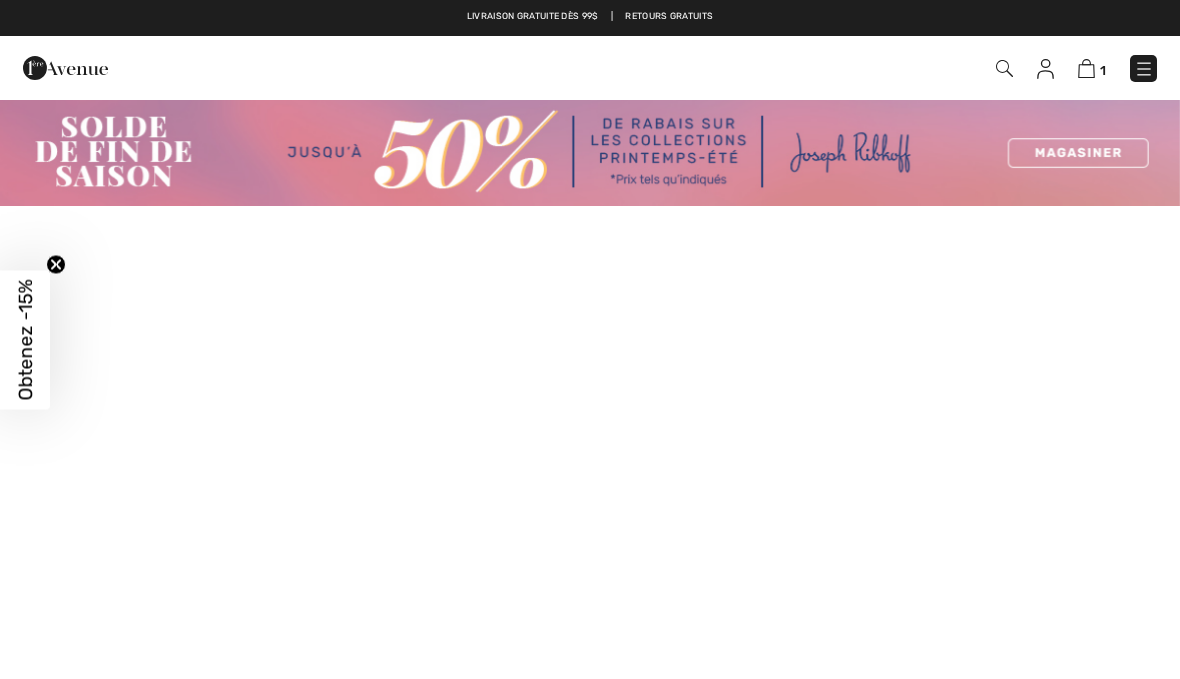 click at bounding box center [1086, 68] 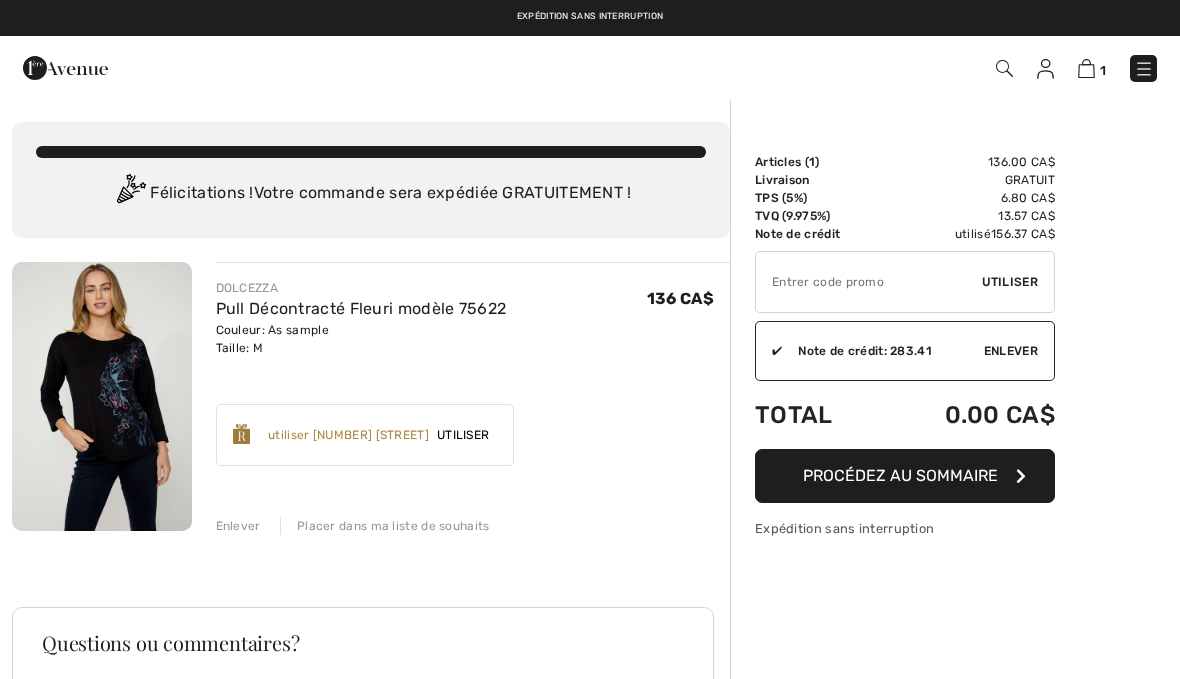 scroll, scrollTop: 0, scrollLeft: 0, axis: both 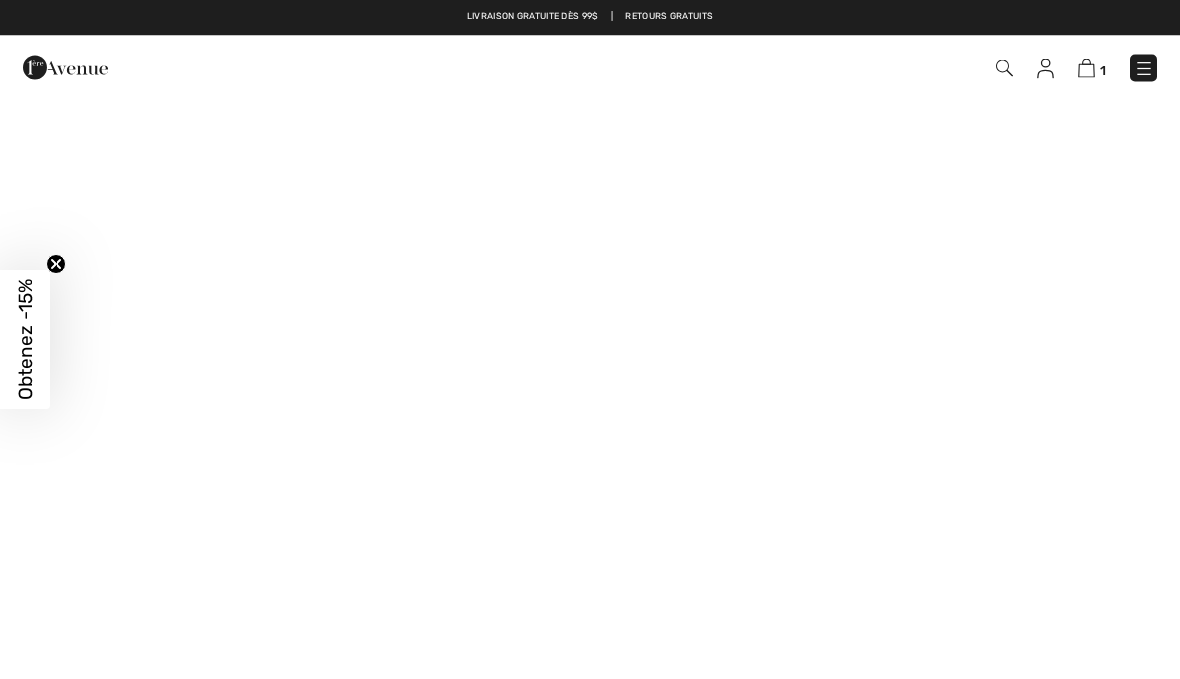 click at bounding box center [1144, 69] 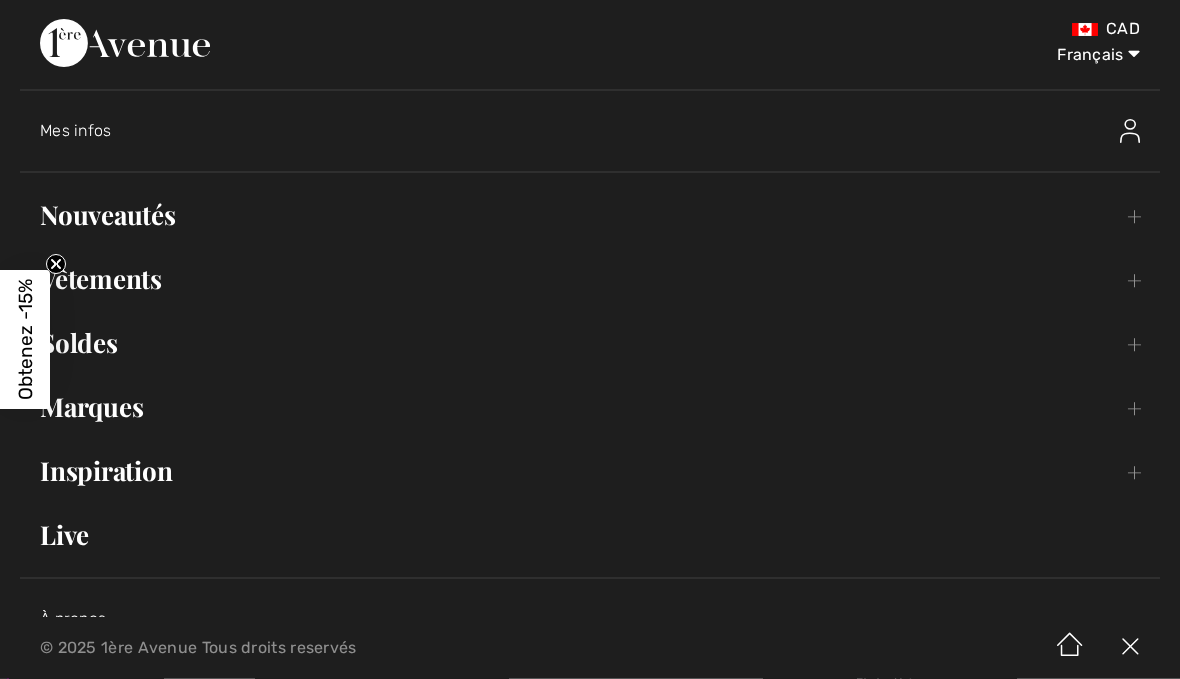 scroll, scrollTop: 1003, scrollLeft: 0, axis: vertical 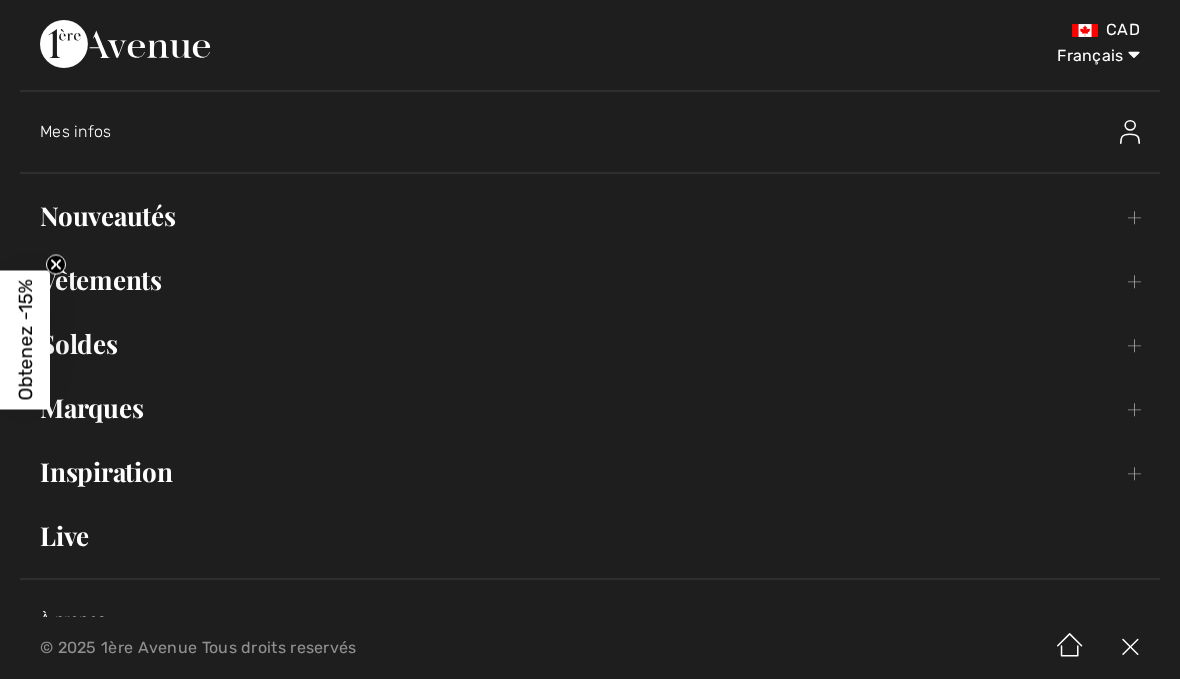 click on "Live" at bounding box center (590, 536) 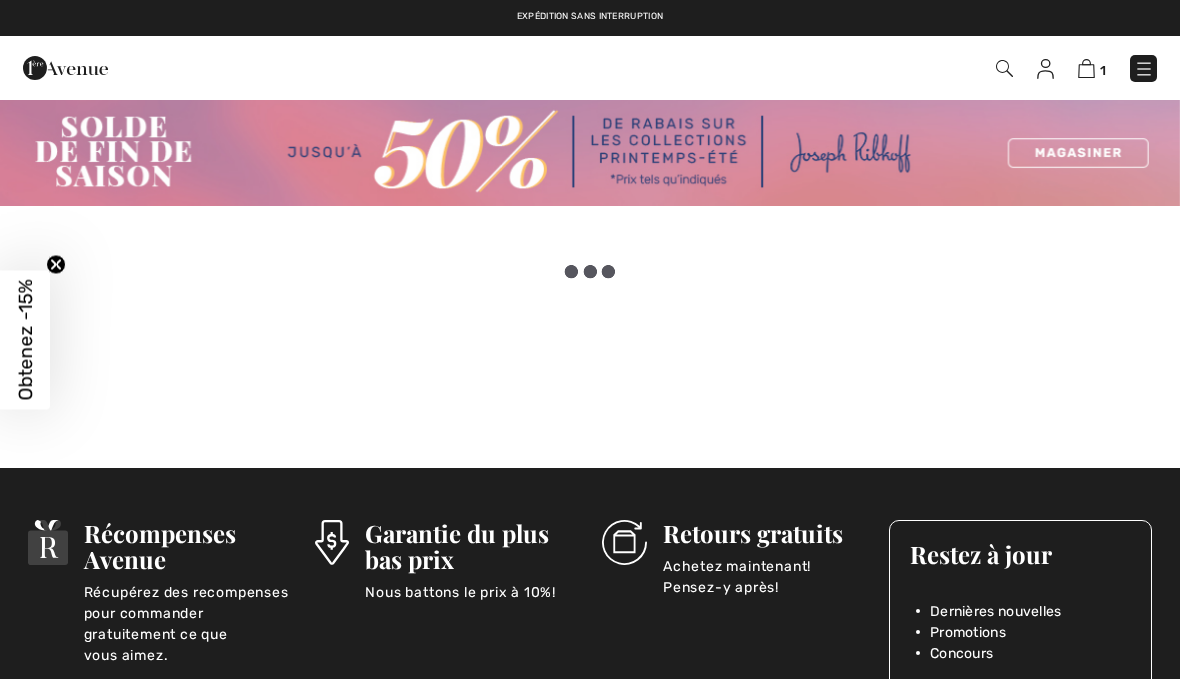 scroll, scrollTop: 0, scrollLeft: 0, axis: both 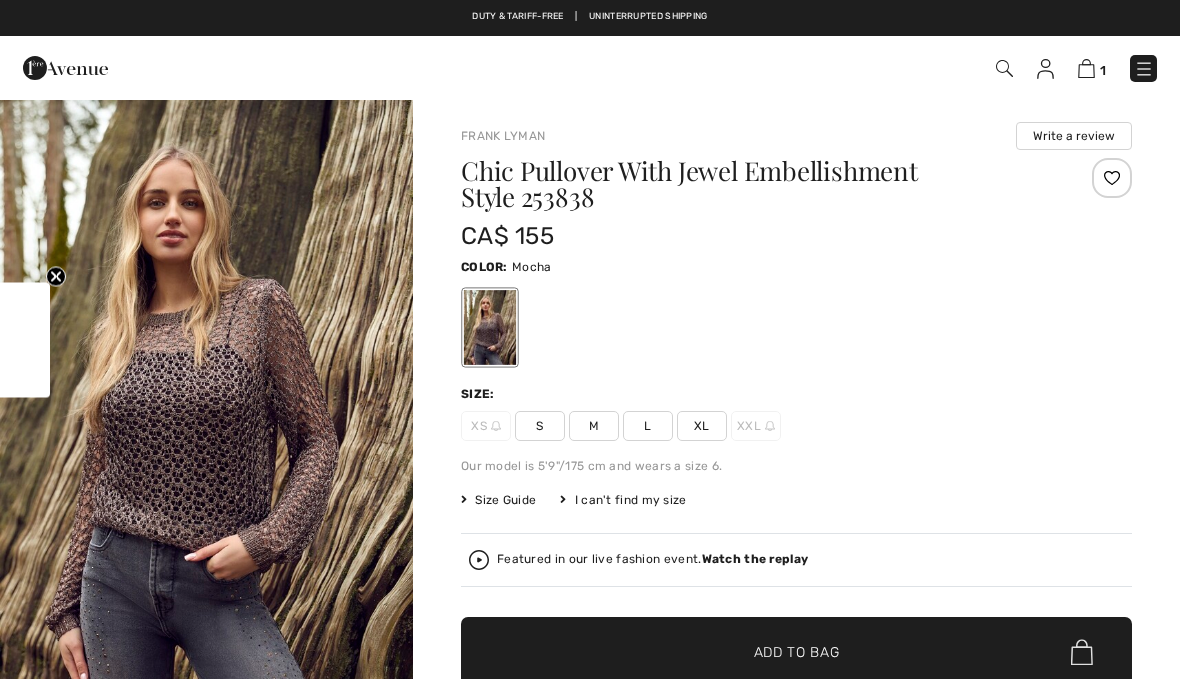 checkbox on "true" 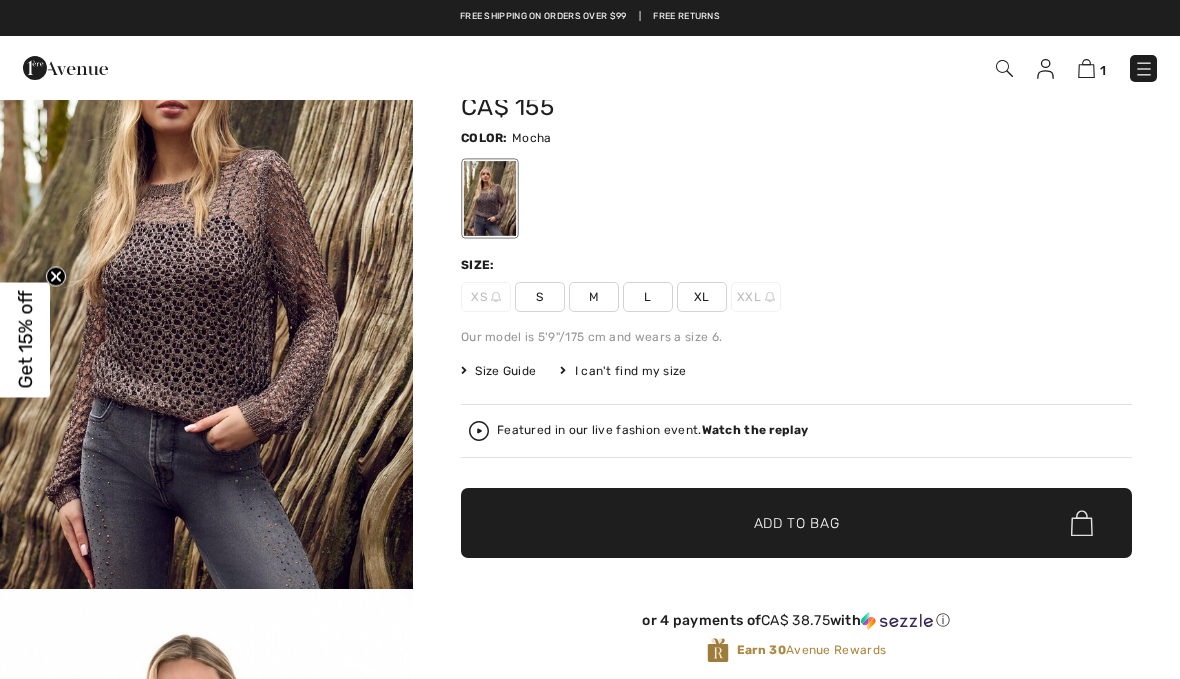 scroll, scrollTop: 111, scrollLeft: 0, axis: vertical 